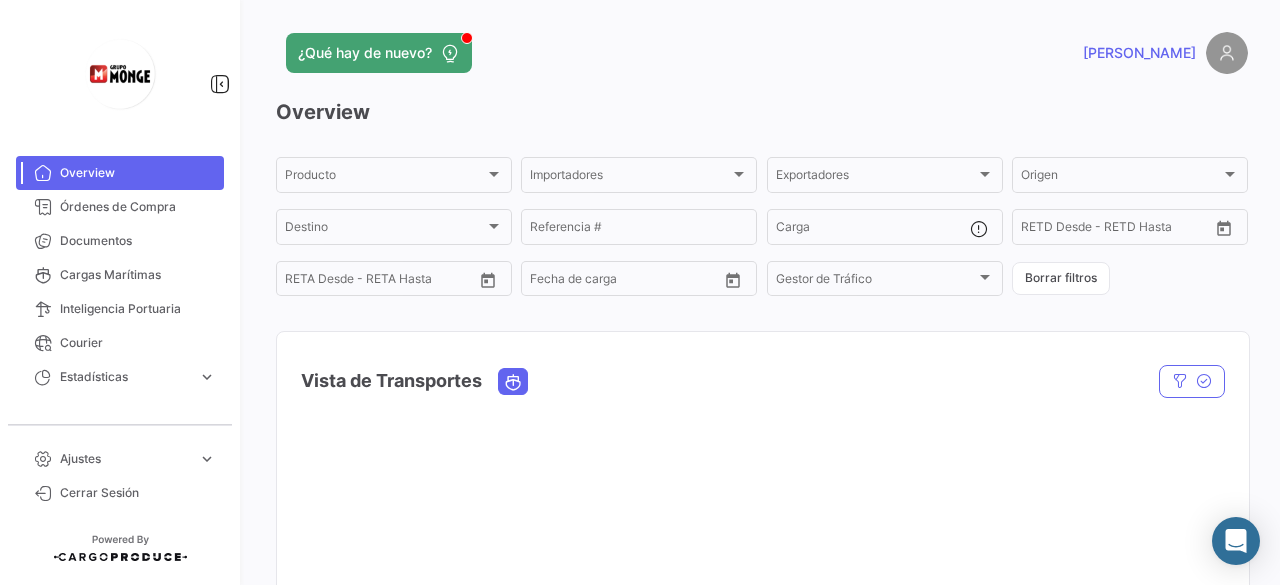scroll, scrollTop: 0, scrollLeft: 0, axis: both 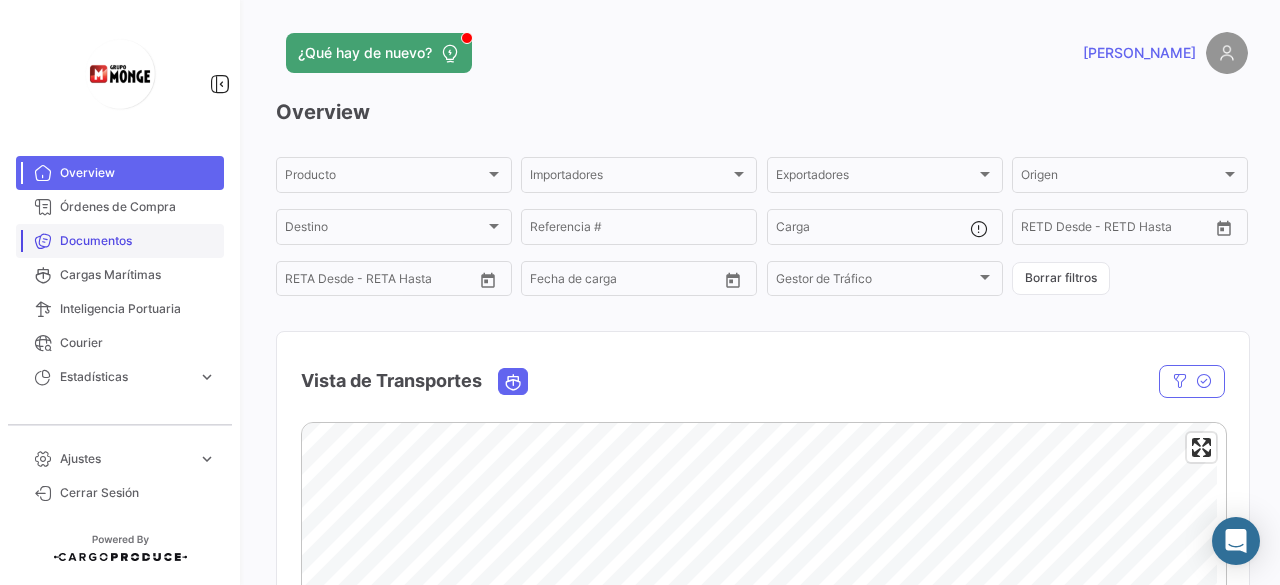 click on "Documentos" at bounding box center (138, 241) 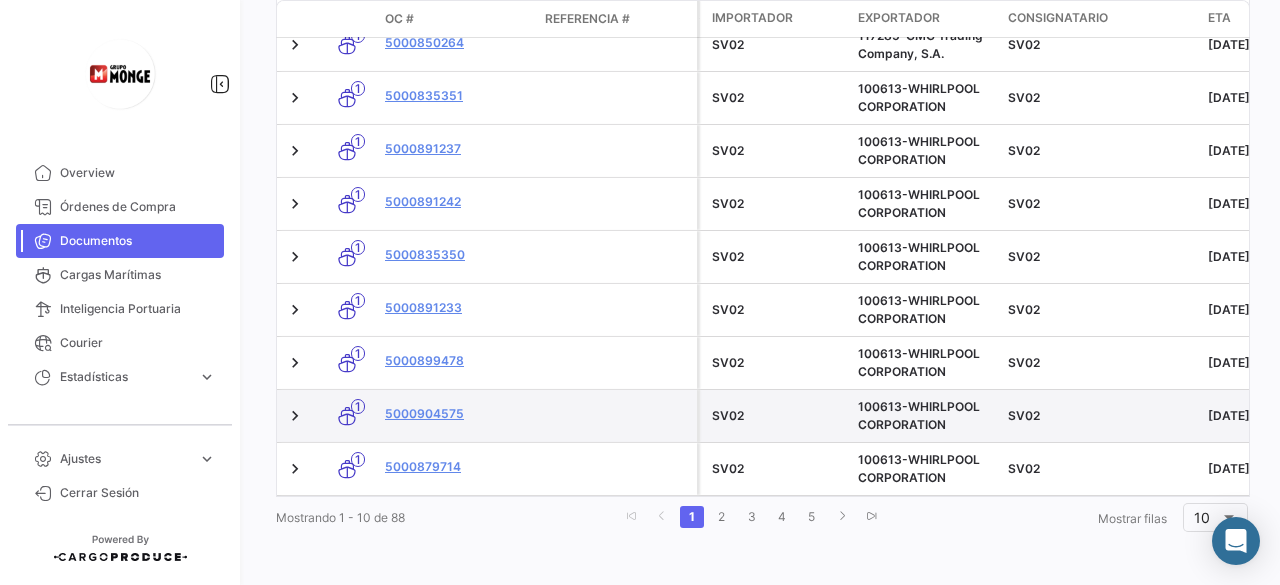 scroll, scrollTop: 573, scrollLeft: 0, axis: vertical 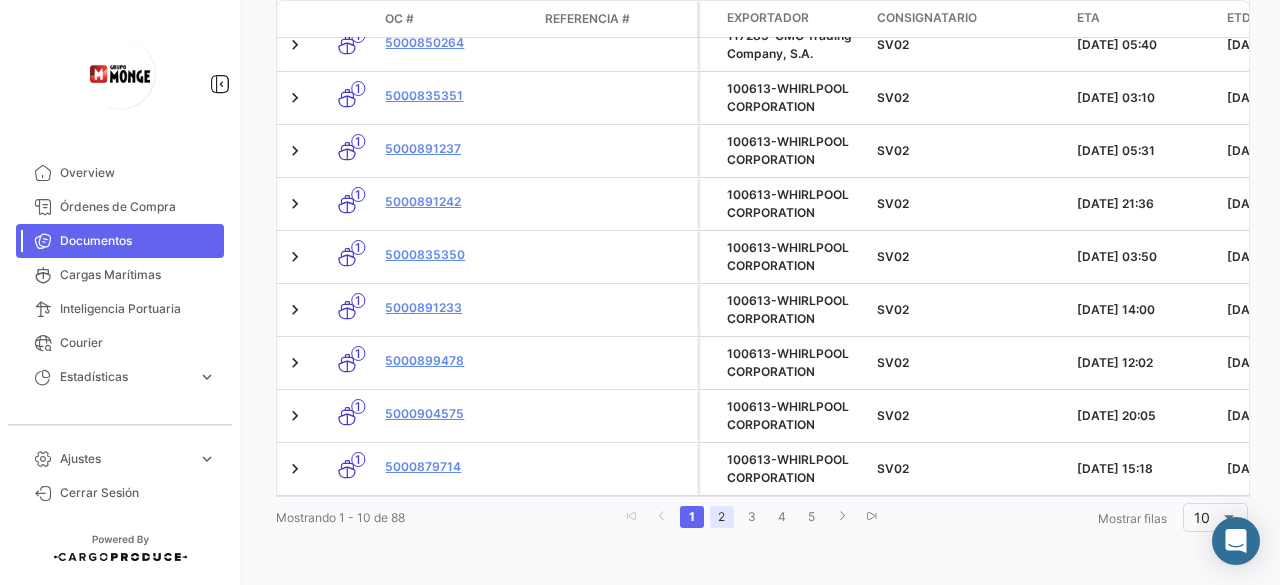 click on "2" 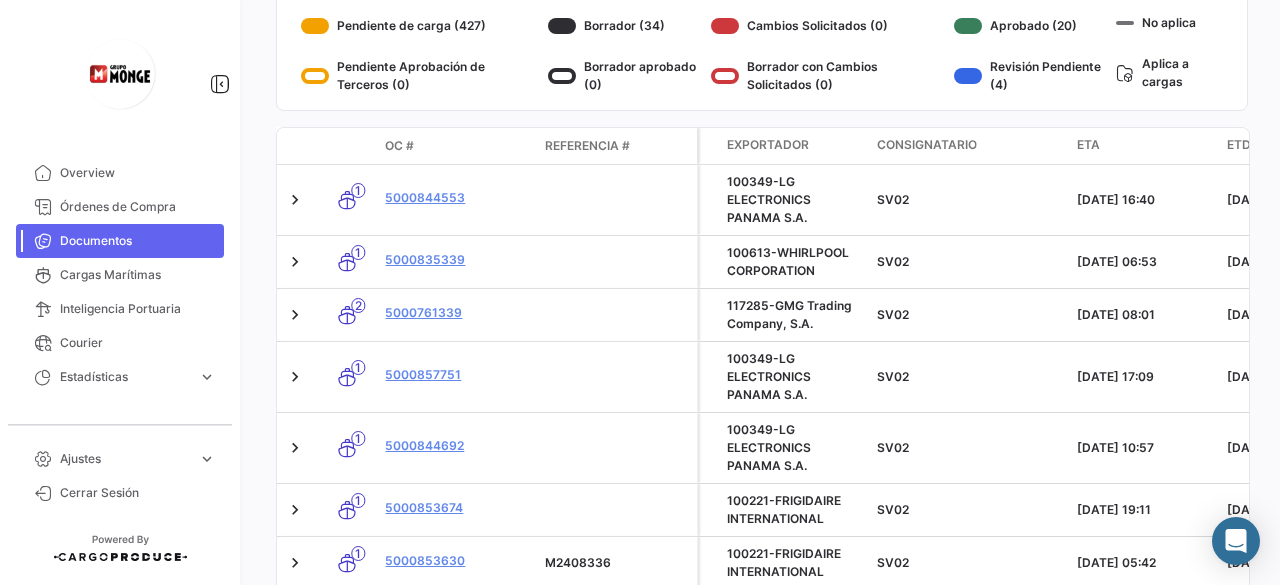 scroll, scrollTop: 0, scrollLeft: 0, axis: both 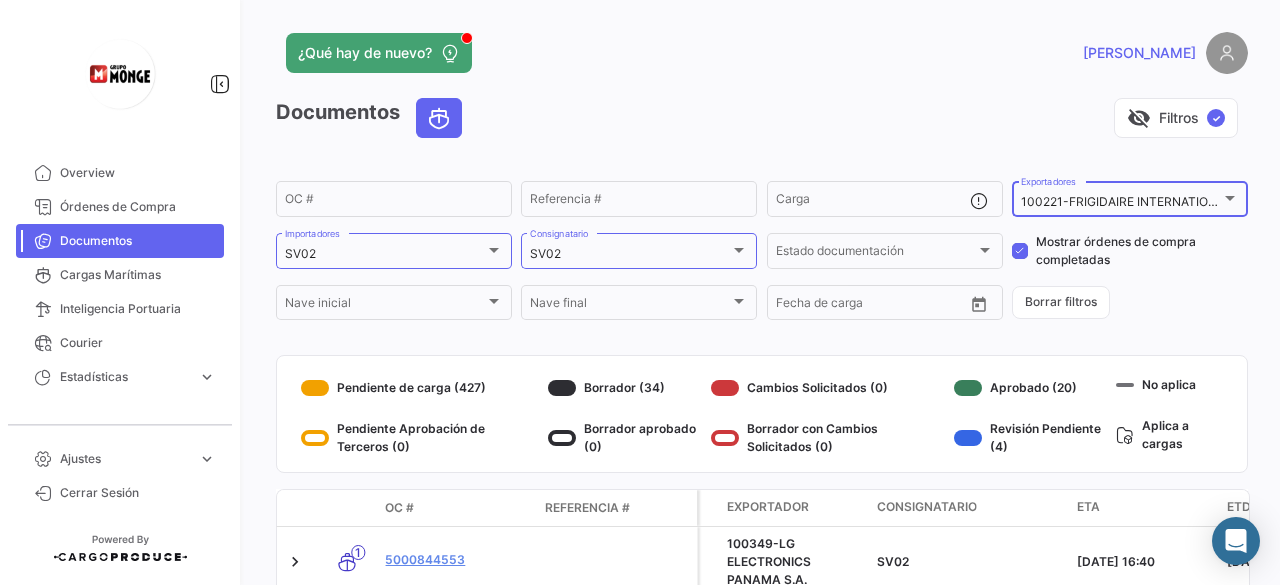 click at bounding box center [1230, 198] 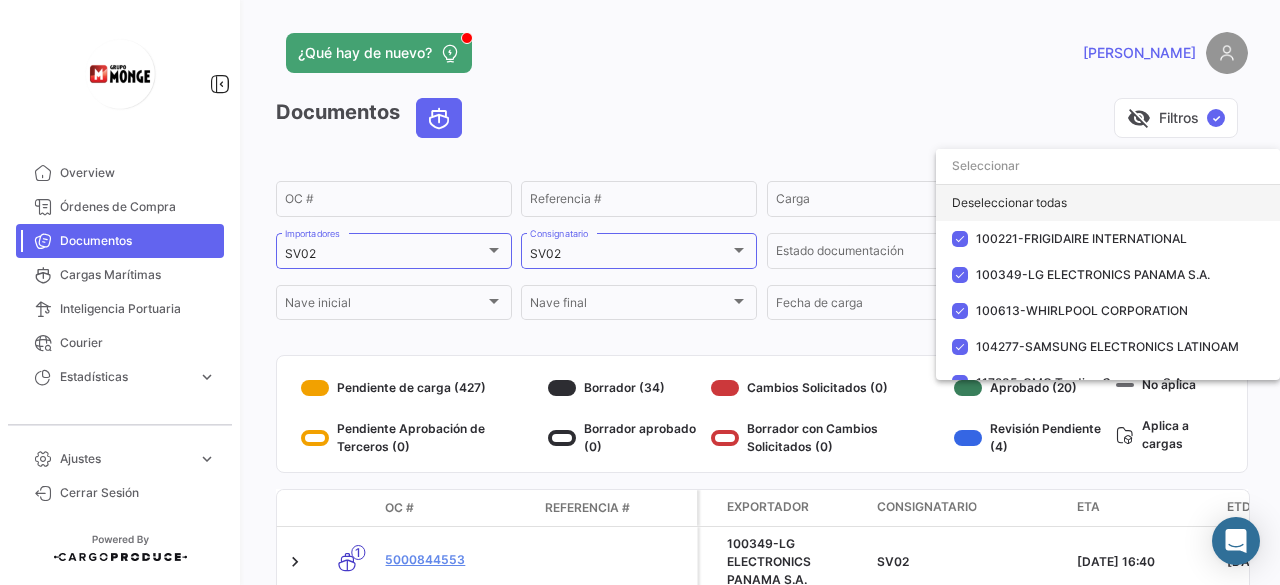 click on "Deseleccionar todas" 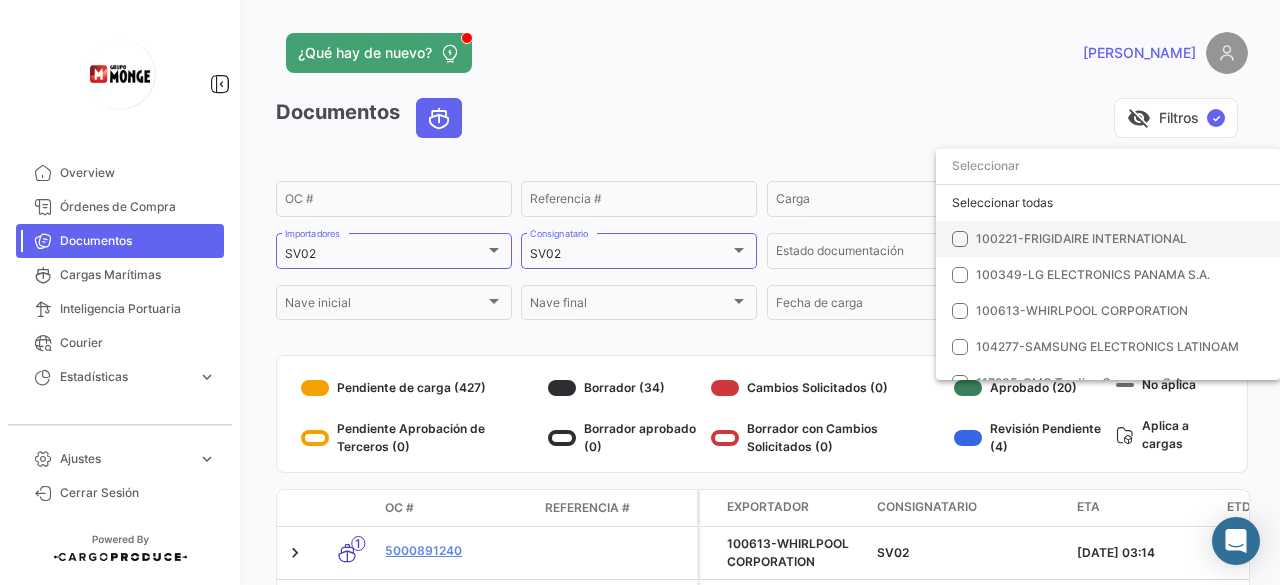 click at bounding box center (960, 239) 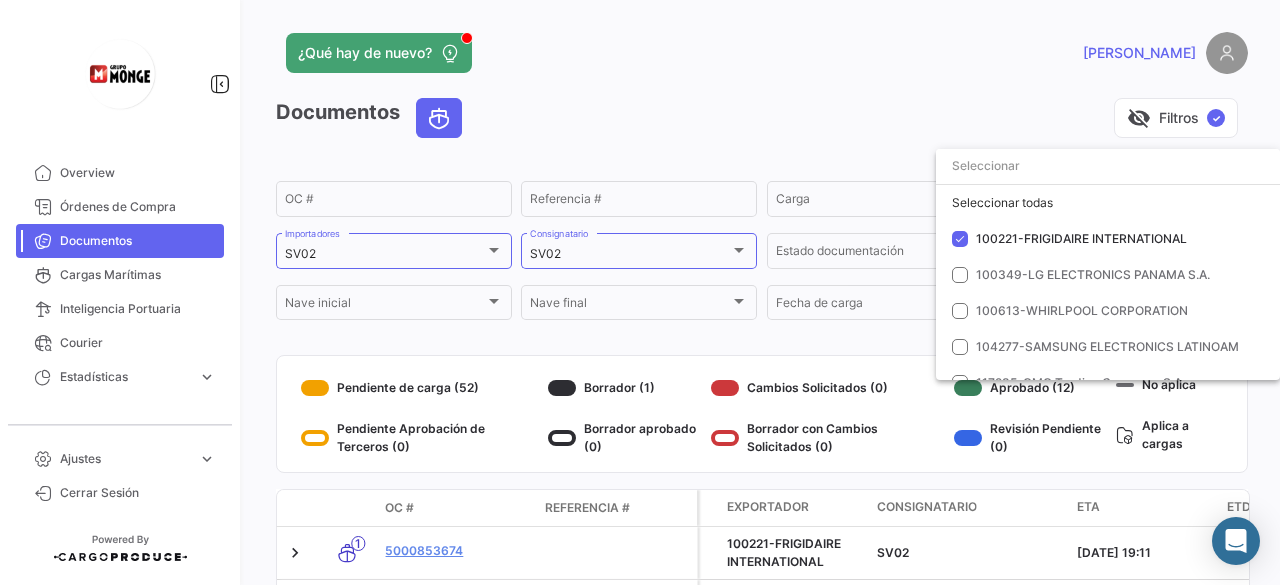 drag, startPoint x: 804, startPoint y: 356, endPoint x: 829, endPoint y: 349, distance: 25.96151 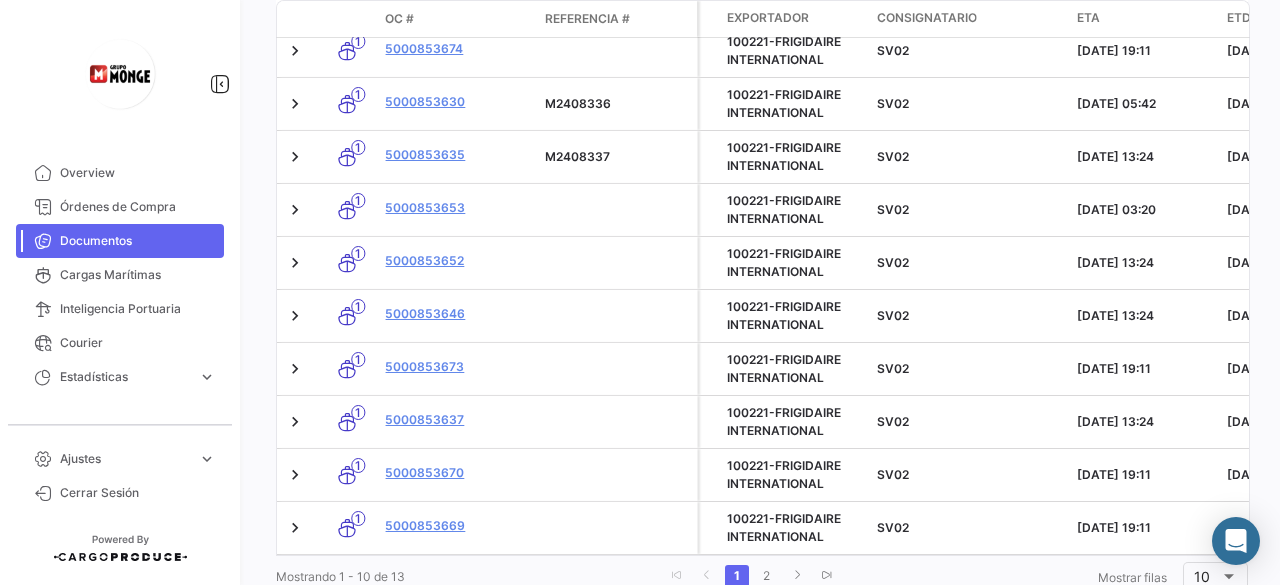 scroll, scrollTop: 573, scrollLeft: 0, axis: vertical 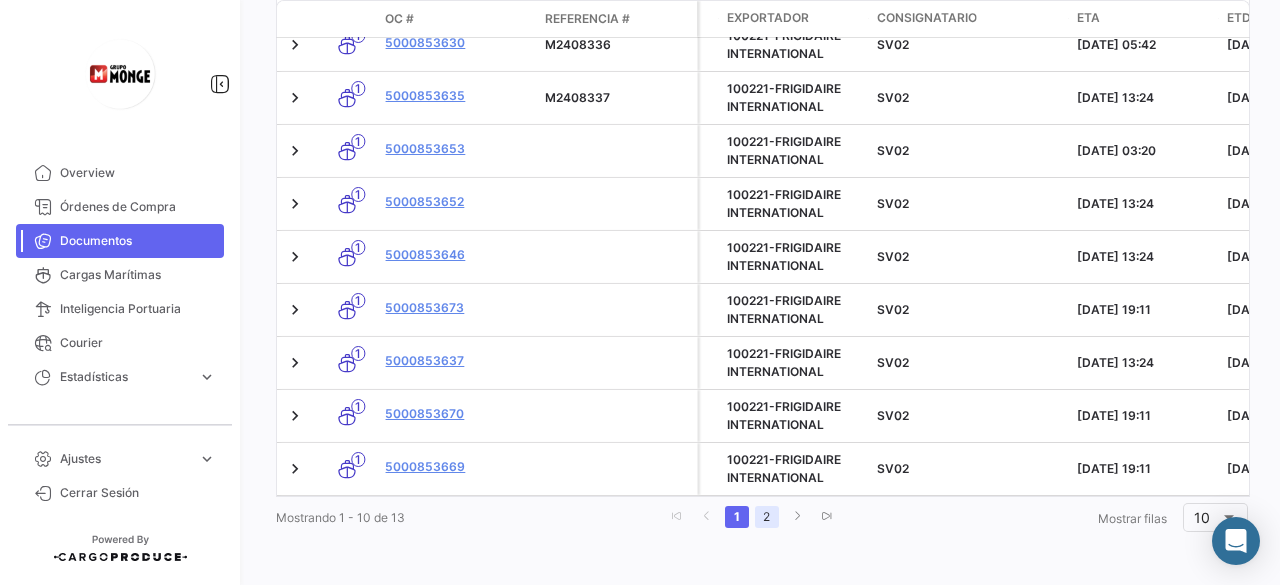 click on "2" 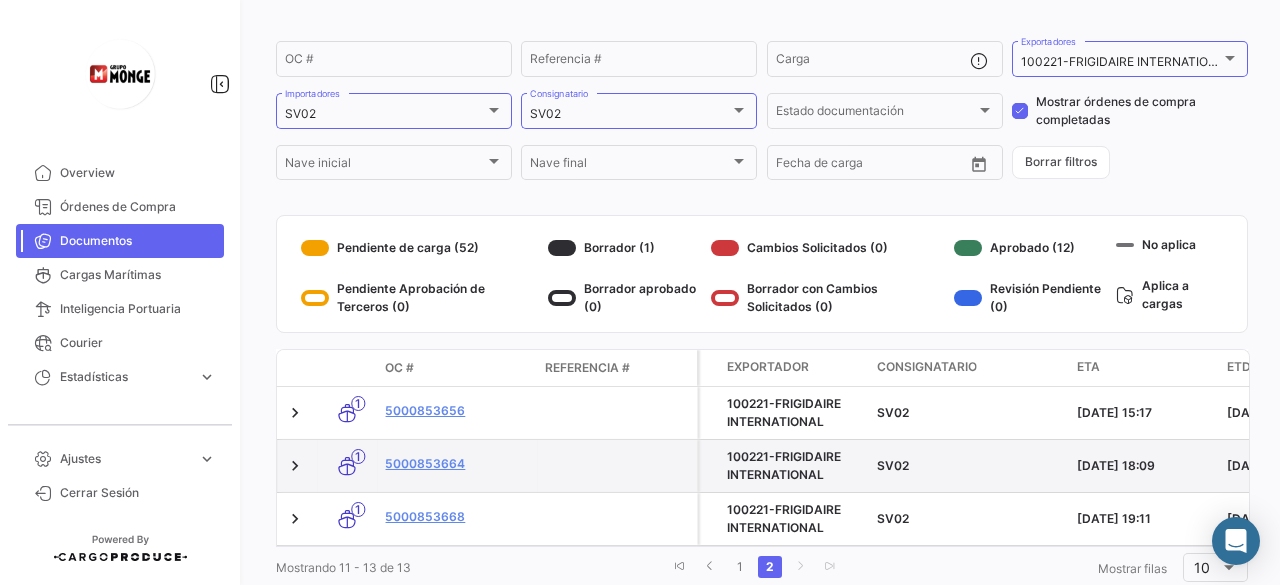 scroll, scrollTop: 204, scrollLeft: 0, axis: vertical 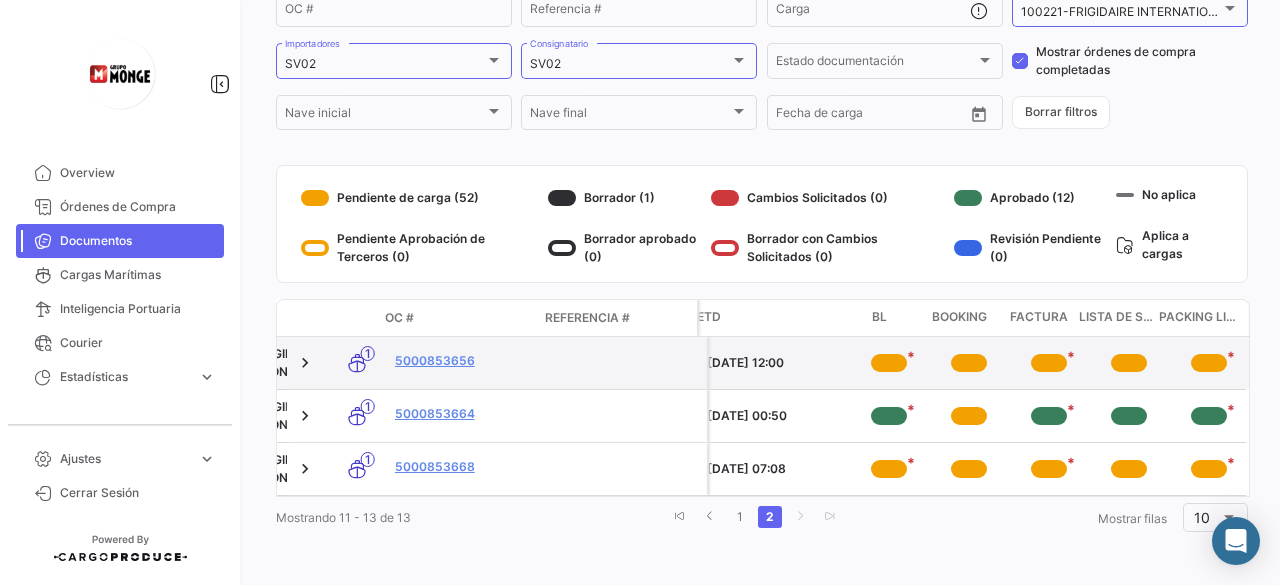 click on "*" 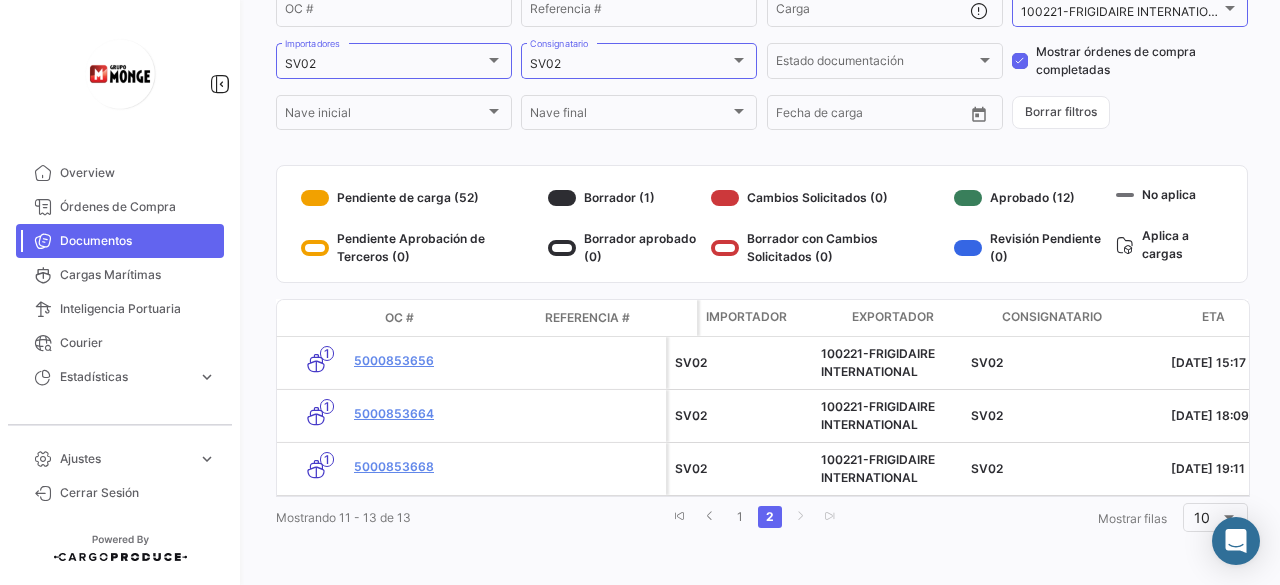 scroll, scrollTop: 0, scrollLeft: 0, axis: both 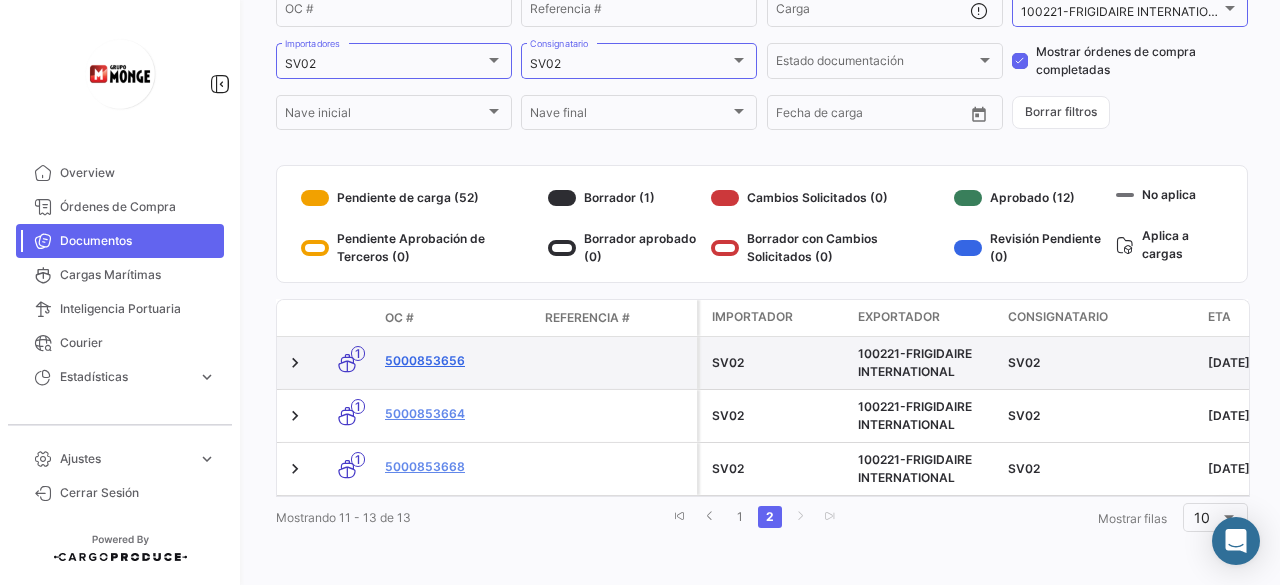 click on "5000853656" 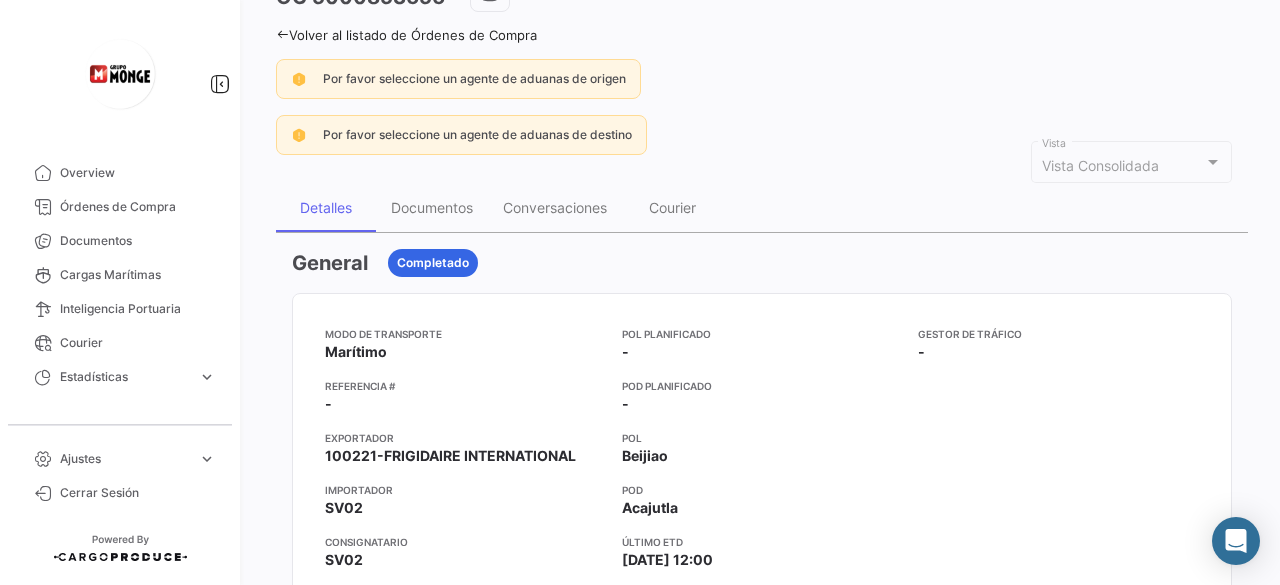 scroll, scrollTop: 100, scrollLeft: 0, axis: vertical 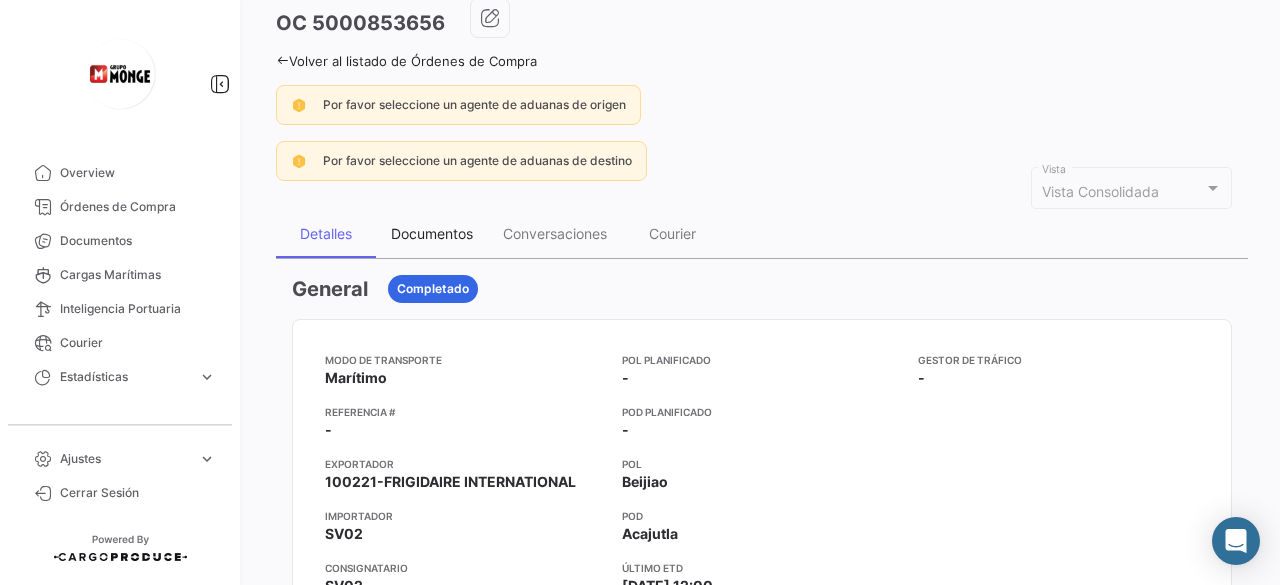 click on "Documentos" at bounding box center [432, 233] 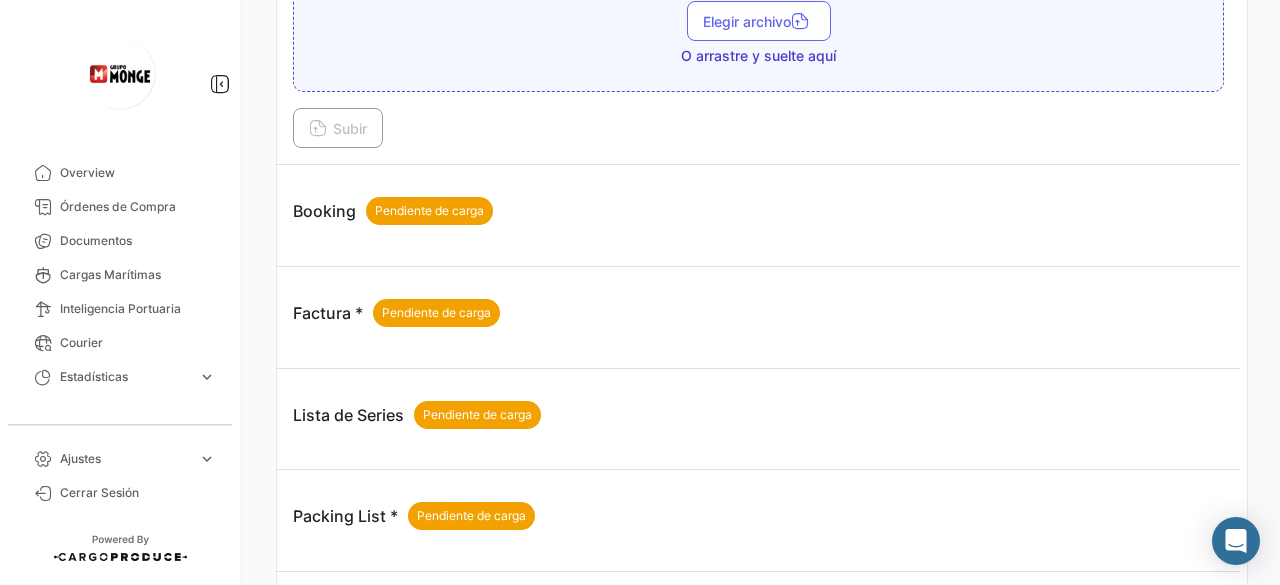 scroll, scrollTop: 620, scrollLeft: 0, axis: vertical 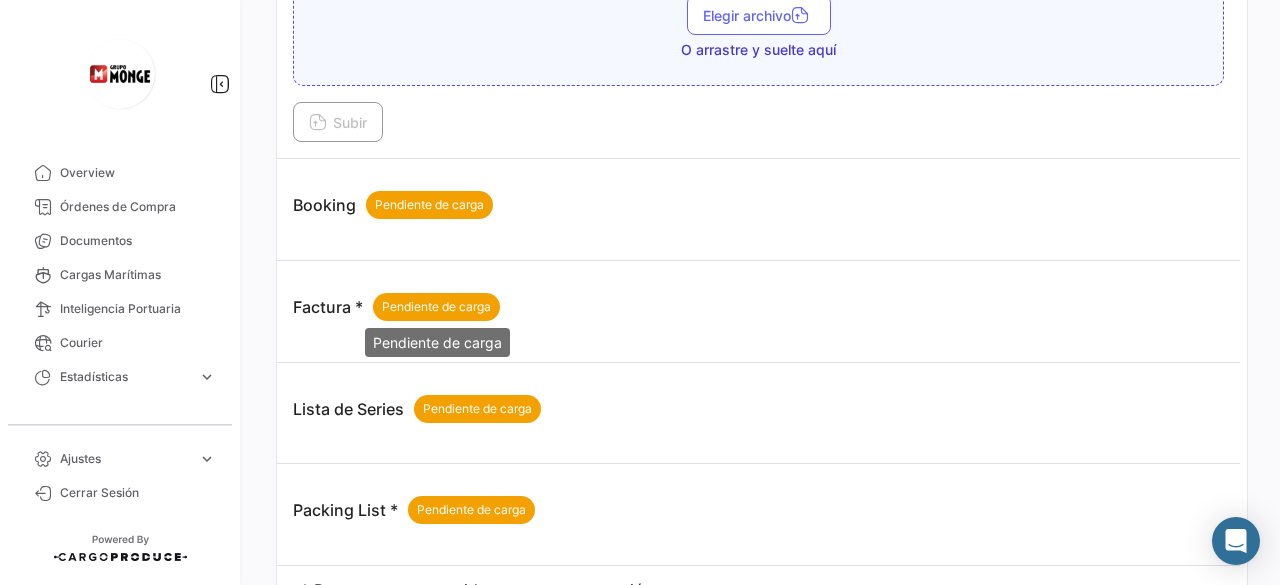 click on "Pendiente de carga" at bounding box center [436, 307] 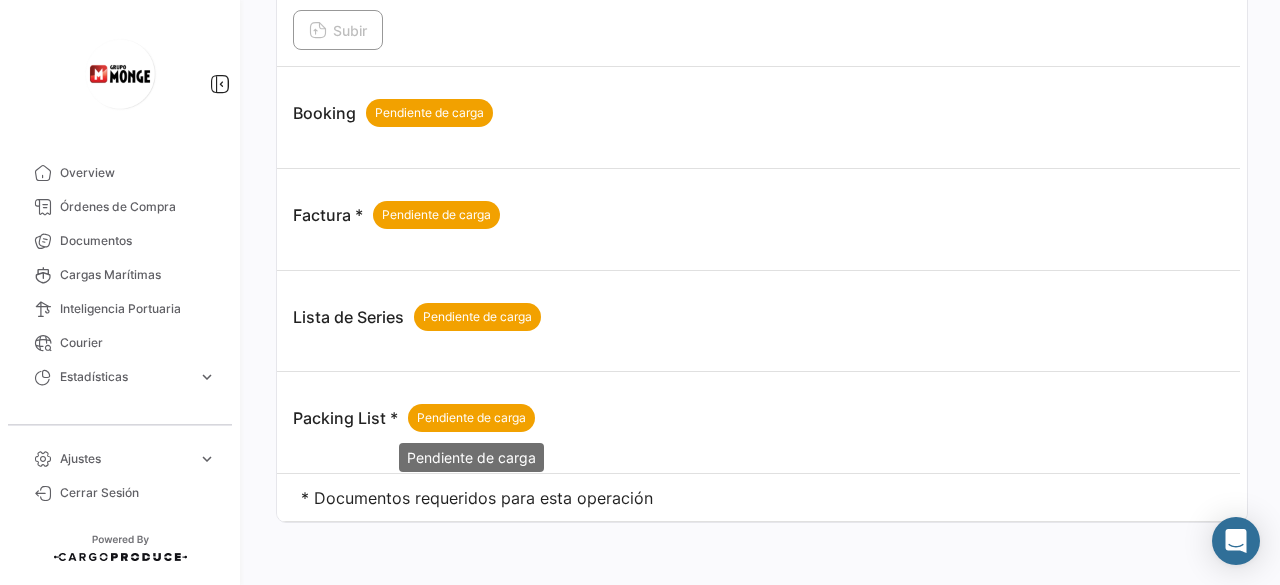 scroll, scrollTop: 720, scrollLeft: 0, axis: vertical 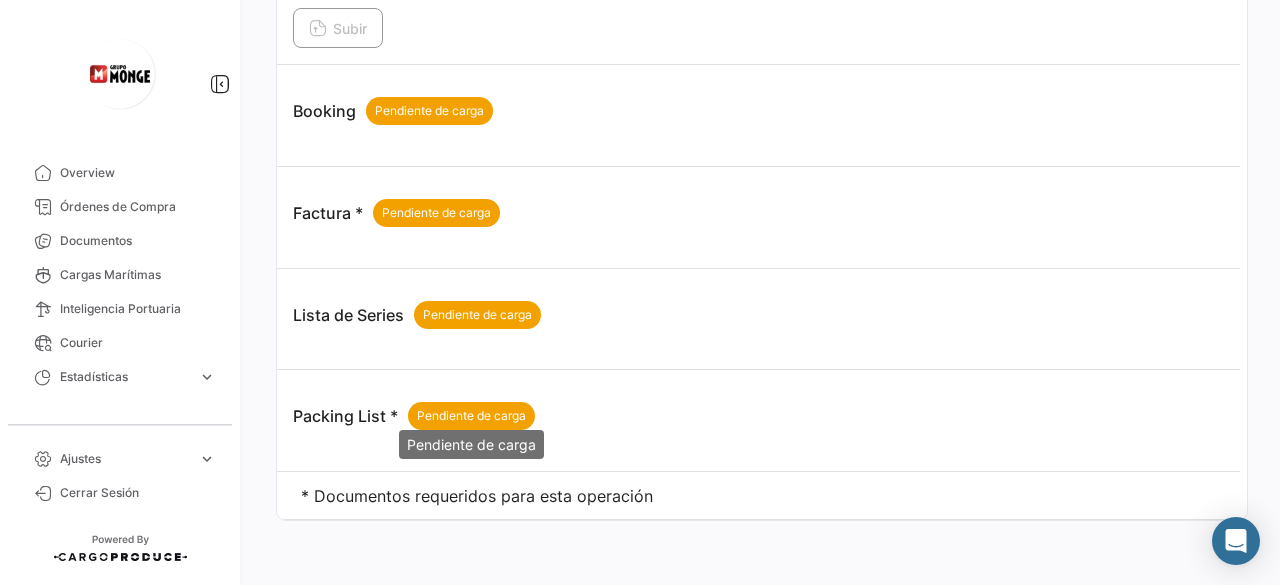 click on "Pendiente de carga" at bounding box center (471, 416) 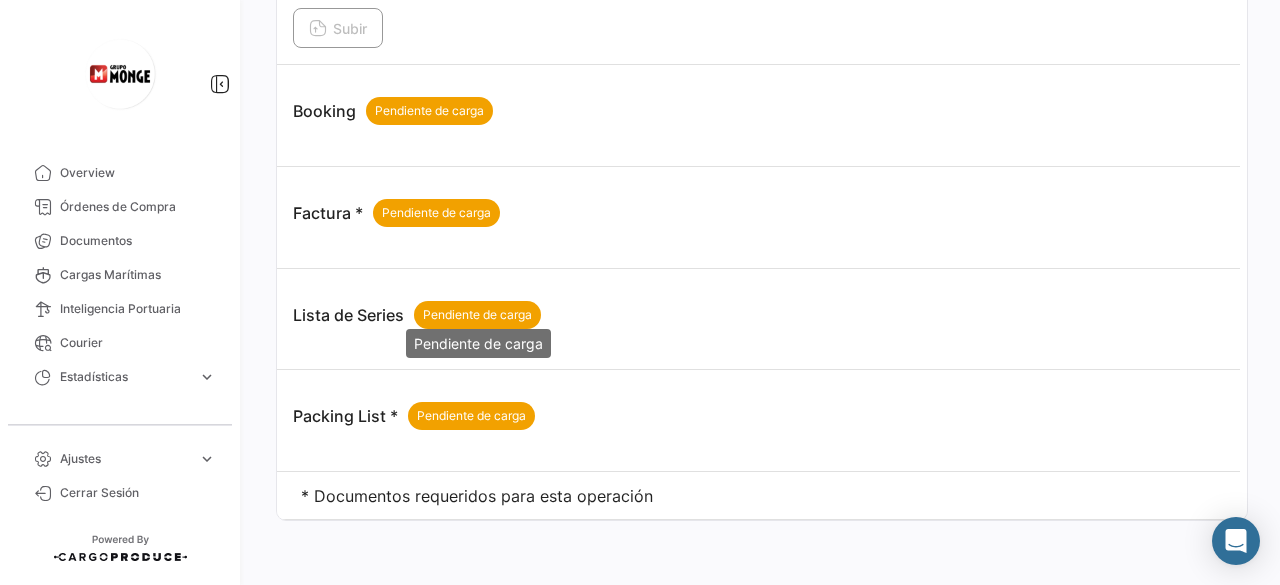 click on "Pendiente de carga" at bounding box center [477, 315] 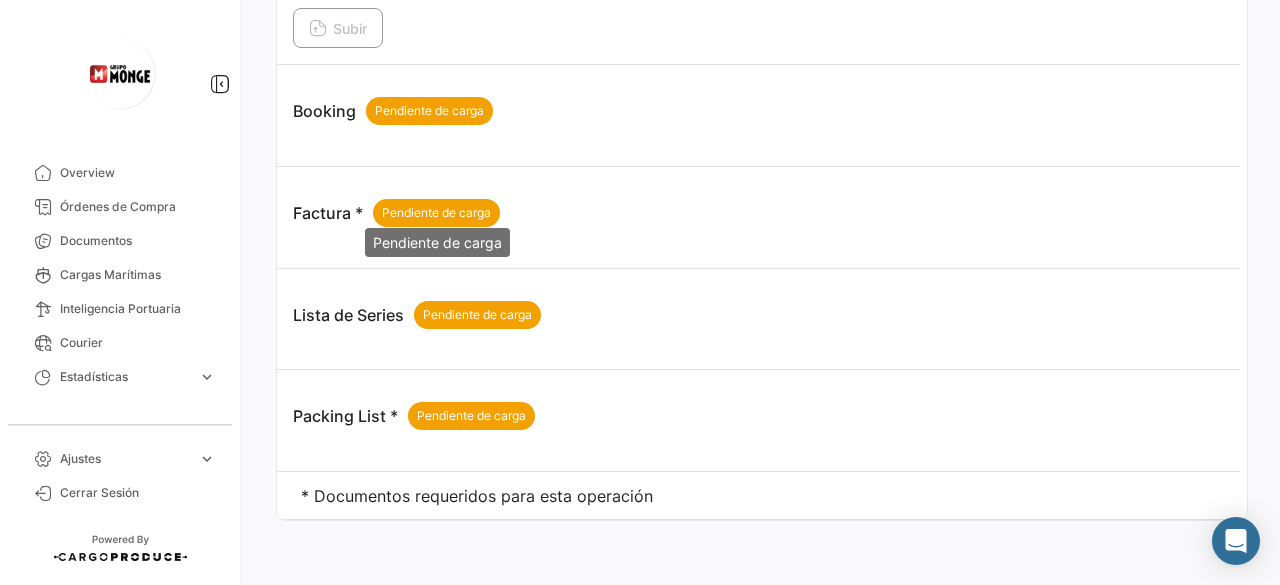 click on "Pendiente de carga" at bounding box center (436, 213) 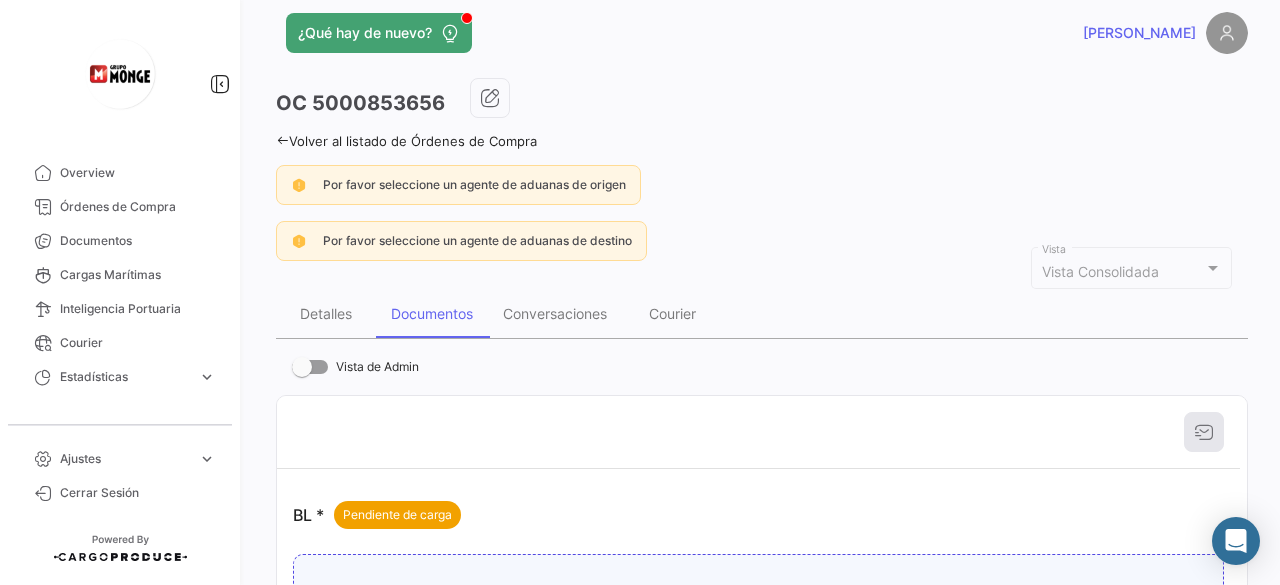 scroll, scrollTop: 0, scrollLeft: 0, axis: both 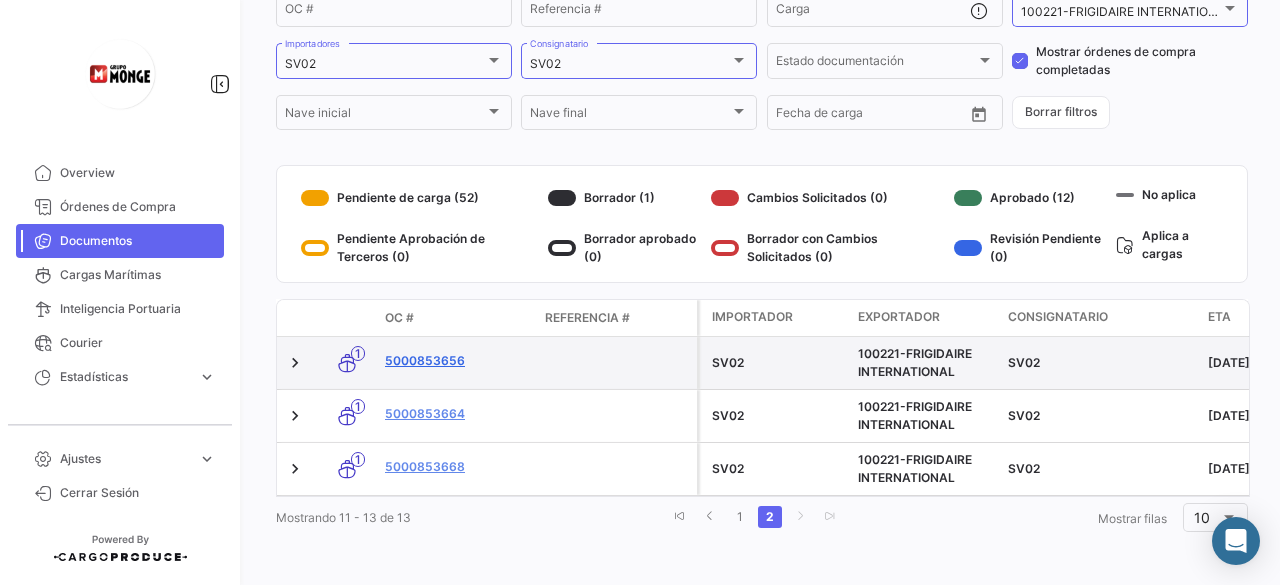 click on "5000853656" 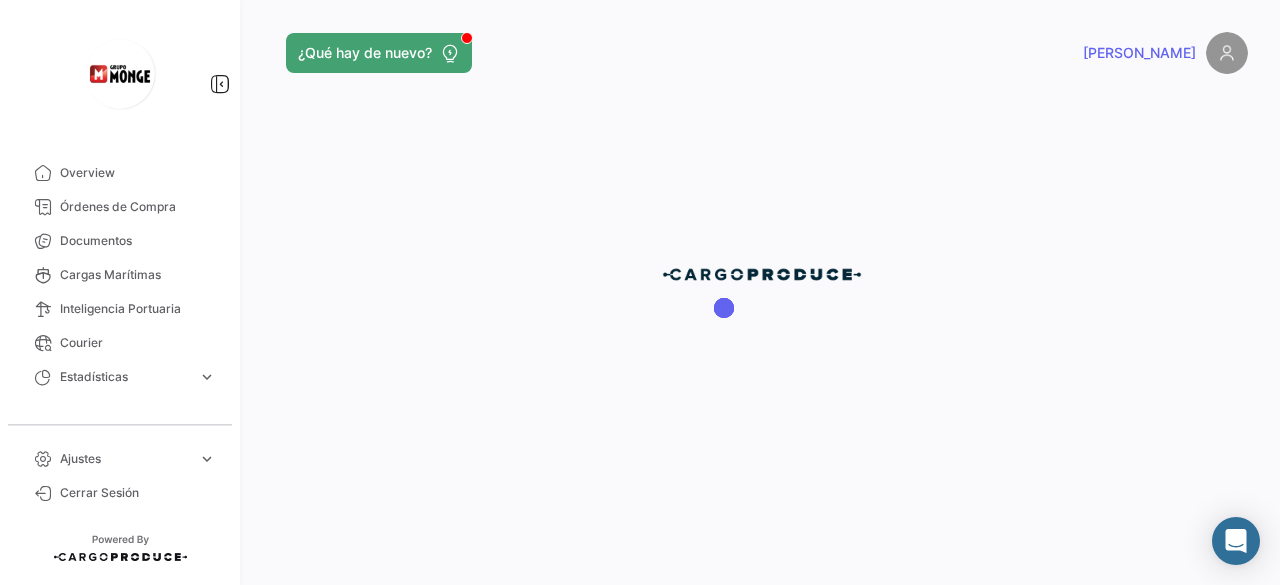 scroll, scrollTop: 0, scrollLeft: 0, axis: both 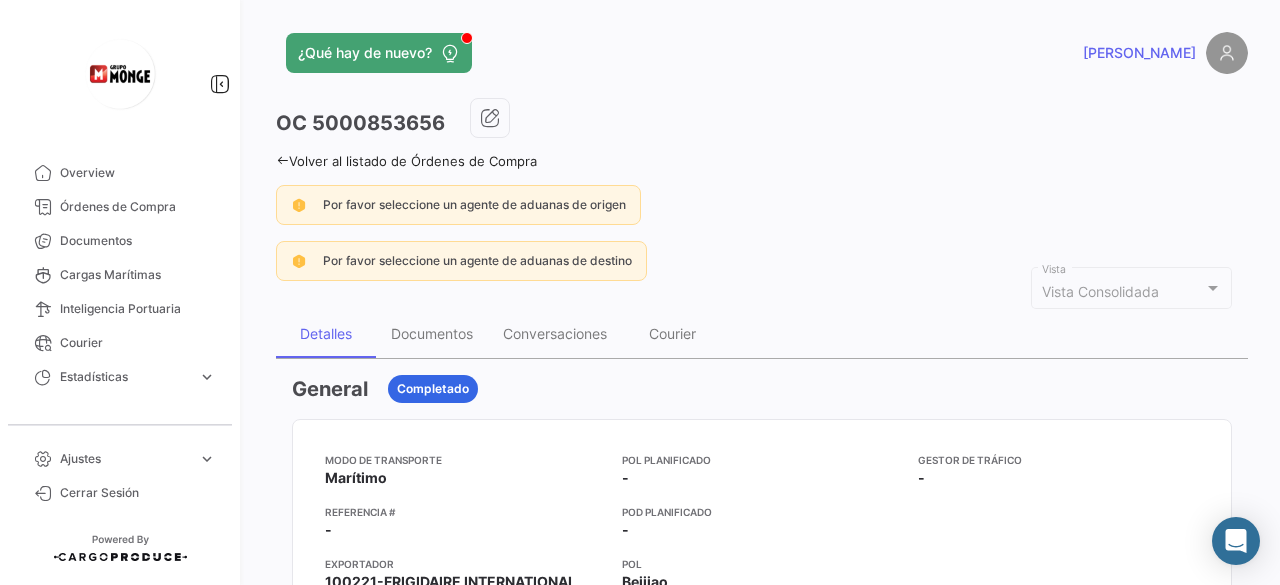 click at bounding box center [1213, 288] 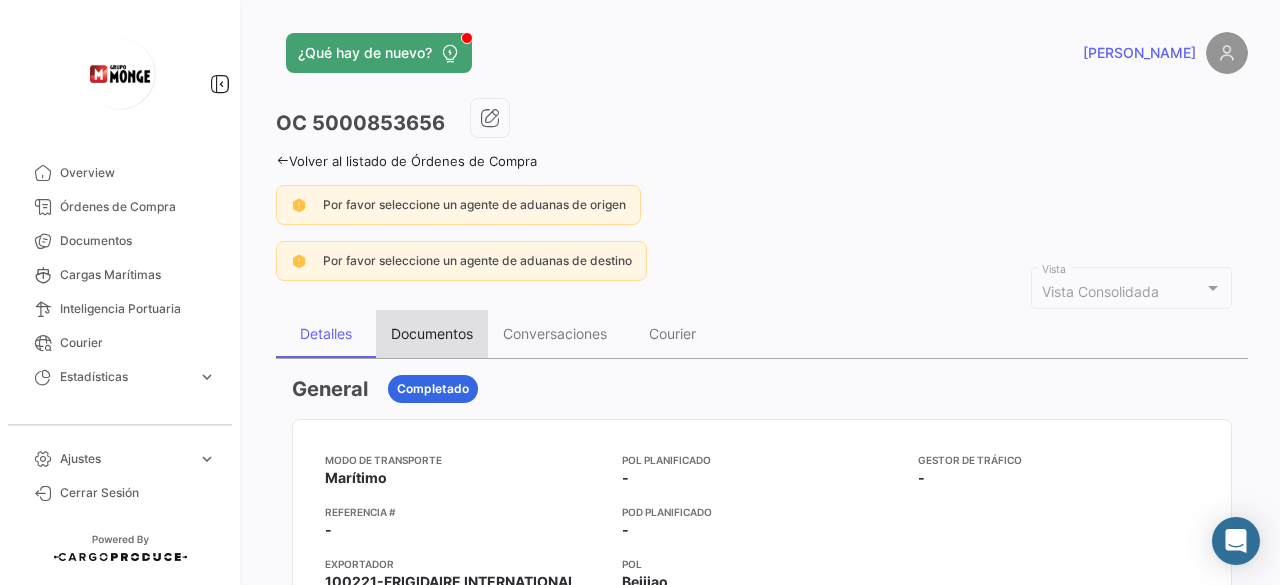 click on "Documentos" at bounding box center (432, 334) 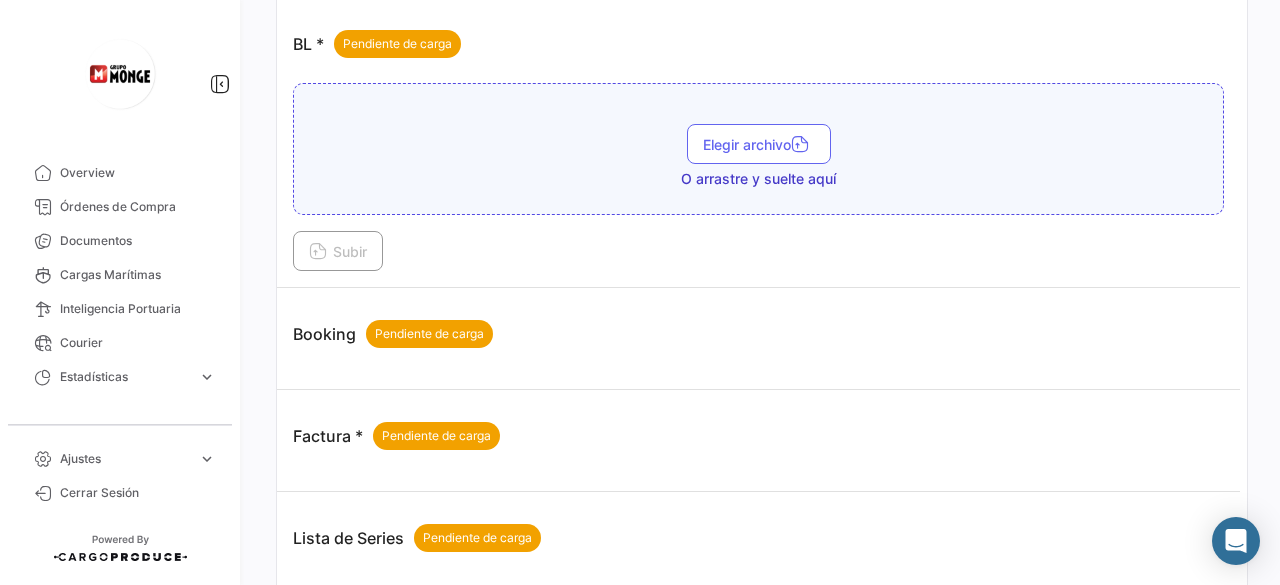 scroll, scrollTop: 600, scrollLeft: 0, axis: vertical 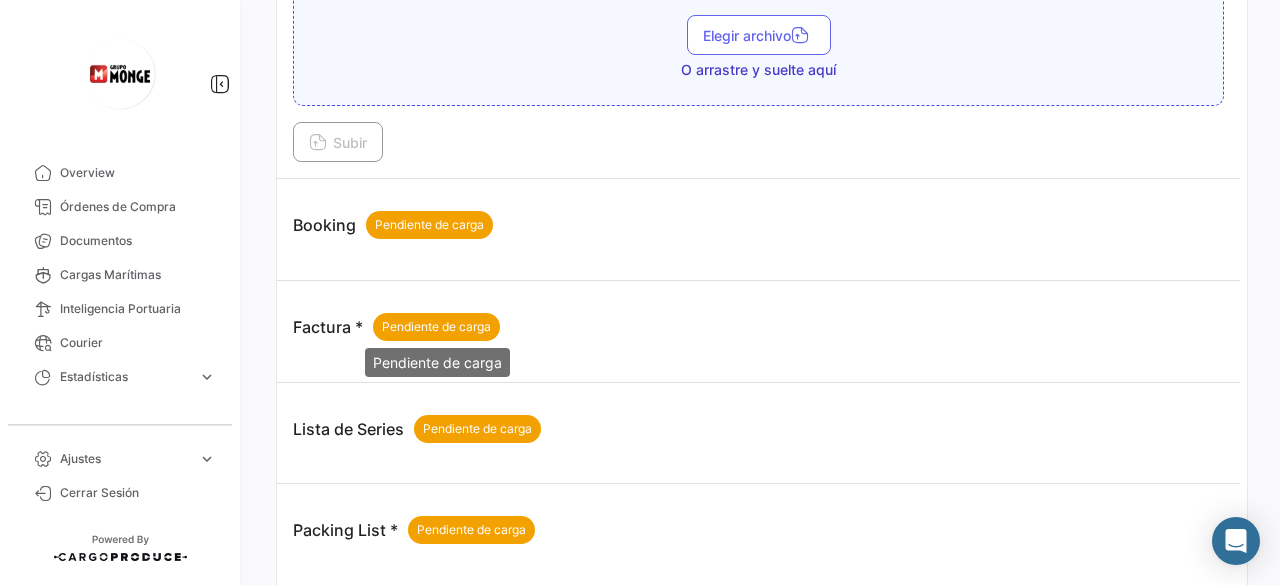 click on "Pendiente de carga" at bounding box center [436, 327] 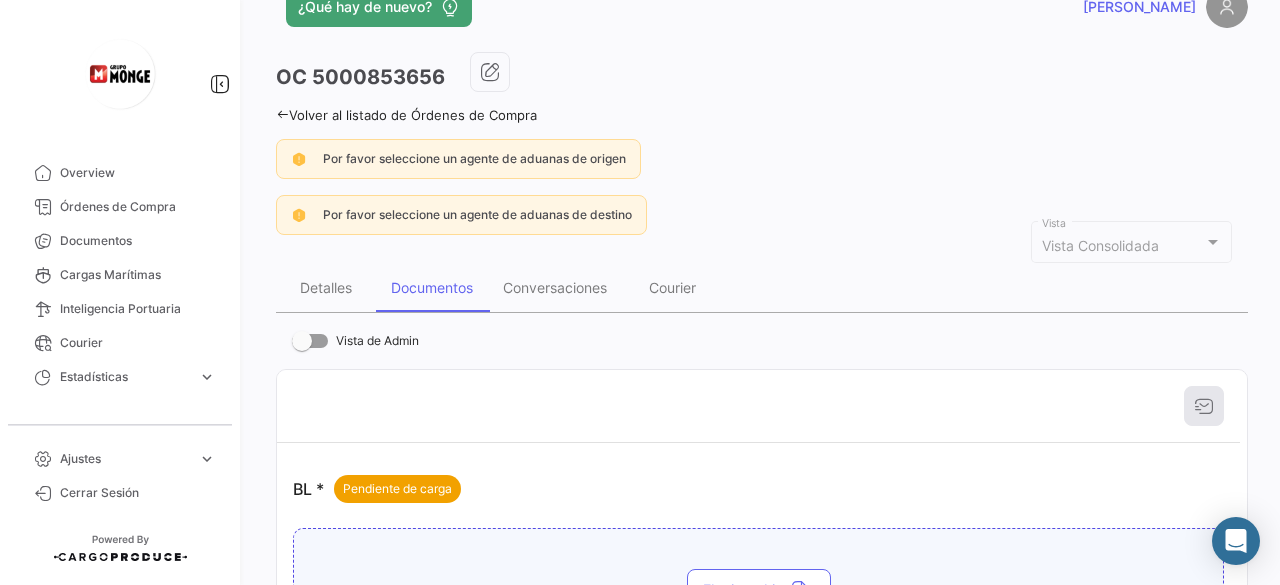 scroll, scrollTop: 0, scrollLeft: 0, axis: both 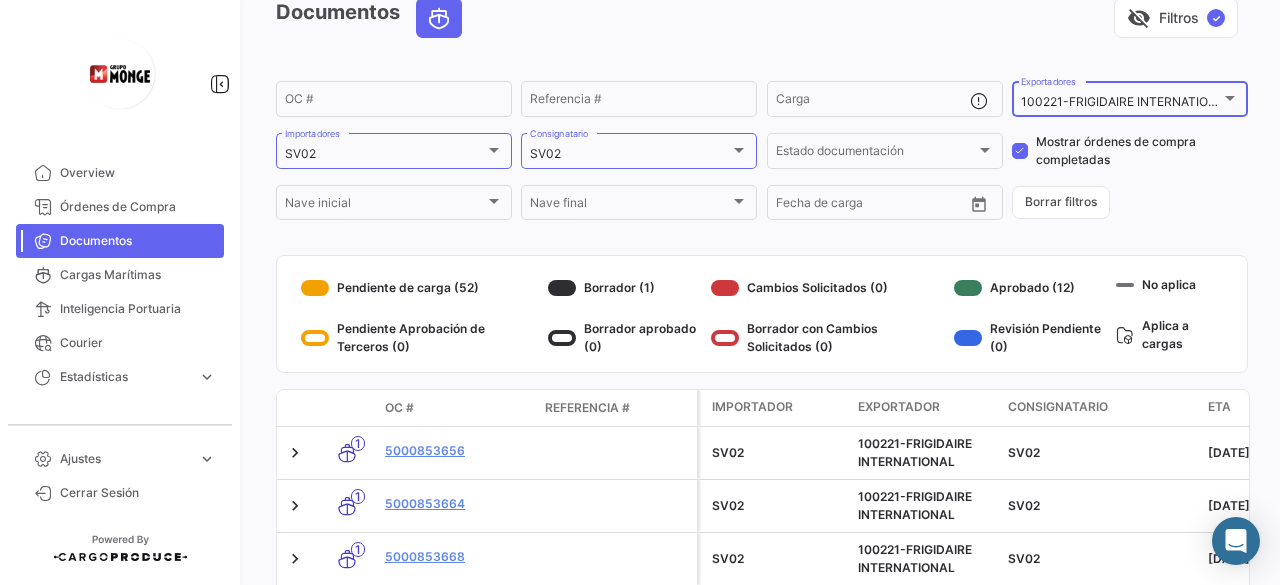 click at bounding box center [1230, 98] 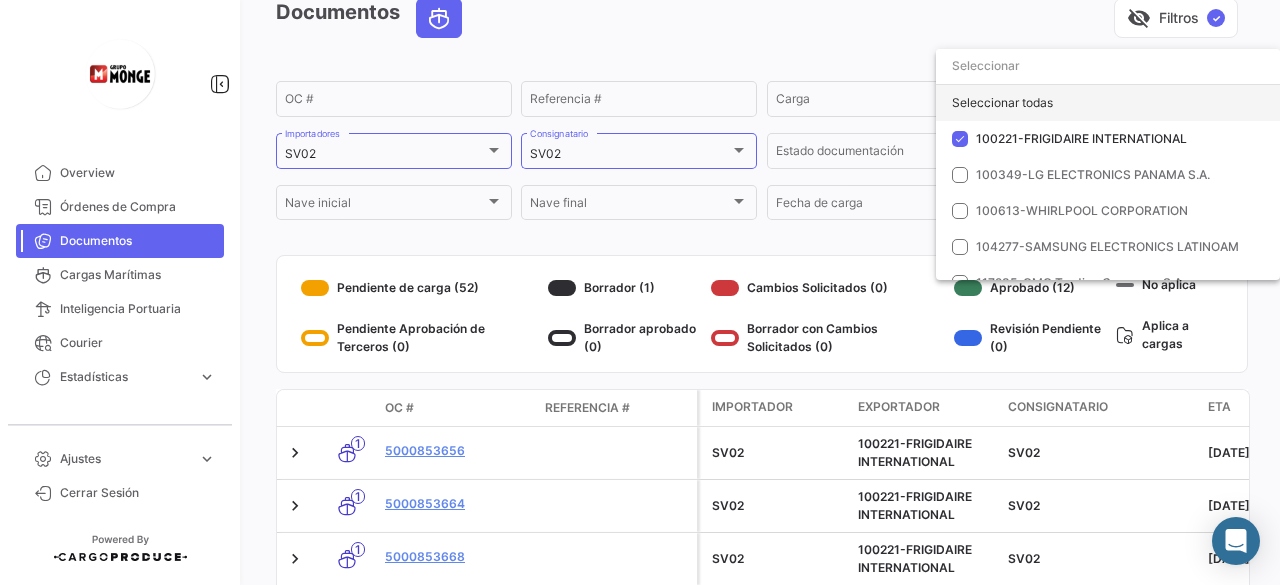click on "Seleccionar todas" 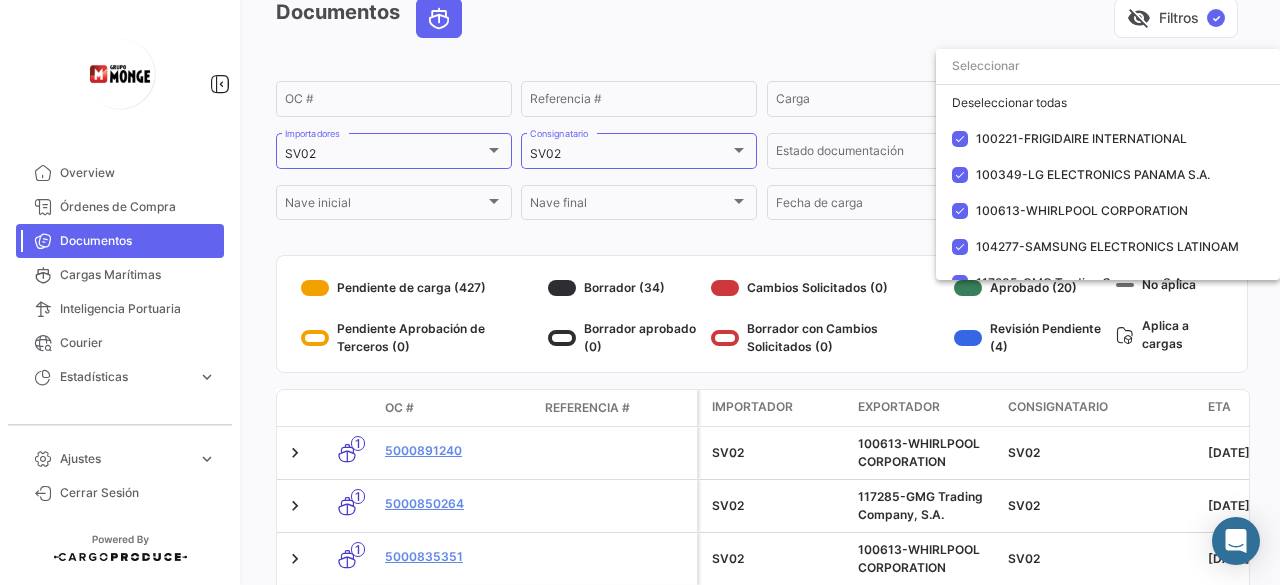 drag, startPoint x: 1274, startPoint y: 325, endPoint x: 1266, endPoint y: 357, distance: 32.984844 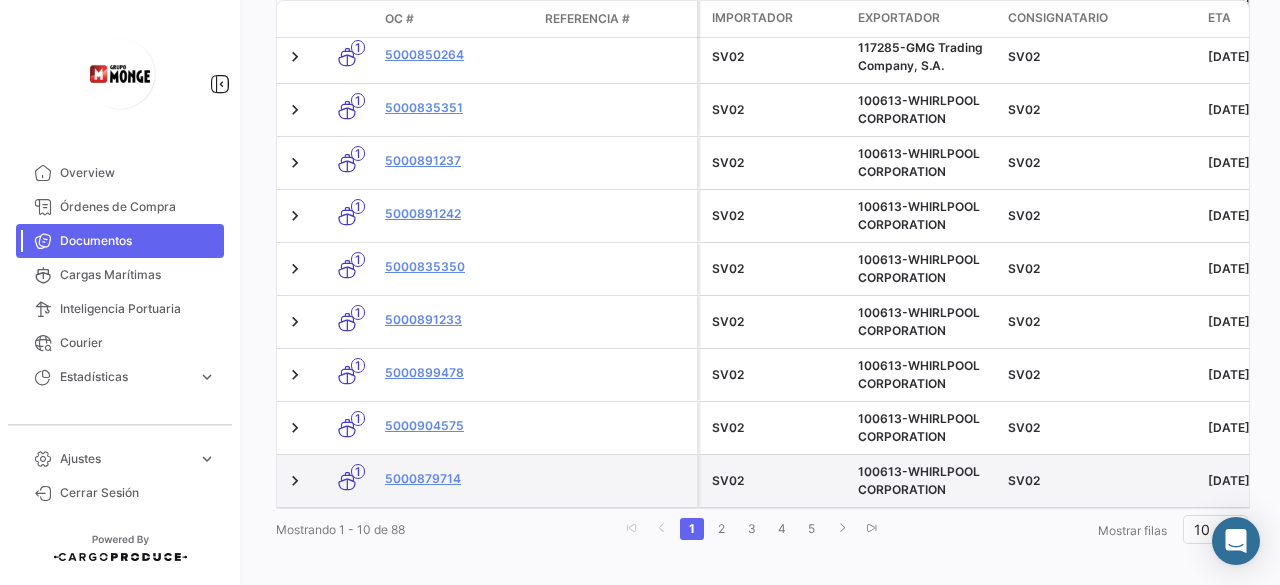 scroll, scrollTop: 573, scrollLeft: 0, axis: vertical 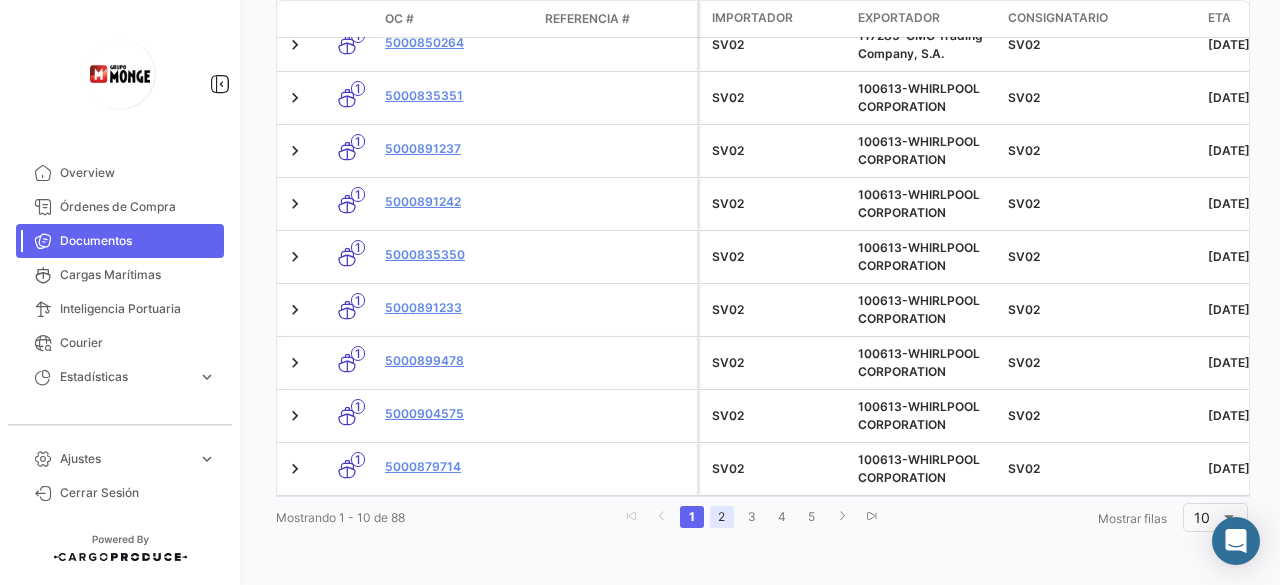 click on "2" 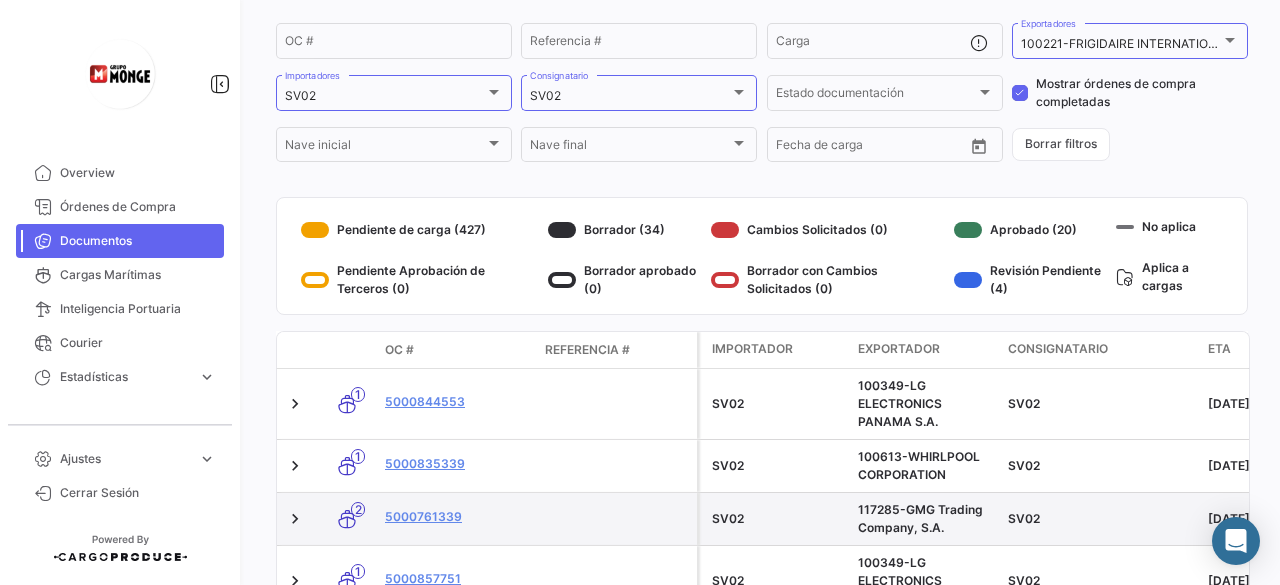 scroll, scrollTop: 63, scrollLeft: 0, axis: vertical 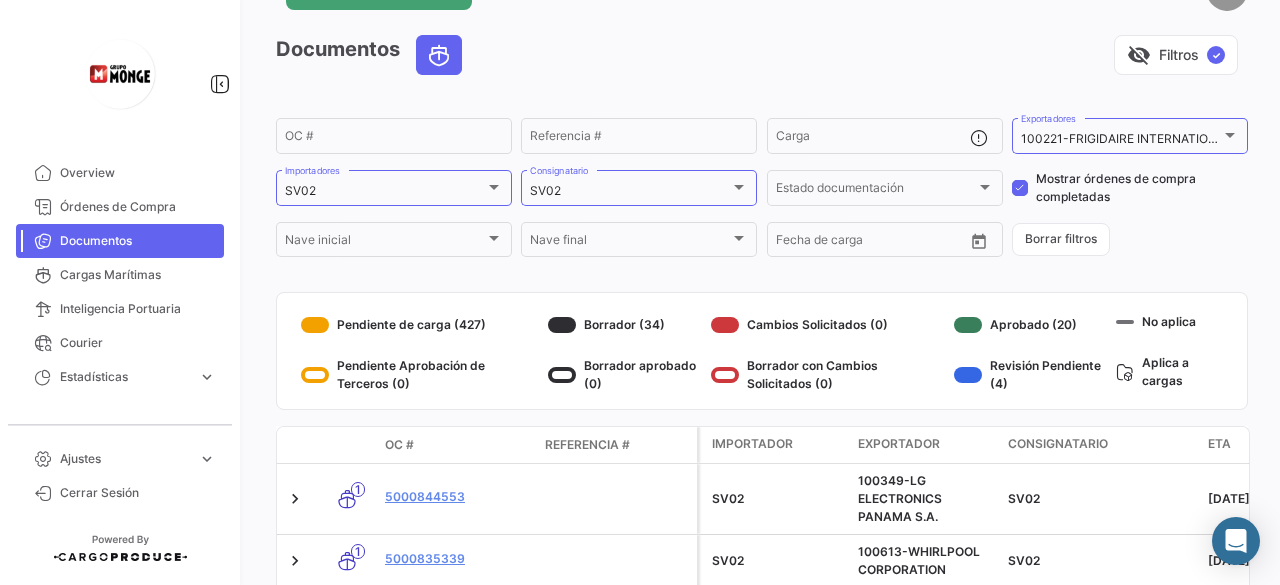 click on "Aprobado (20)" 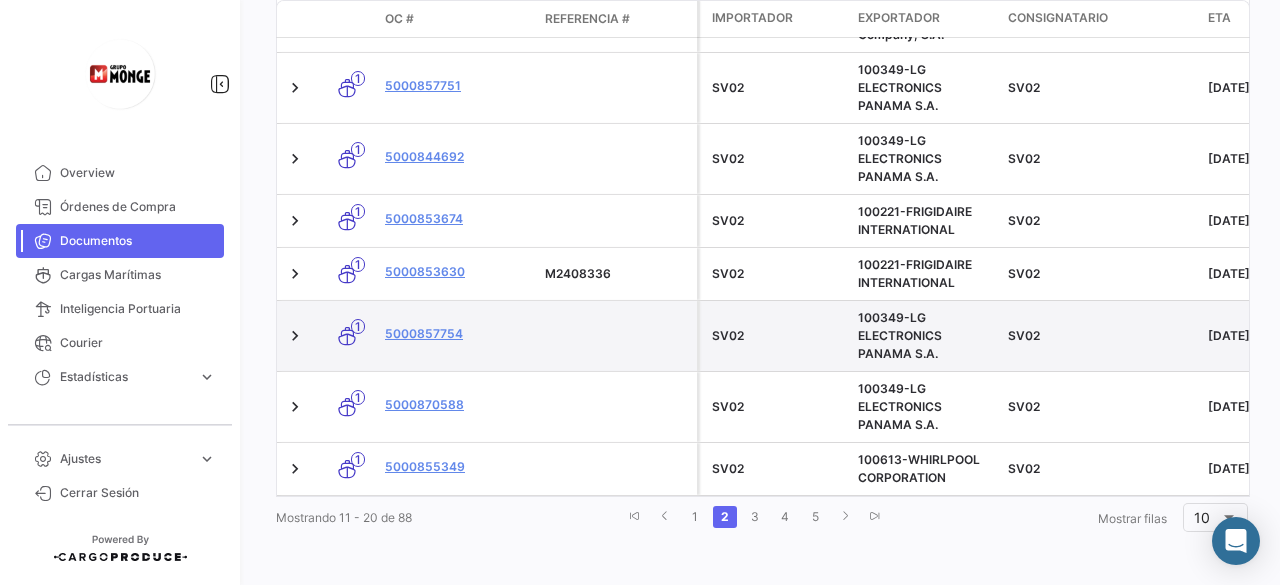 scroll, scrollTop: 663, scrollLeft: 0, axis: vertical 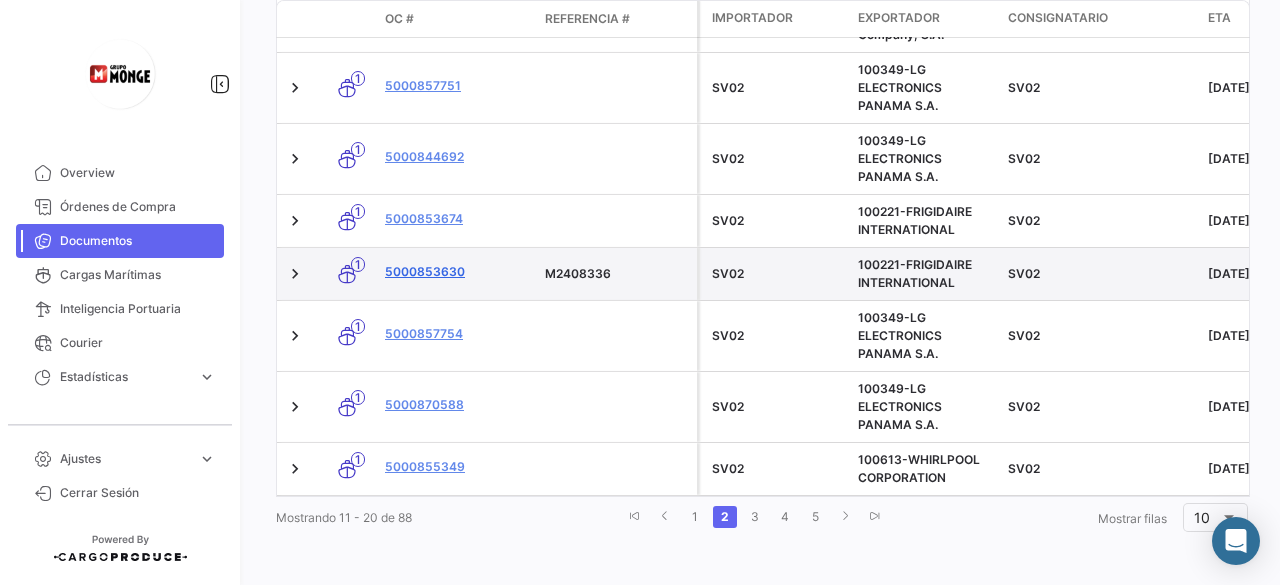 click on "5000853630" 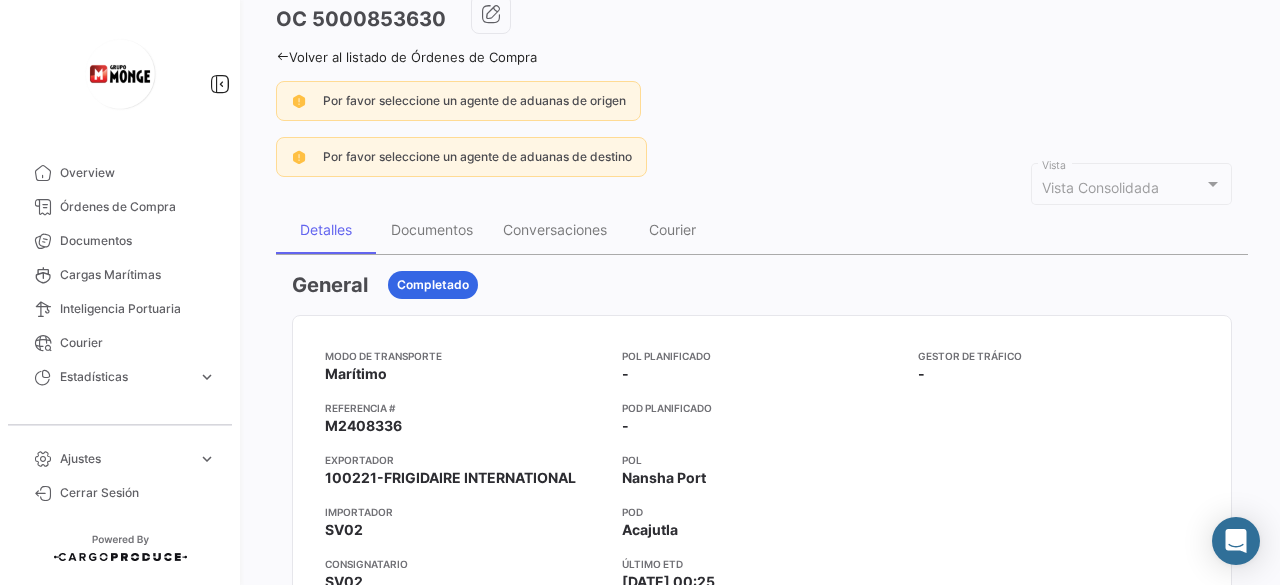scroll, scrollTop: 56, scrollLeft: 0, axis: vertical 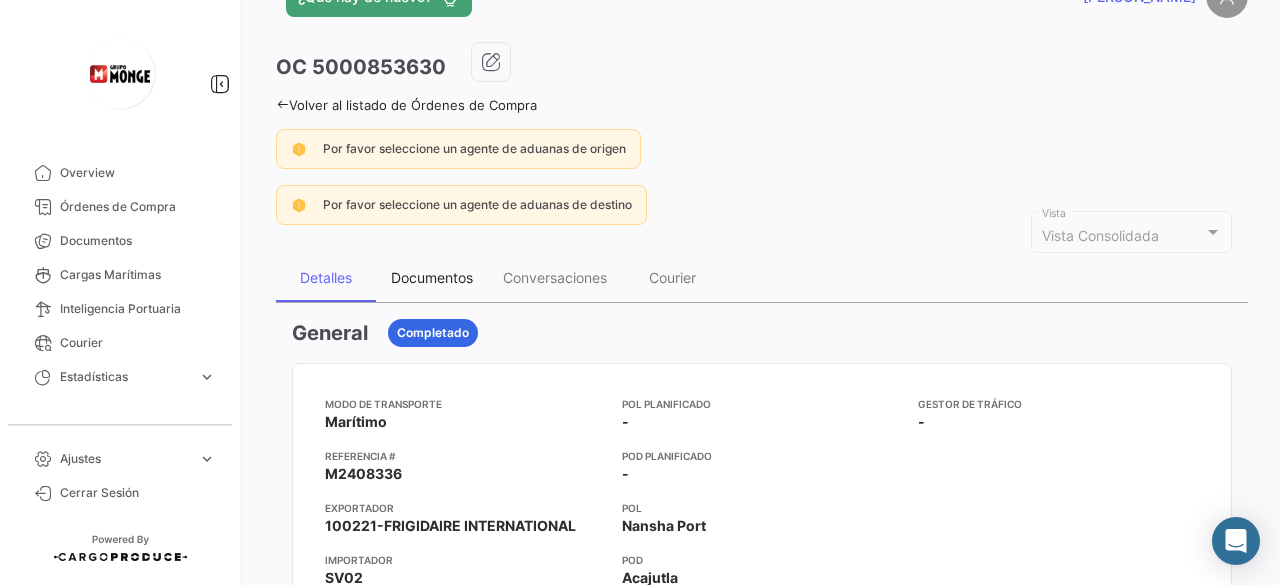 click on "Documentos" at bounding box center (432, 277) 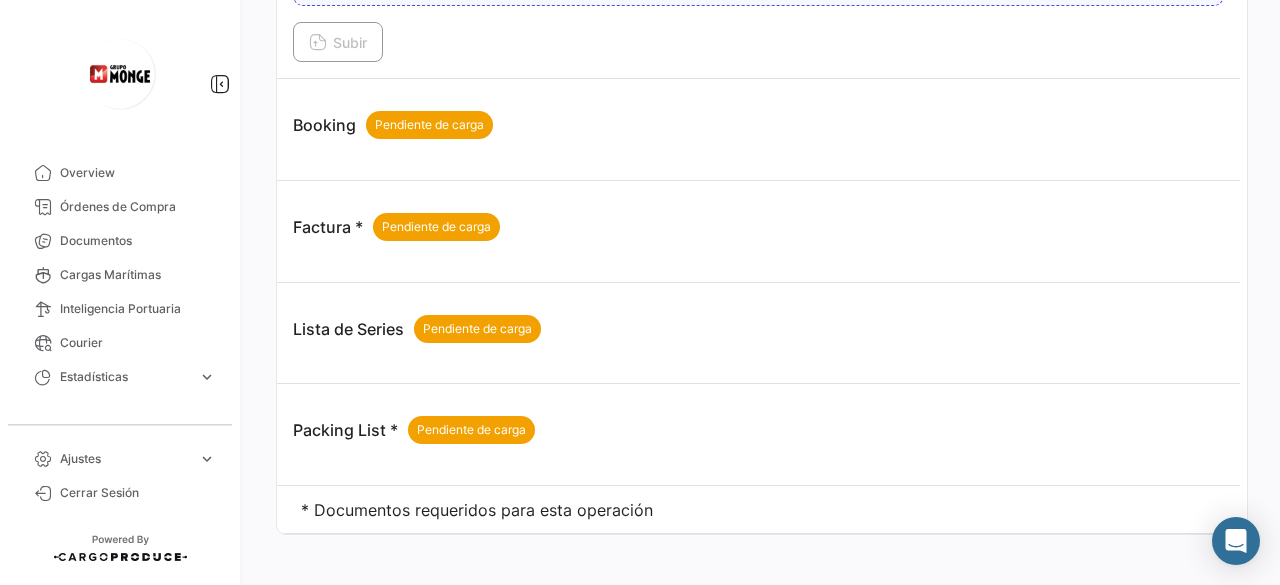 scroll, scrollTop: 720, scrollLeft: 0, axis: vertical 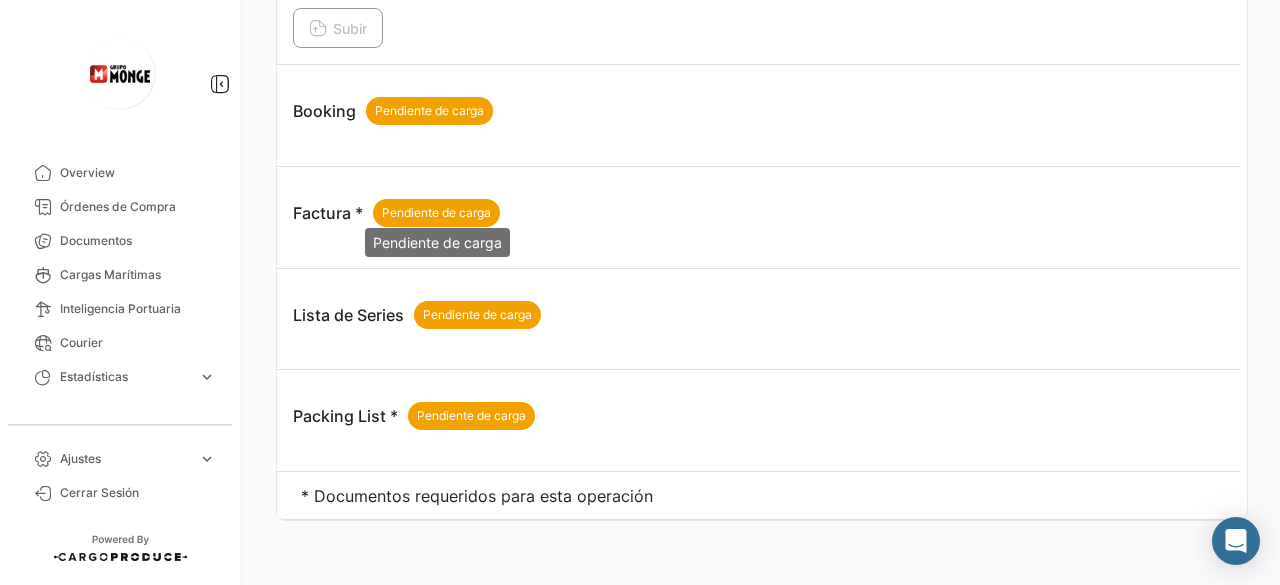 click on "Pendiente de carga" at bounding box center (436, 213) 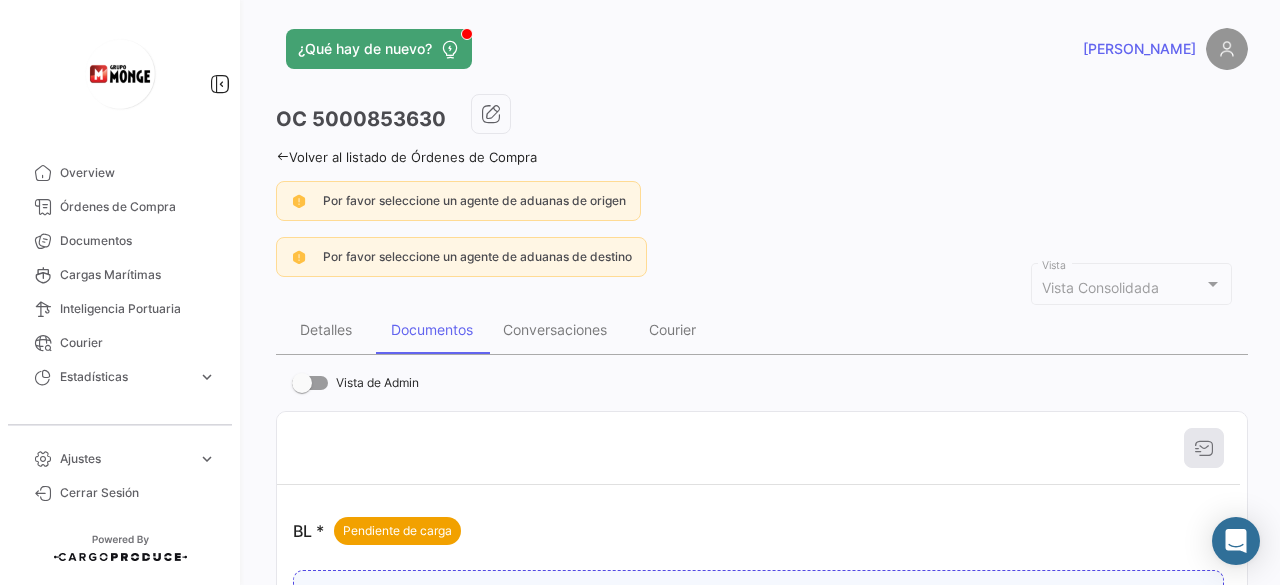 scroll, scrollTop: 0, scrollLeft: 0, axis: both 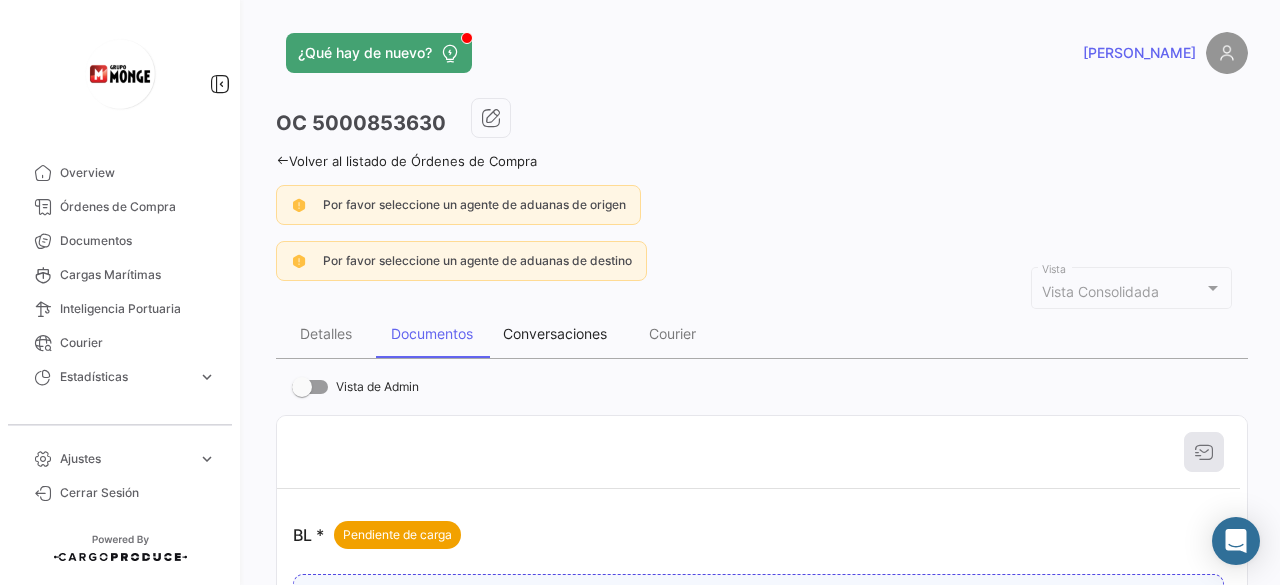 click on "Conversaciones" at bounding box center (555, 334) 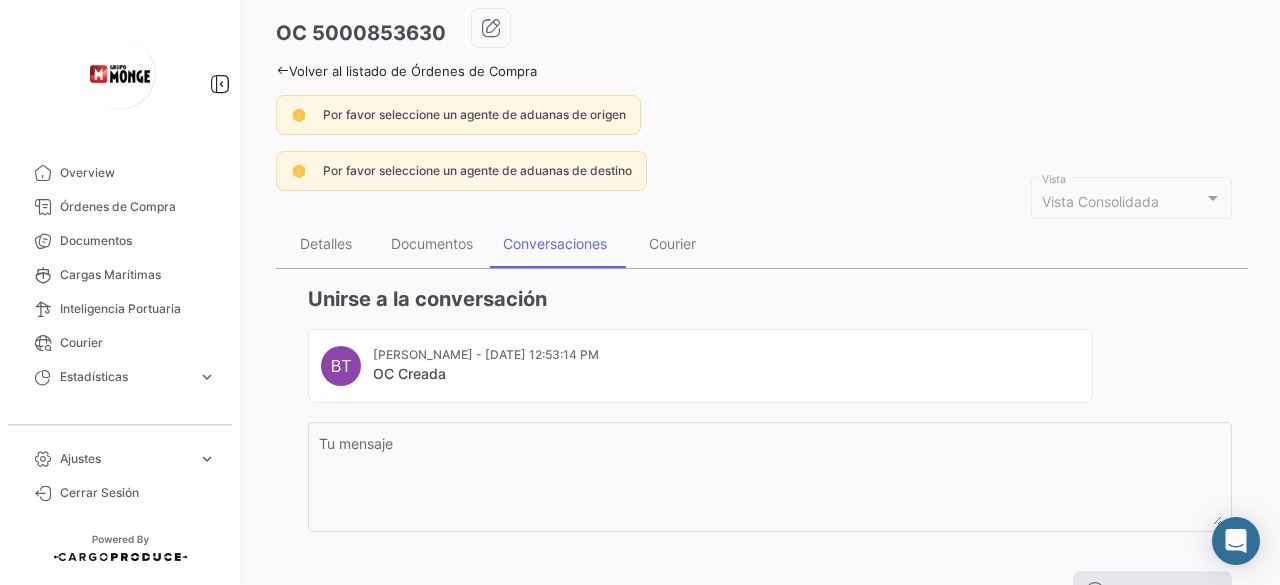 scroll, scrollTop: 0, scrollLeft: 0, axis: both 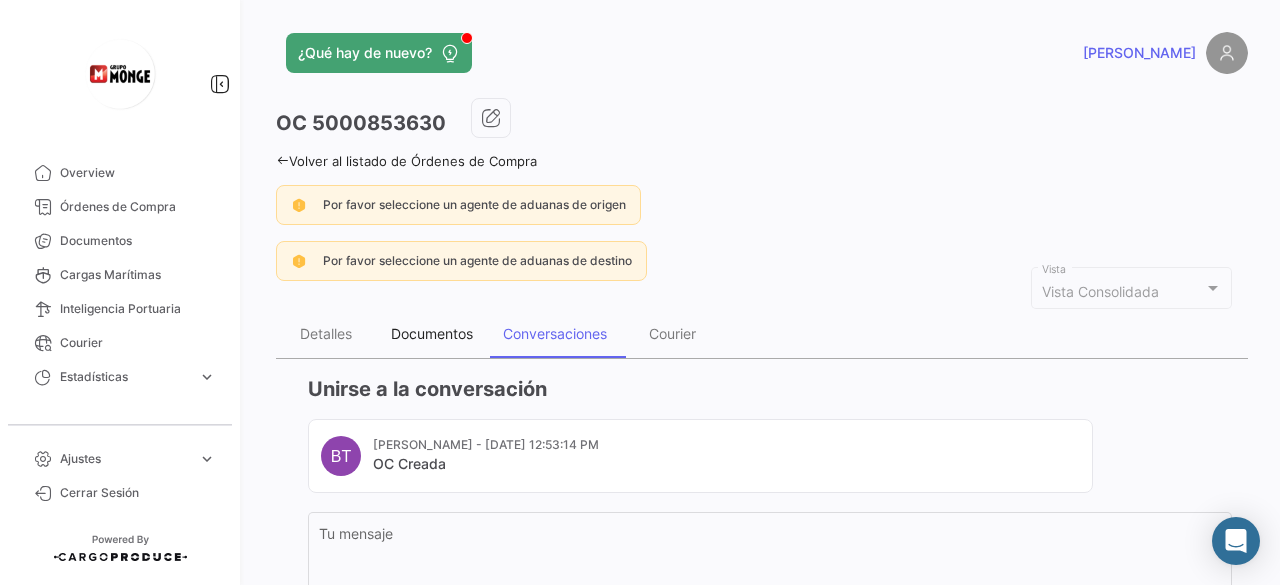 click on "Documentos" at bounding box center (432, 333) 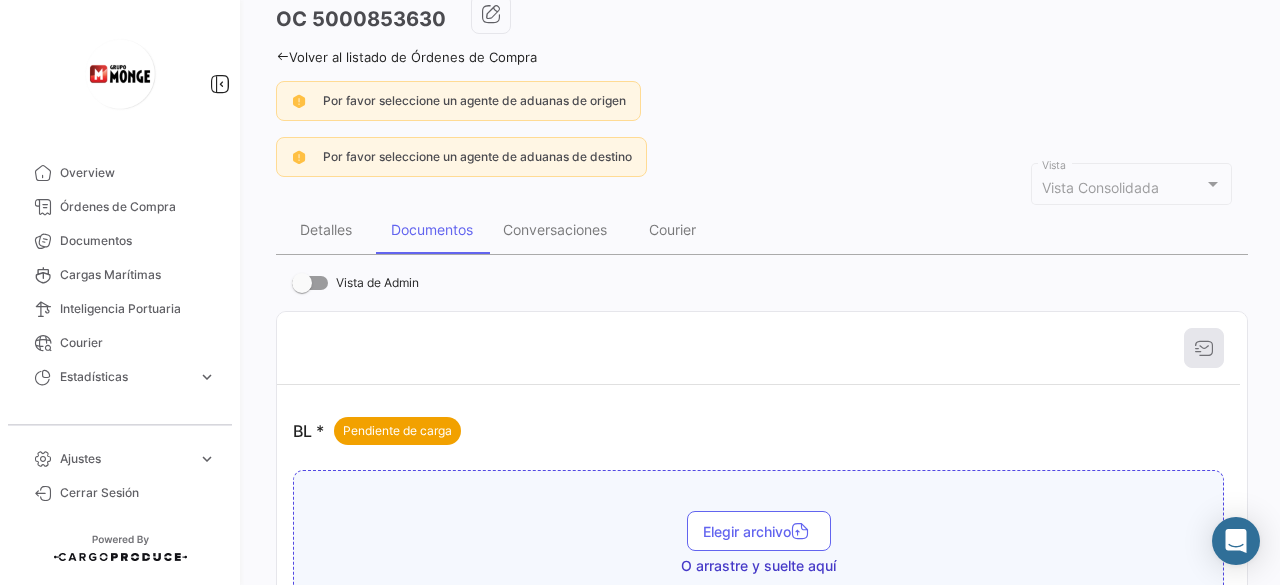 scroll, scrollTop: 0, scrollLeft: 0, axis: both 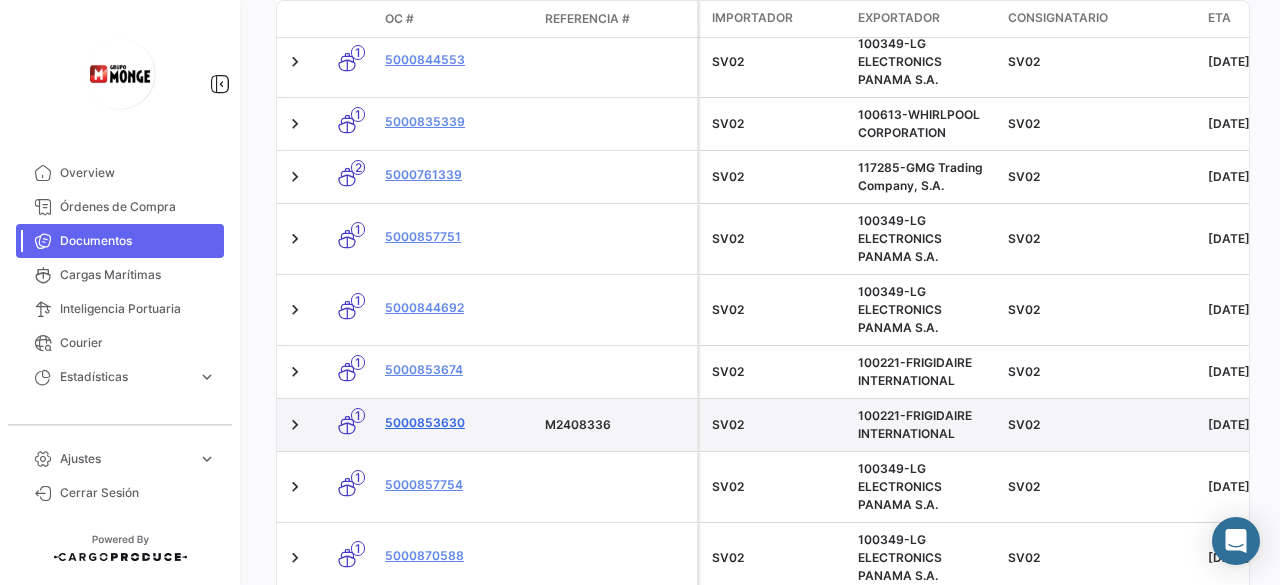 click on "5000853630" 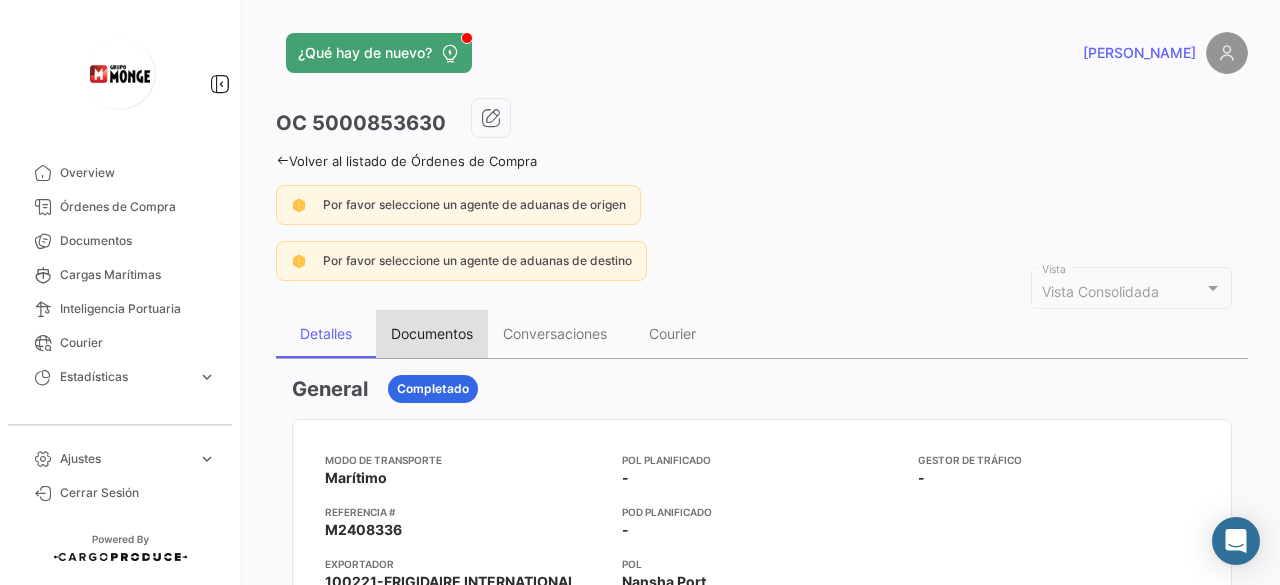 click on "Documentos" at bounding box center (432, 333) 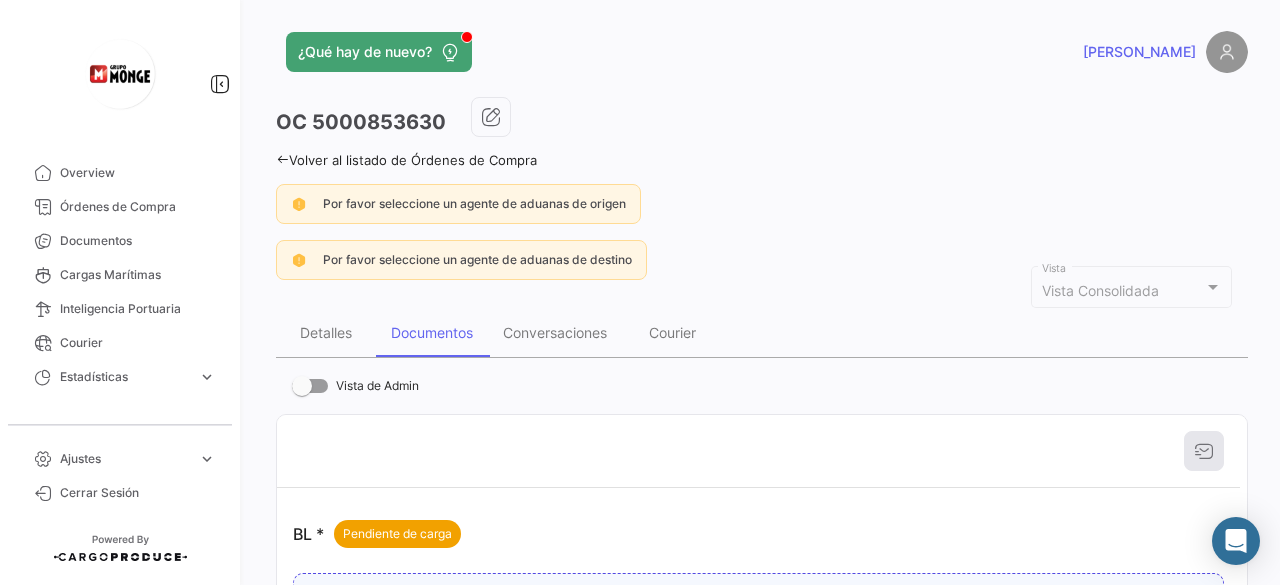 scroll, scrollTop: 0, scrollLeft: 0, axis: both 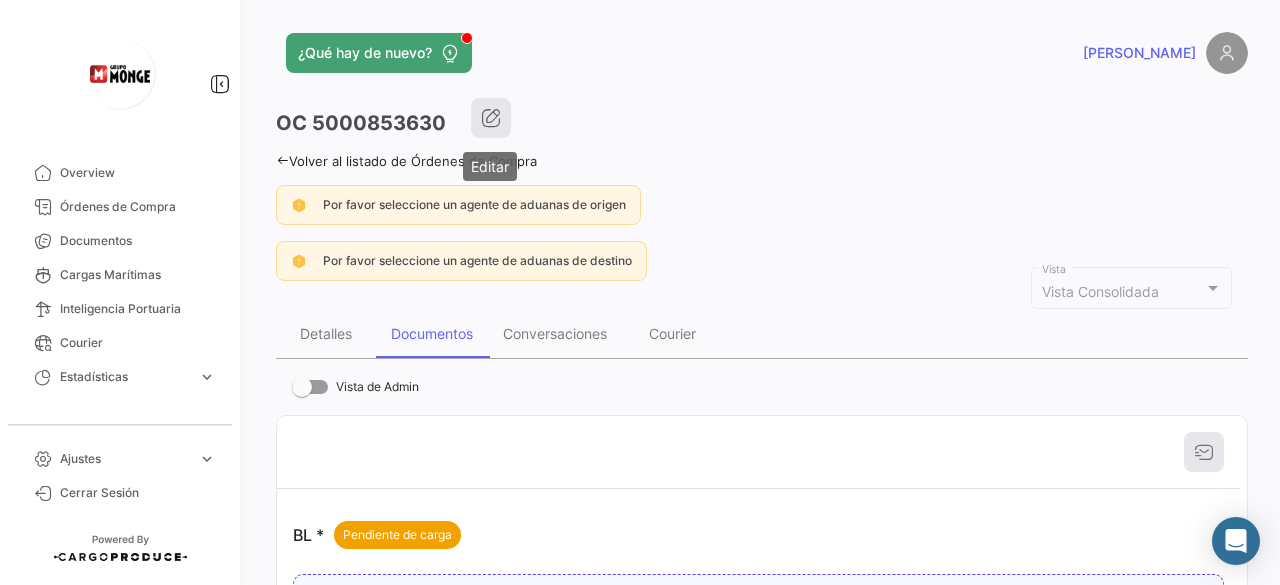 click 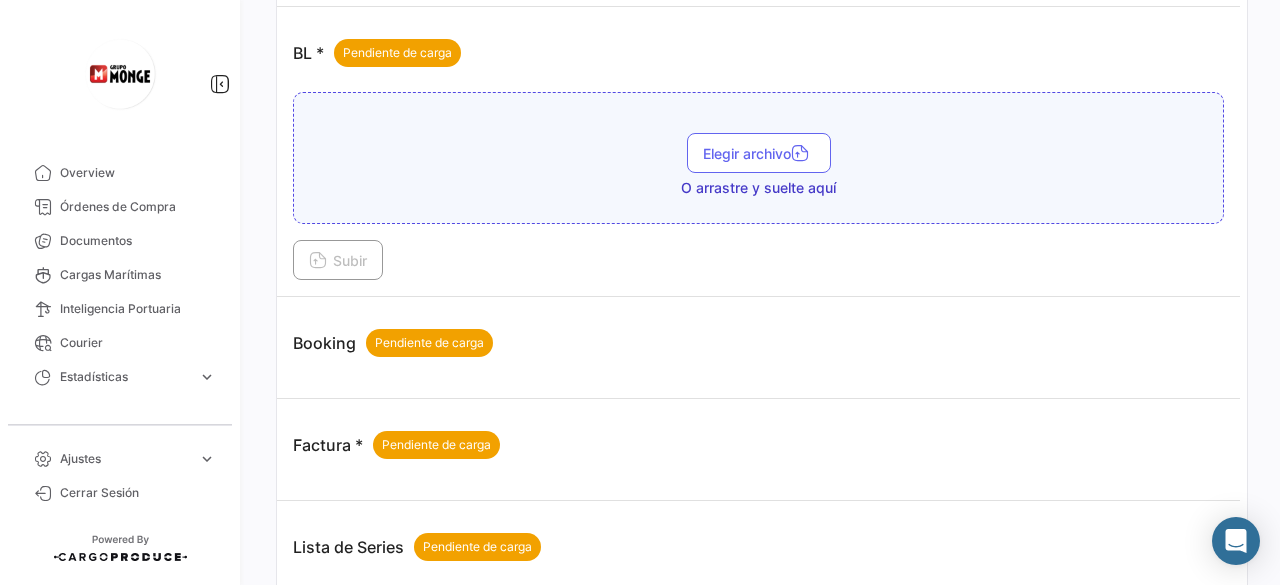 scroll, scrollTop: 500, scrollLeft: 0, axis: vertical 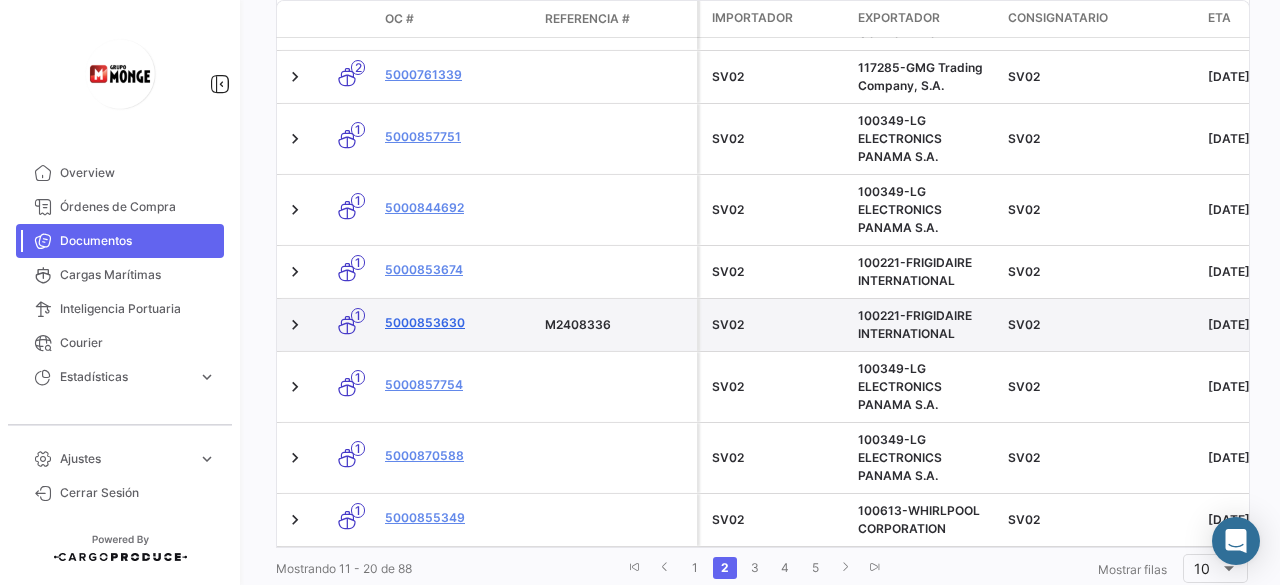 click on "5000853630" 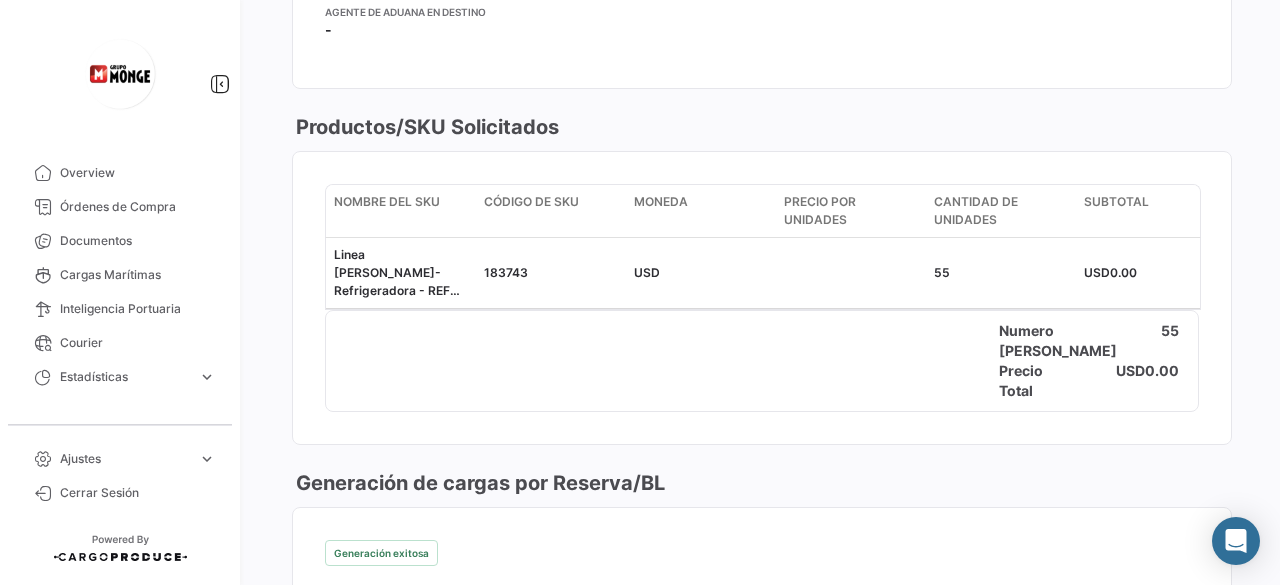 scroll, scrollTop: 800, scrollLeft: 0, axis: vertical 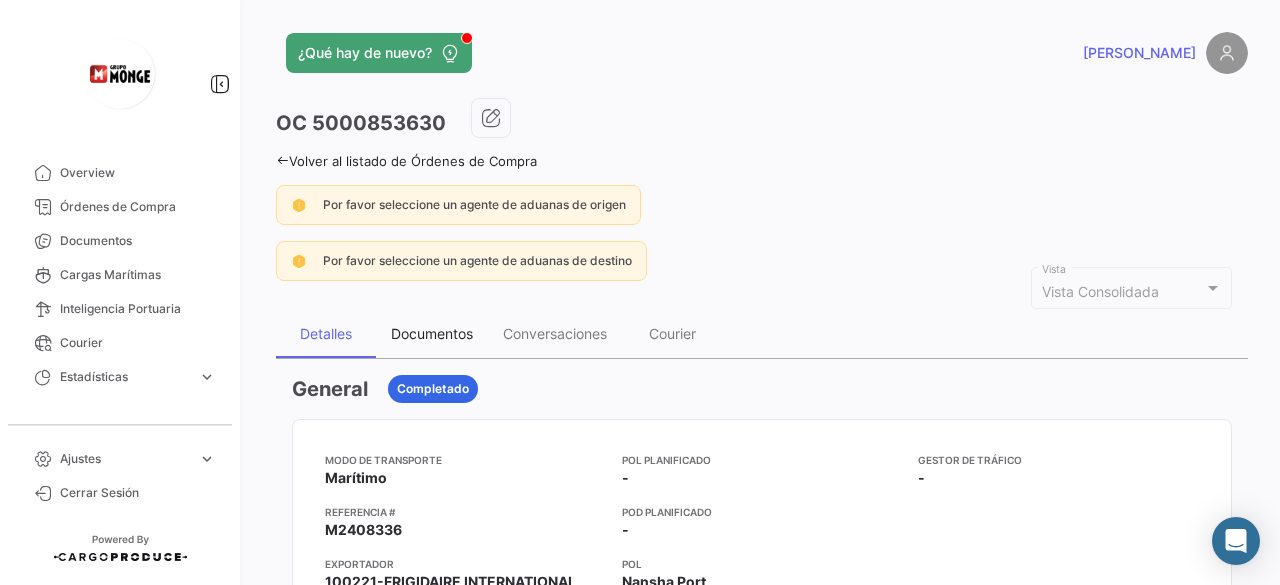 click on "Documentos" at bounding box center (432, 333) 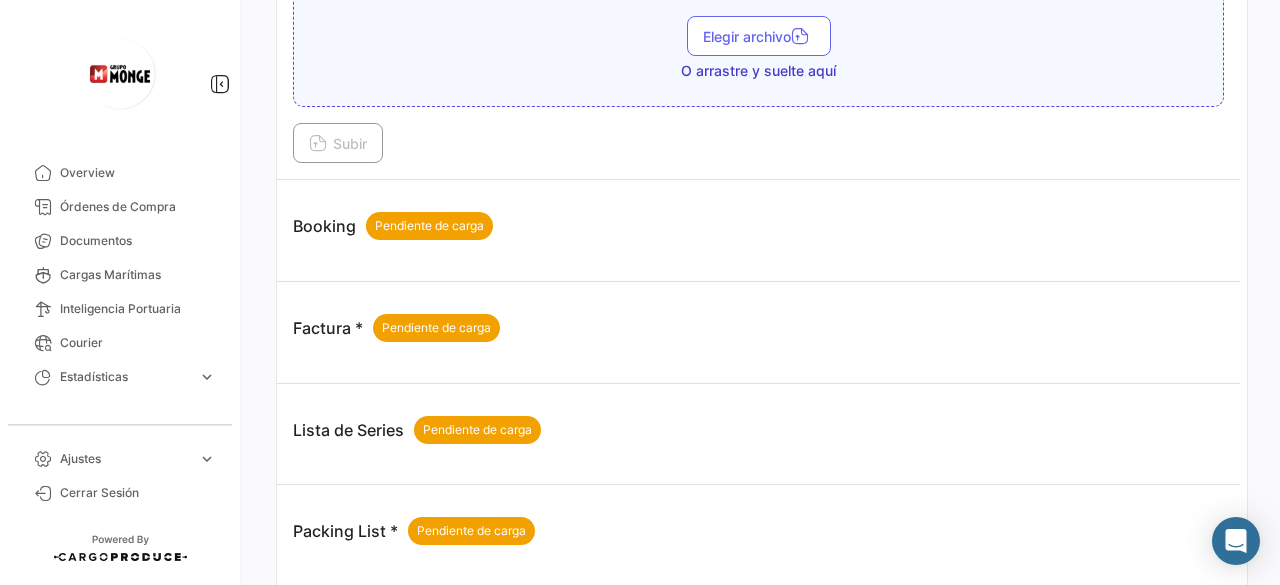 scroll, scrollTop: 600, scrollLeft: 0, axis: vertical 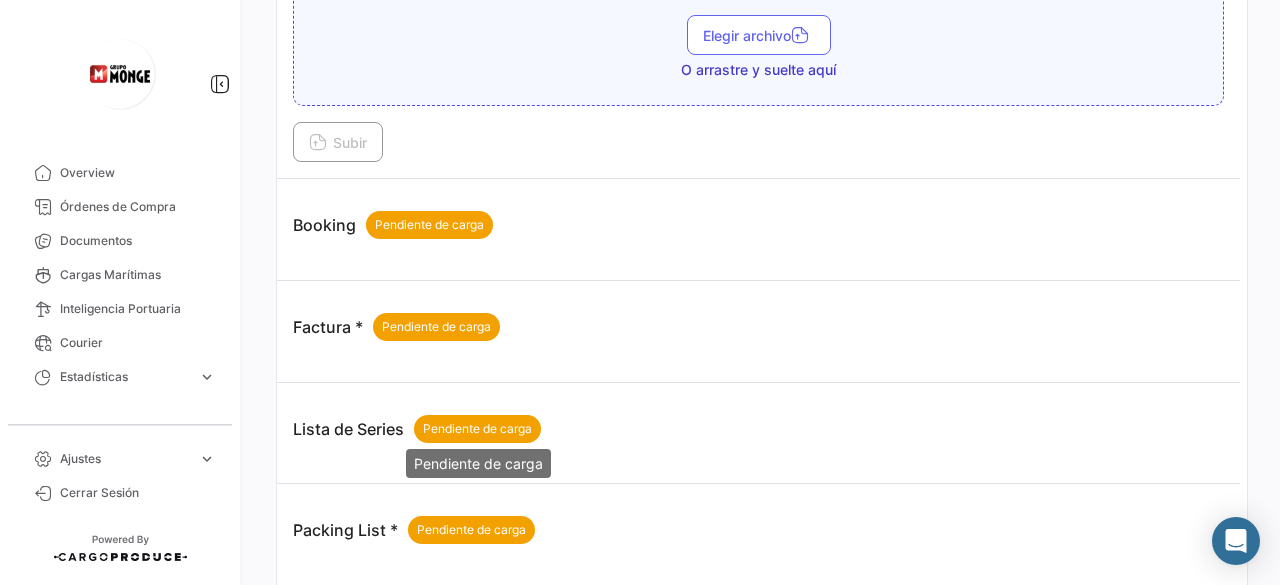 click on "Pendiente de carga" at bounding box center (477, 429) 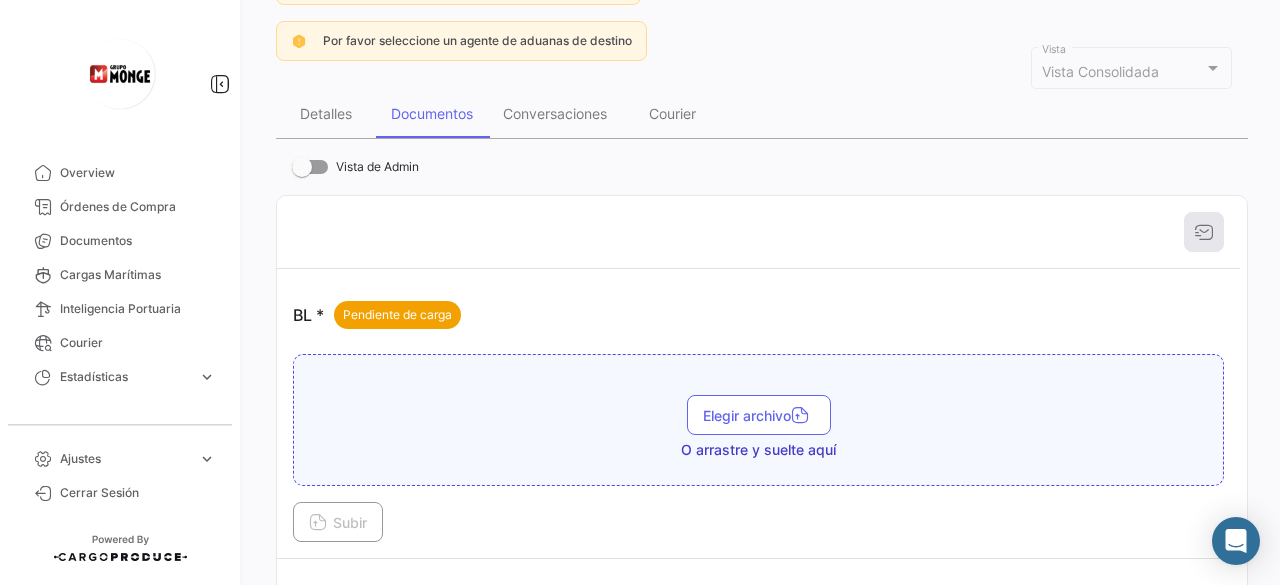 scroll, scrollTop: 20, scrollLeft: 0, axis: vertical 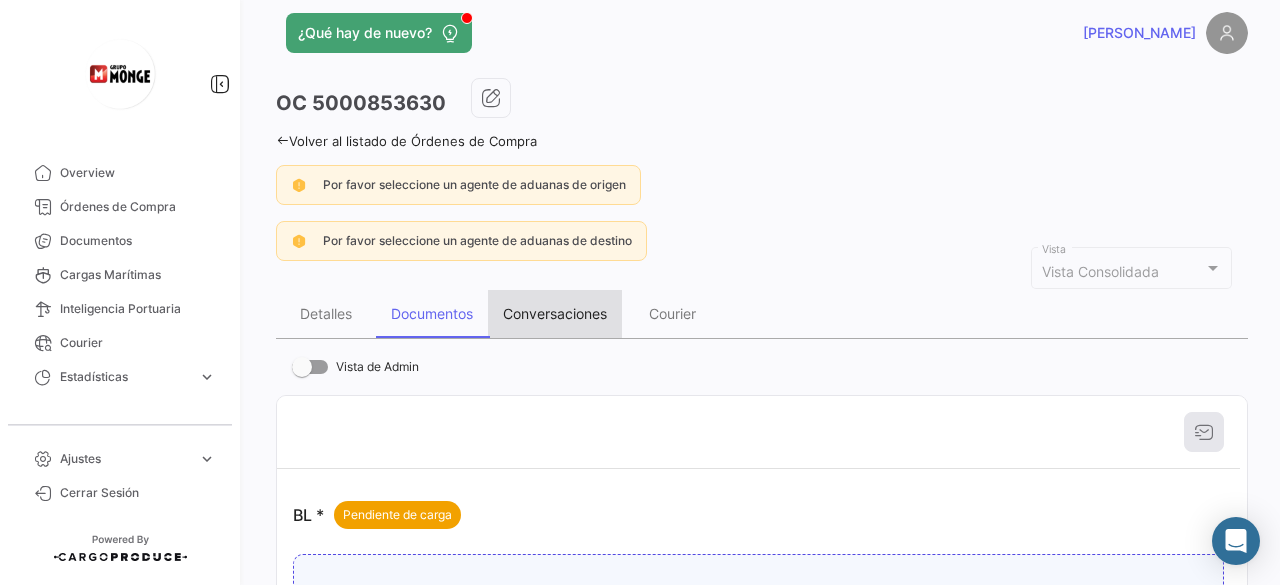 click on "Conversaciones" at bounding box center [555, 314] 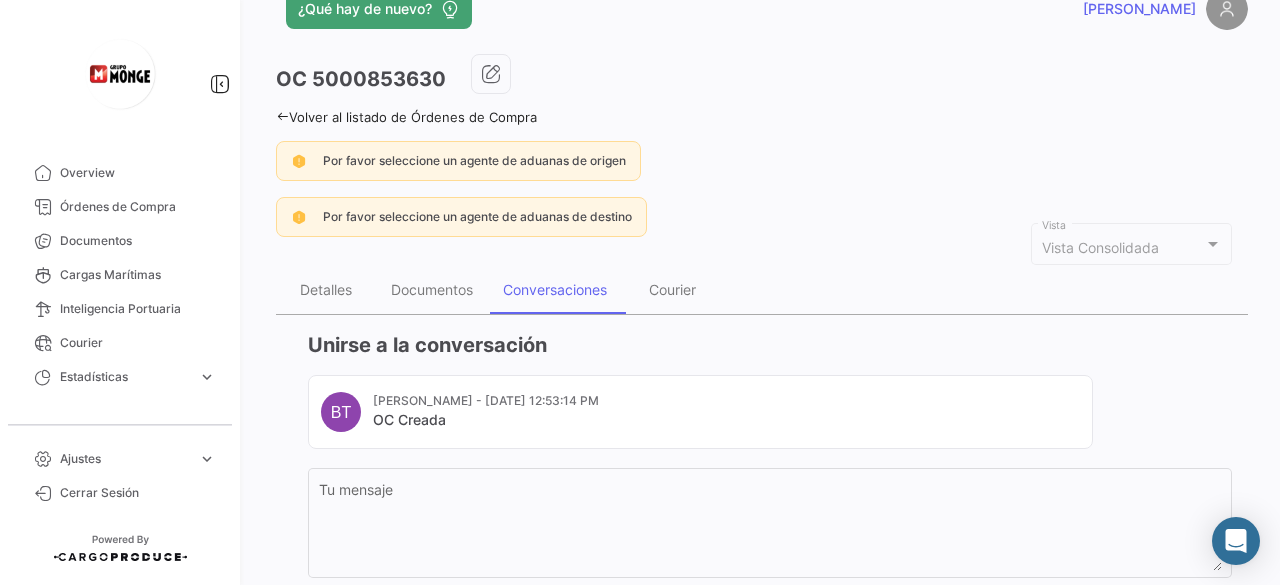 scroll, scrollTop: 0, scrollLeft: 0, axis: both 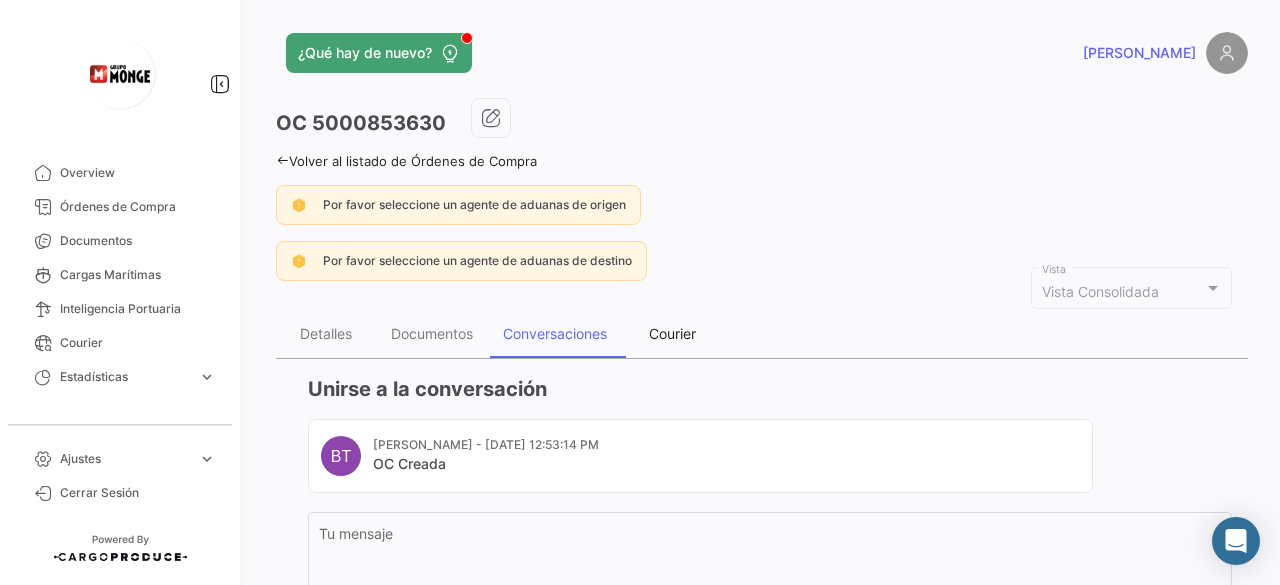 click on "Courier" at bounding box center (672, 333) 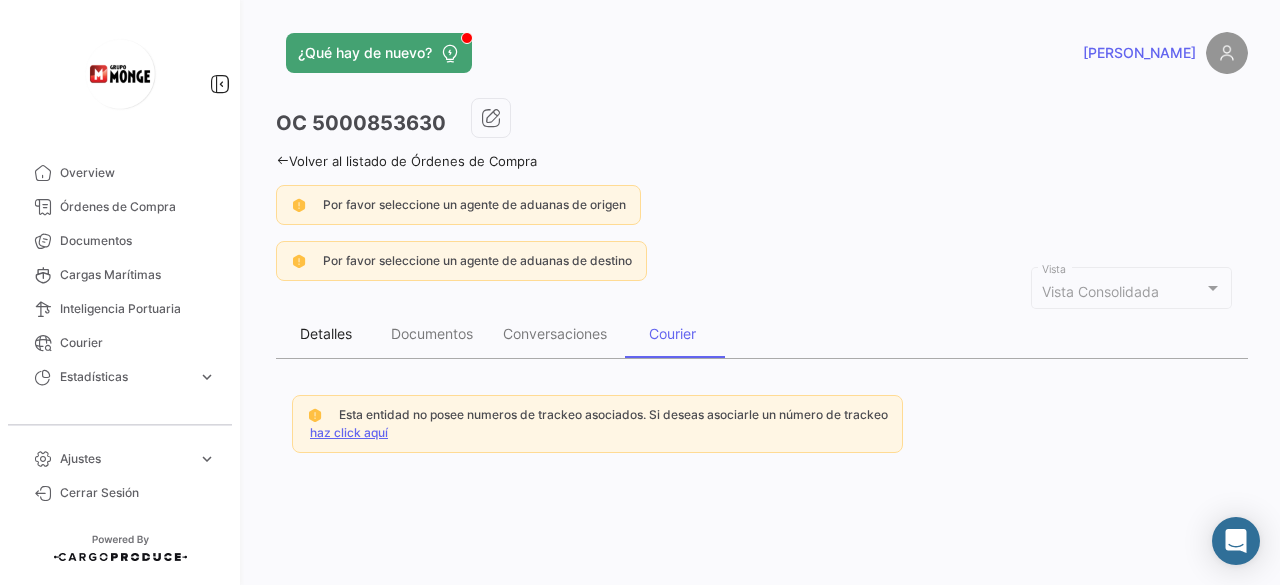 click on "Detalles" at bounding box center (326, 334) 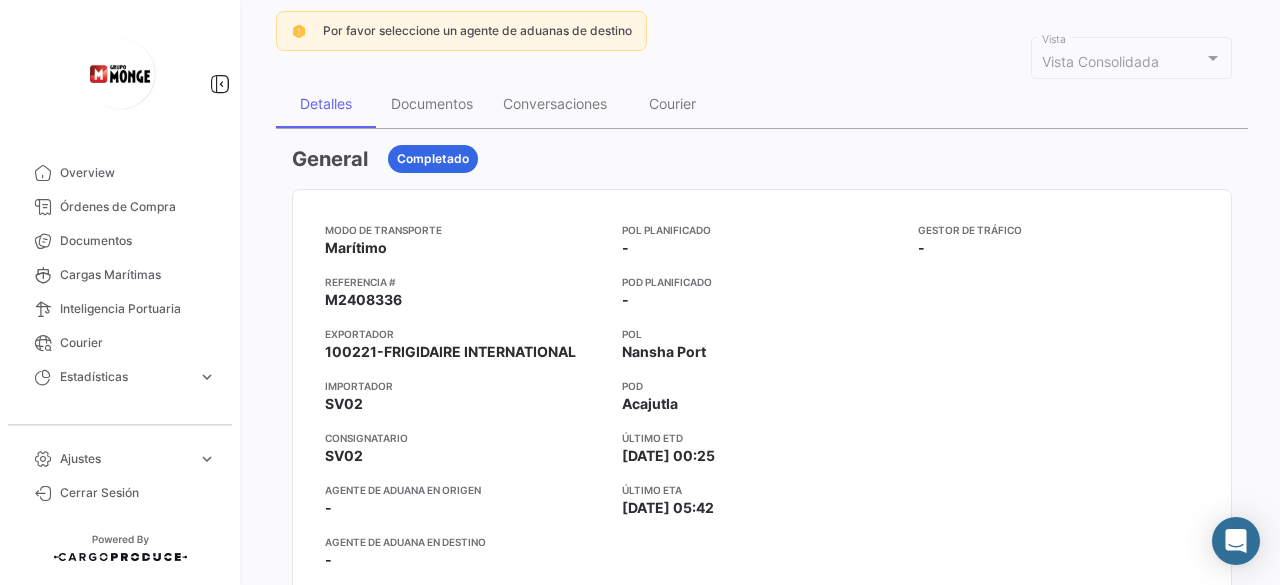 scroll, scrollTop: 200, scrollLeft: 0, axis: vertical 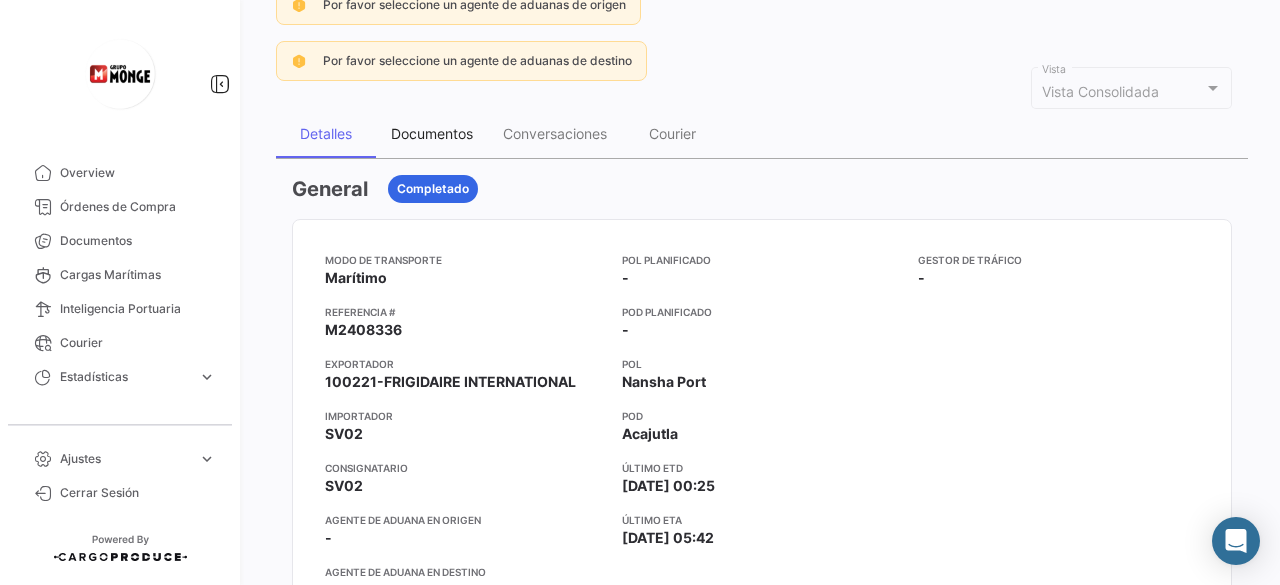 click on "Documentos" at bounding box center (432, 133) 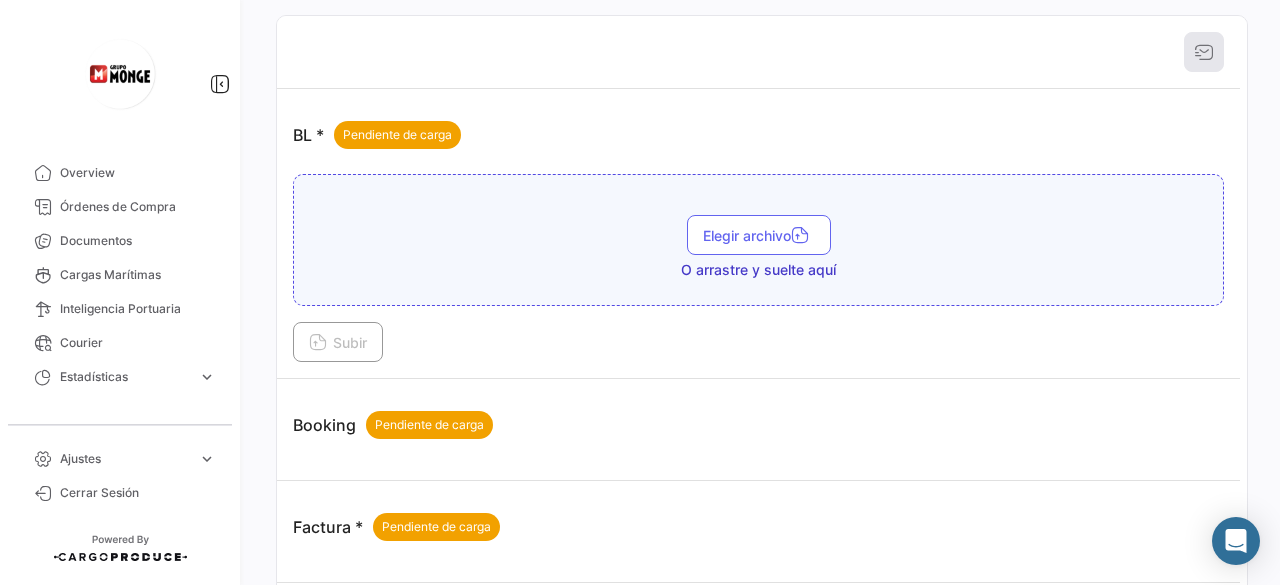 scroll, scrollTop: 0, scrollLeft: 0, axis: both 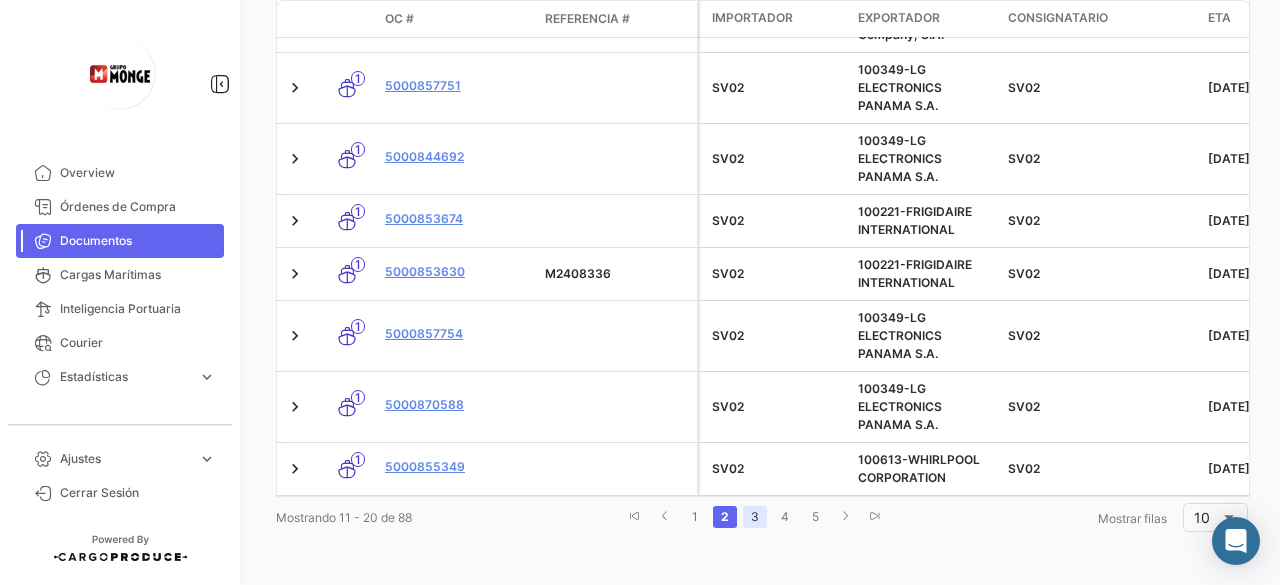 click on "3" 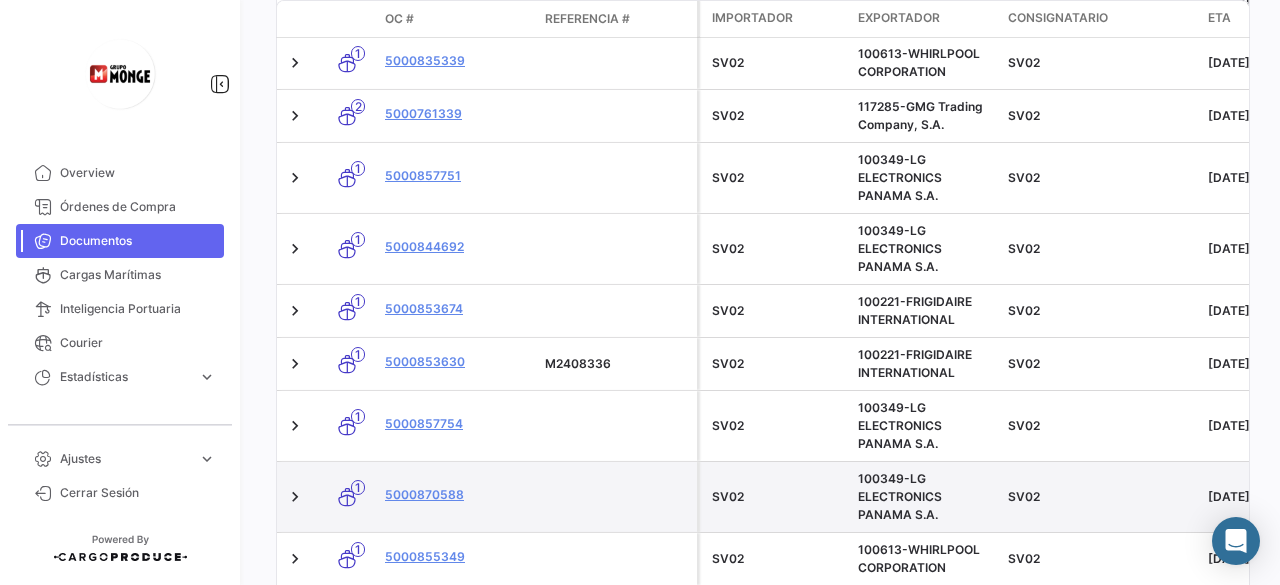 scroll, scrollTop: 663, scrollLeft: 0, axis: vertical 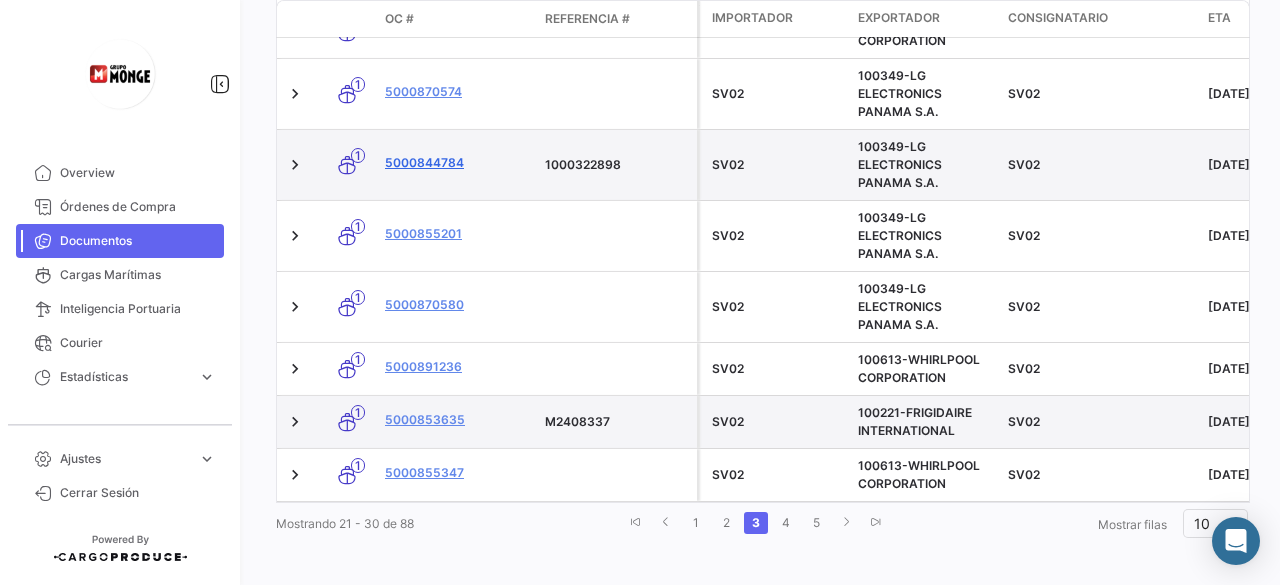click on "5000844784" 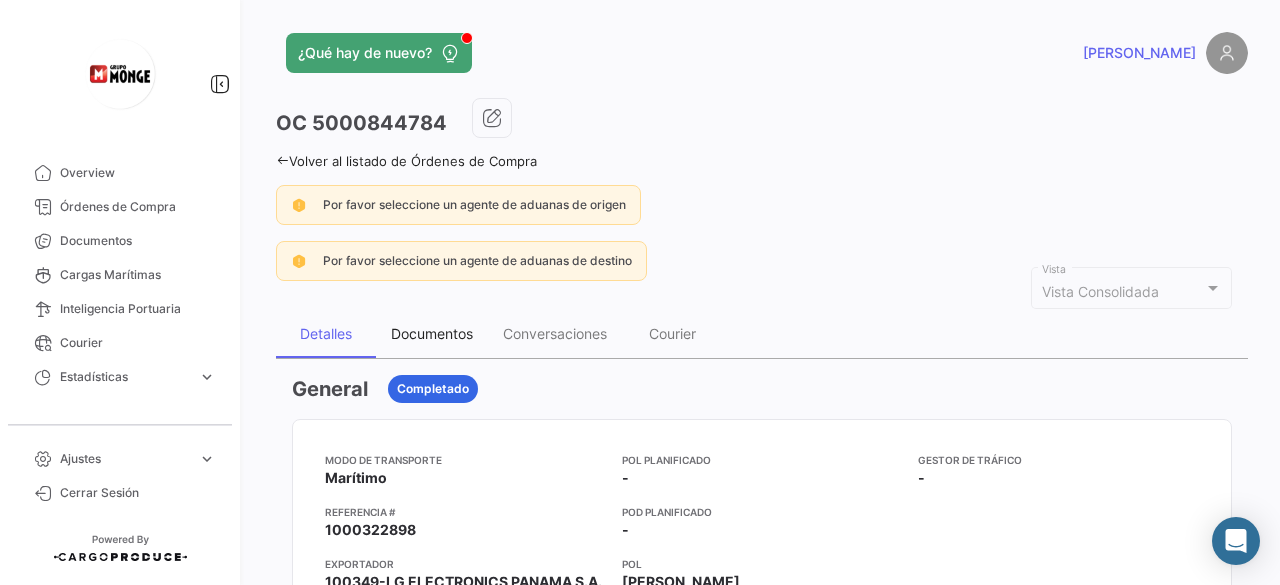 click on "Documentos" at bounding box center (432, 334) 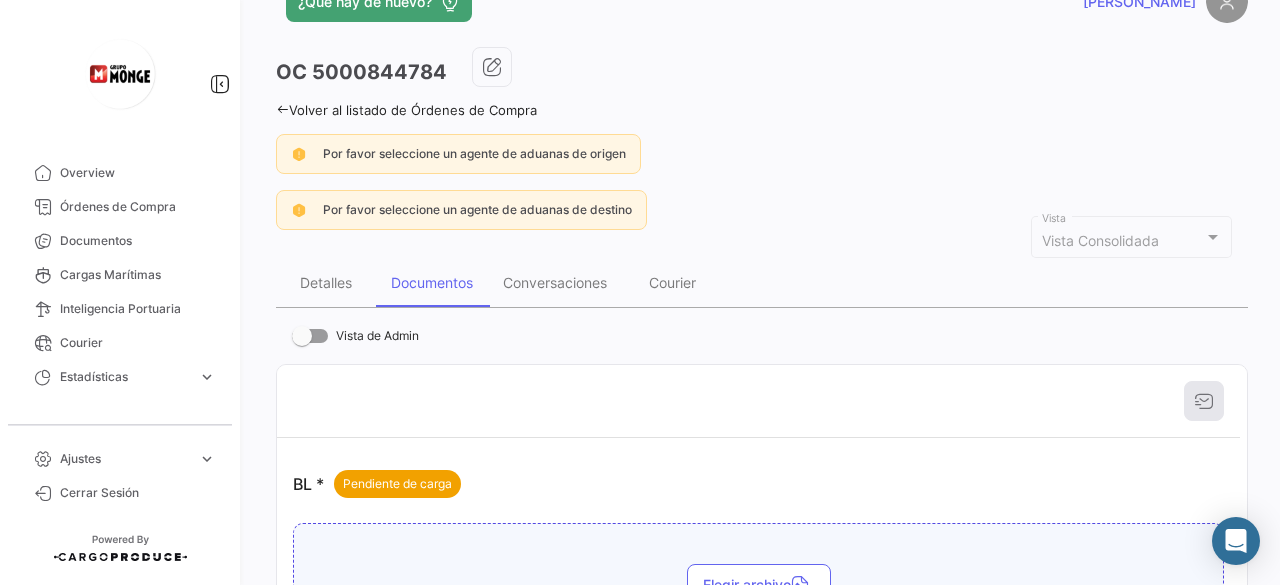 scroll, scrollTop: 0, scrollLeft: 0, axis: both 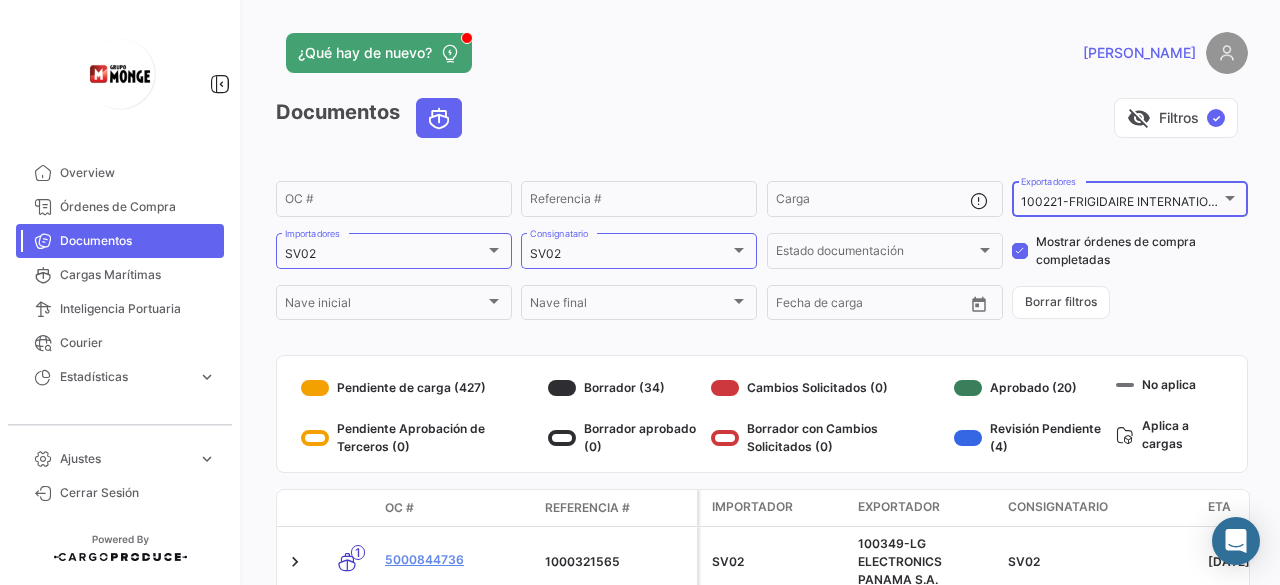click at bounding box center (1230, 198) 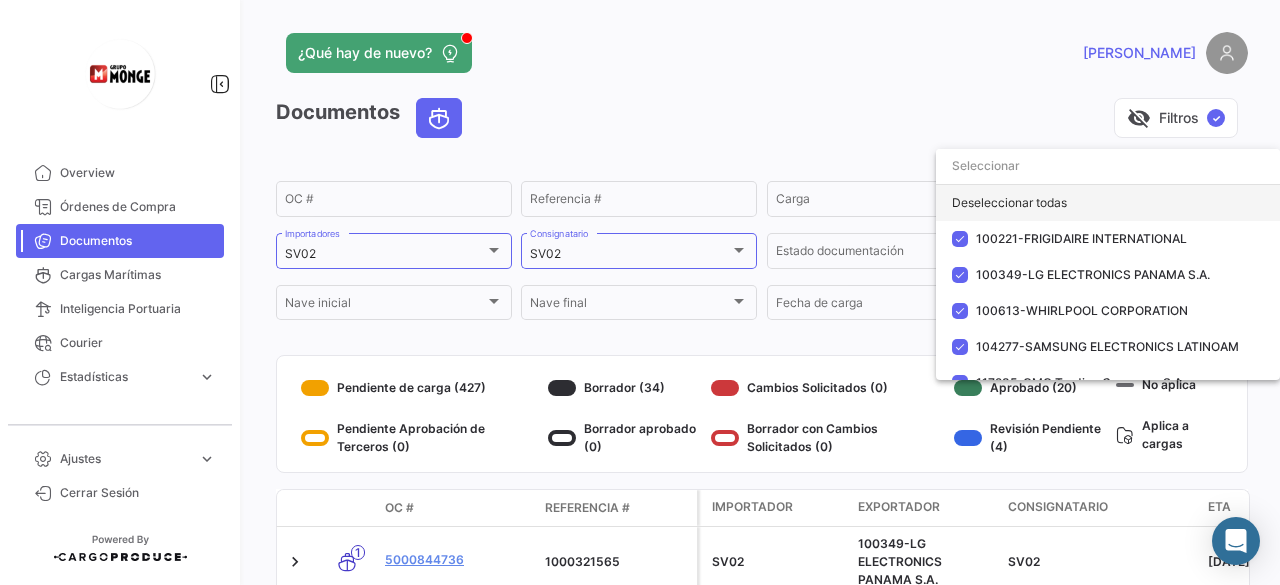 click on "Deseleccionar todas" 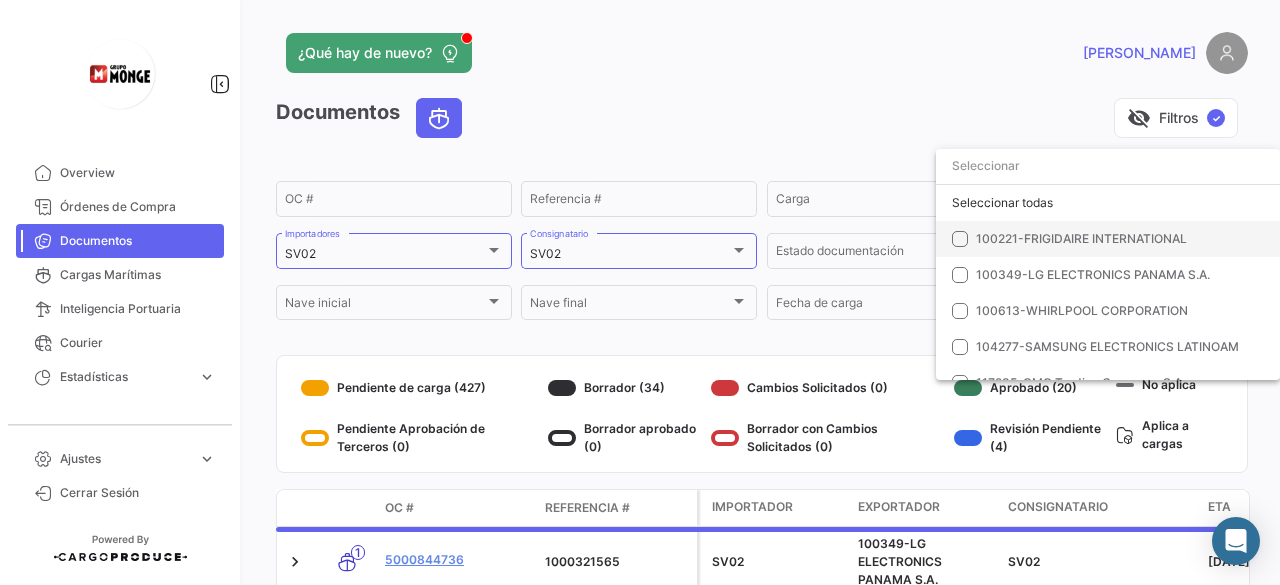 click at bounding box center (960, 239) 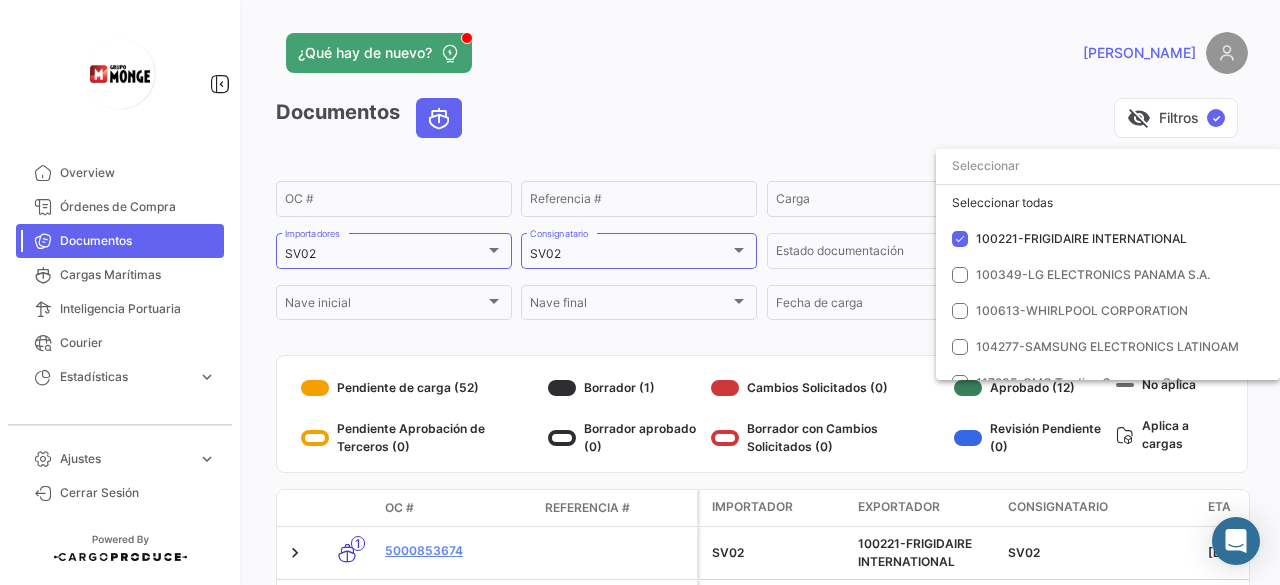 click at bounding box center (640, 292) 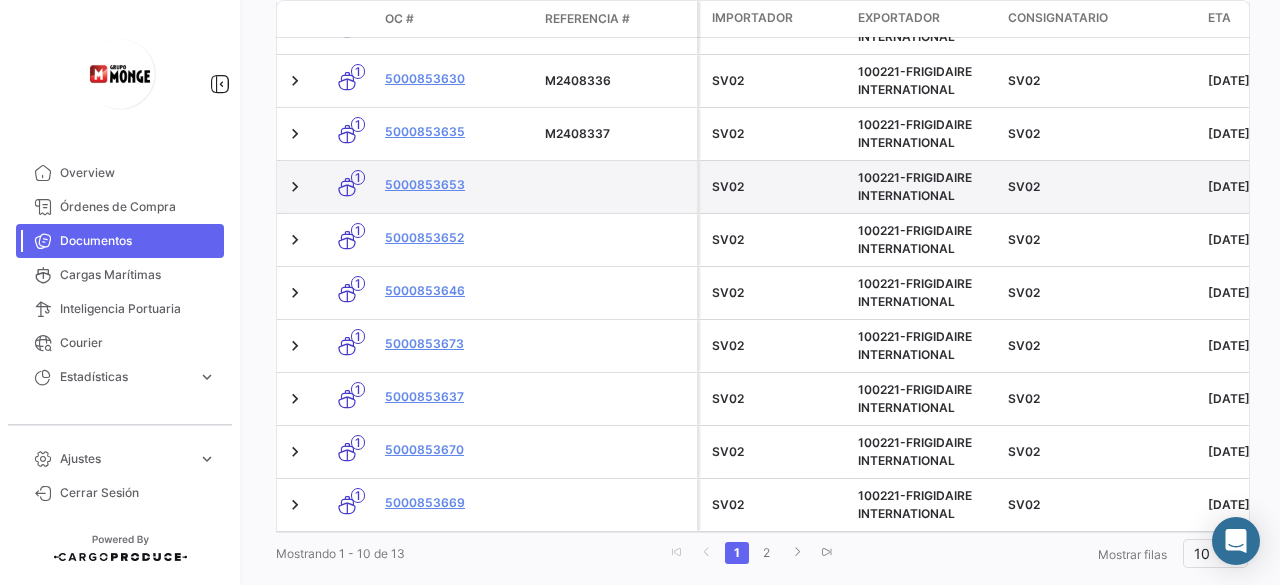 scroll, scrollTop: 573, scrollLeft: 0, axis: vertical 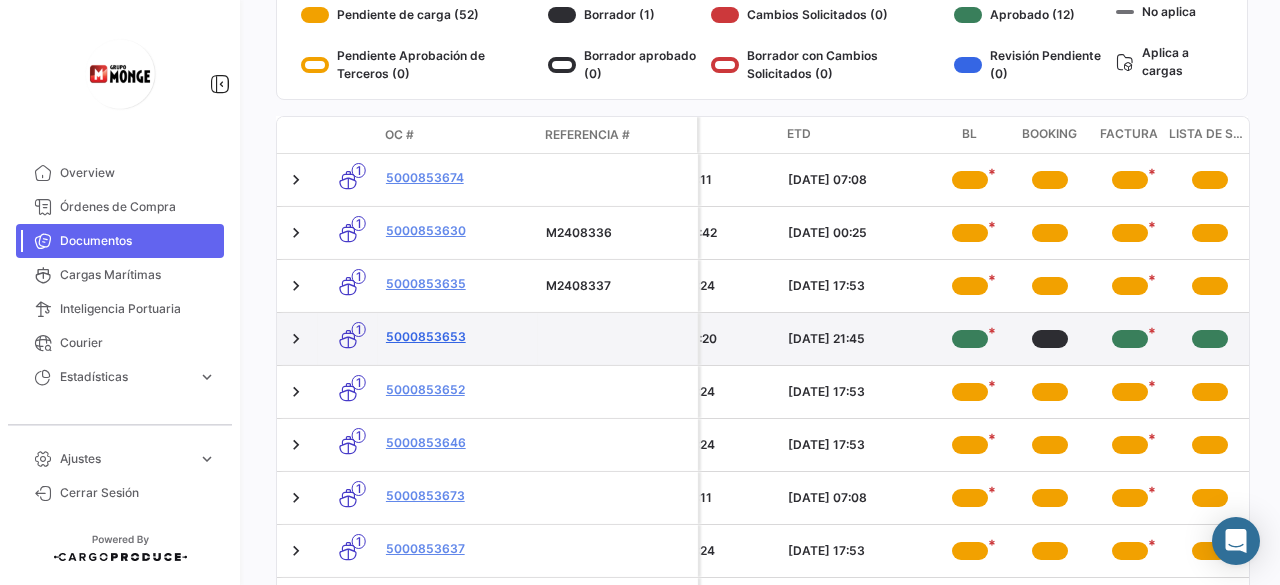 click on "5000853653" 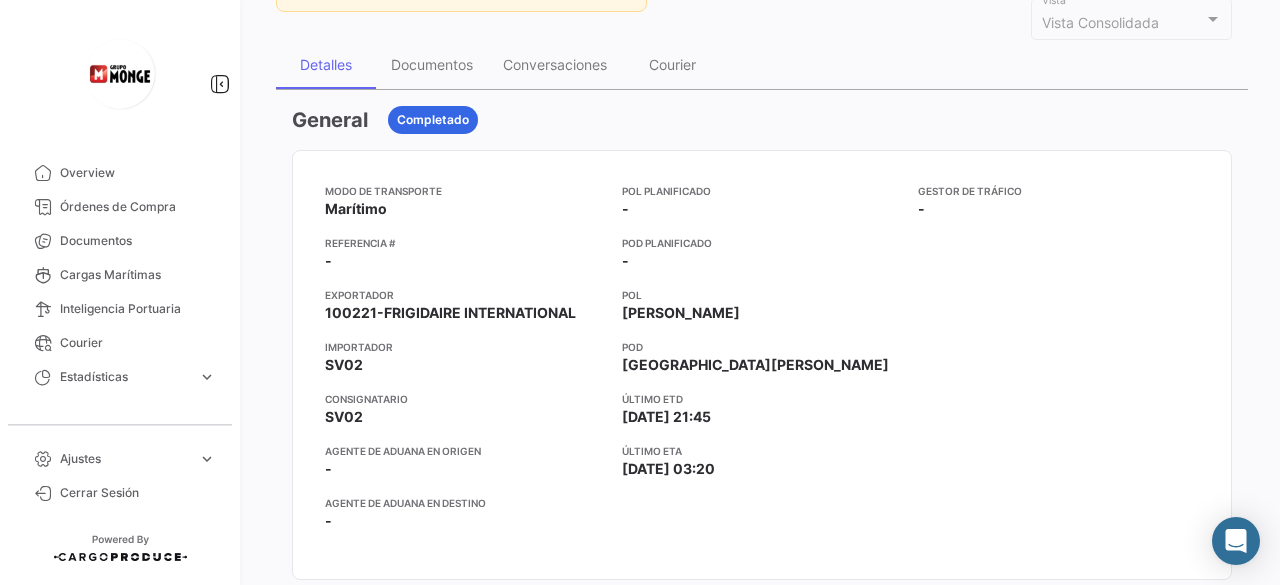 scroll, scrollTop: 300, scrollLeft: 0, axis: vertical 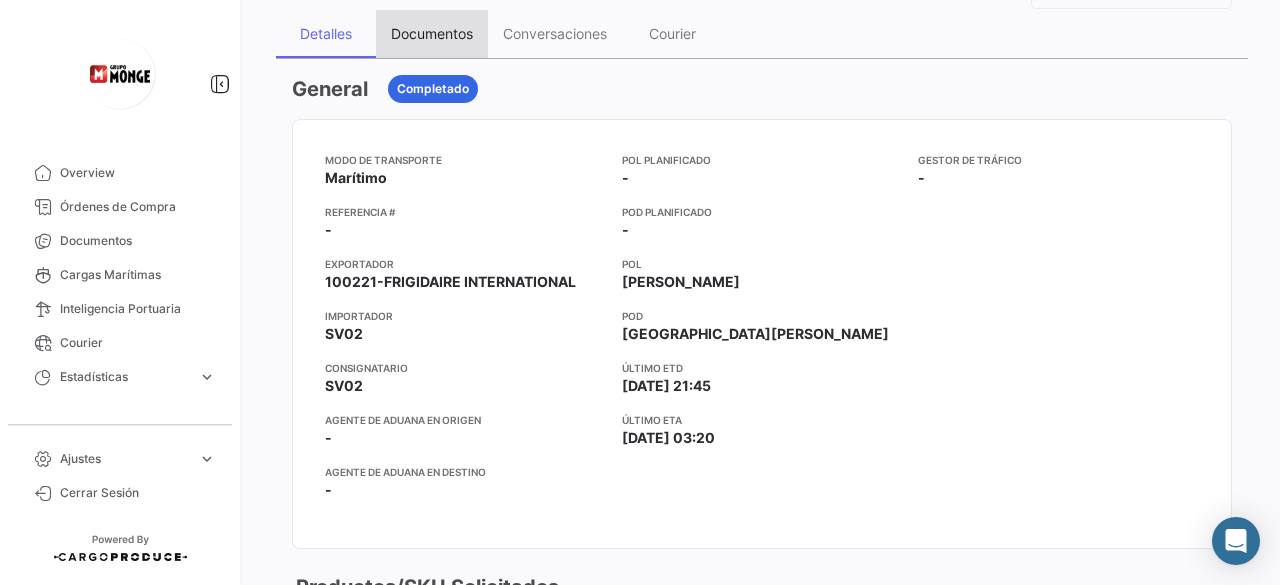 click on "Documentos" at bounding box center [432, 33] 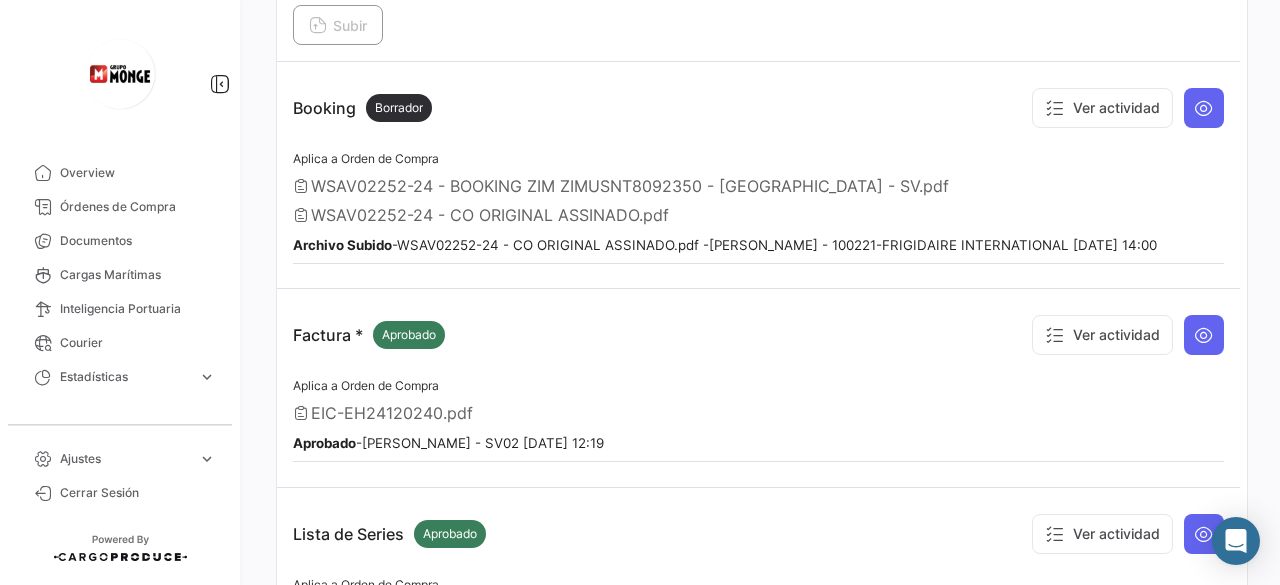 scroll, scrollTop: 900, scrollLeft: 0, axis: vertical 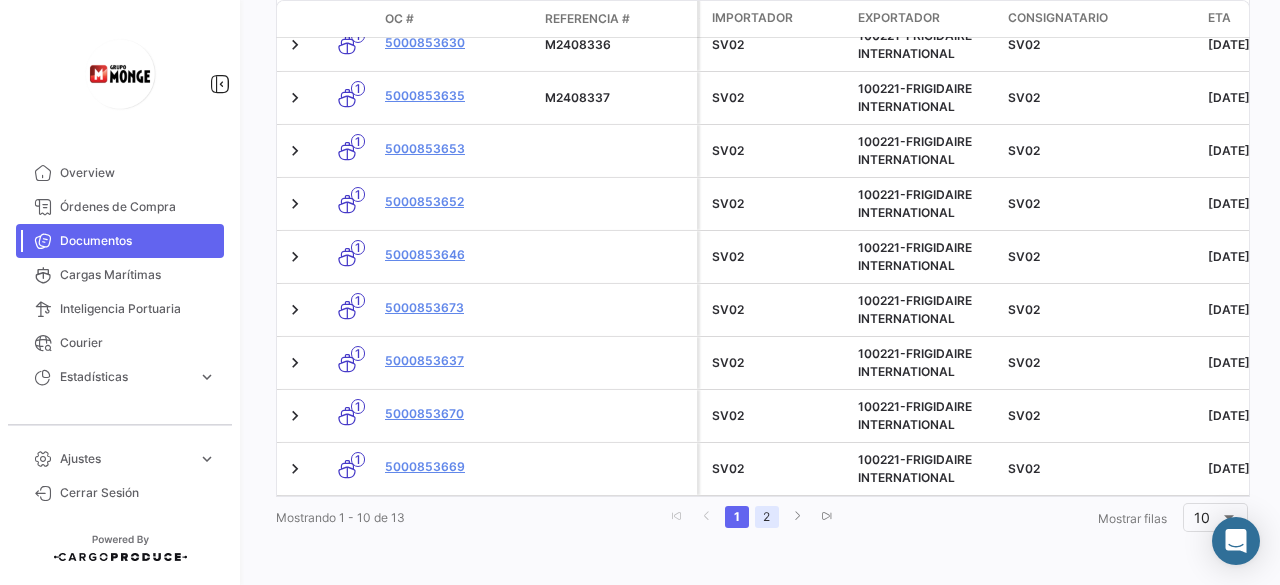 click on "2" 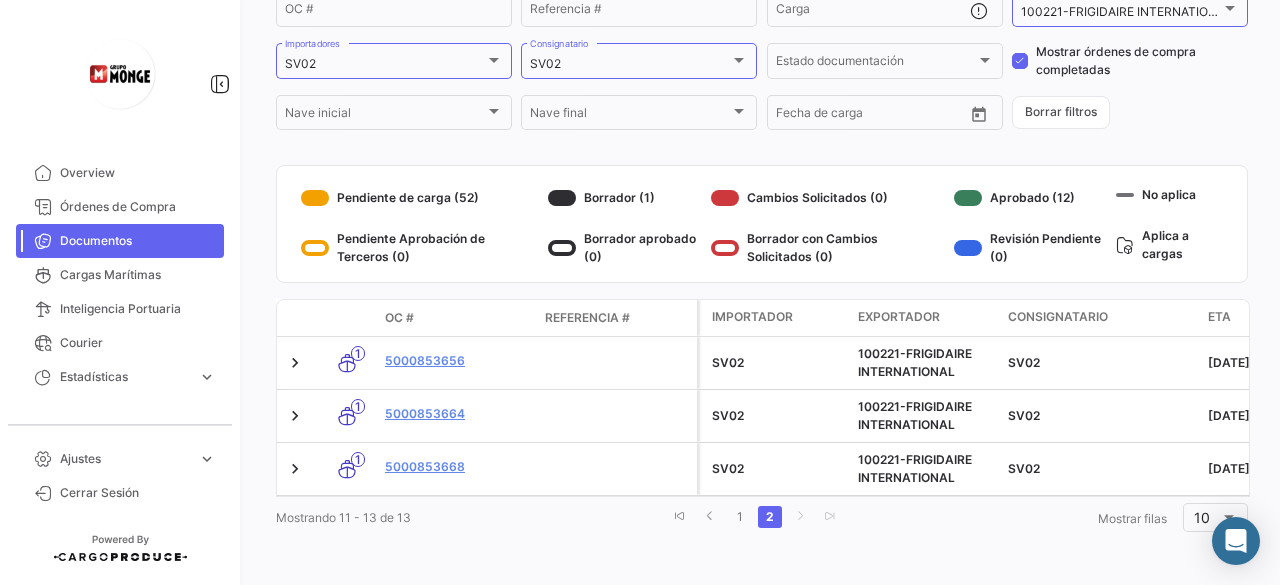 scroll, scrollTop: 204, scrollLeft: 0, axis: vertical 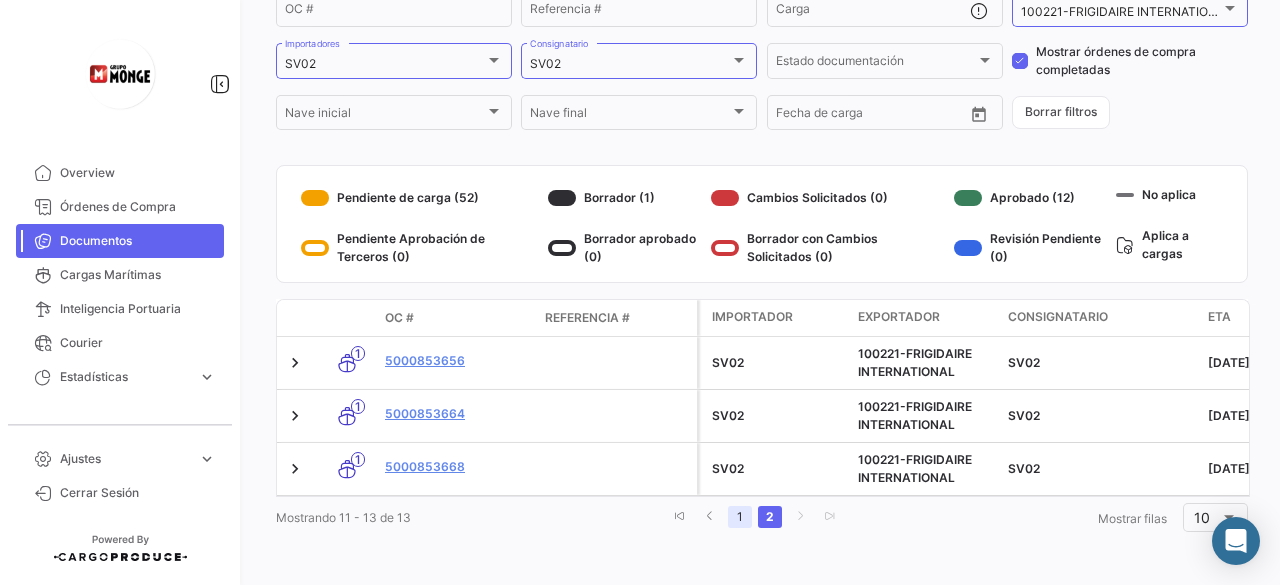 click on "1" 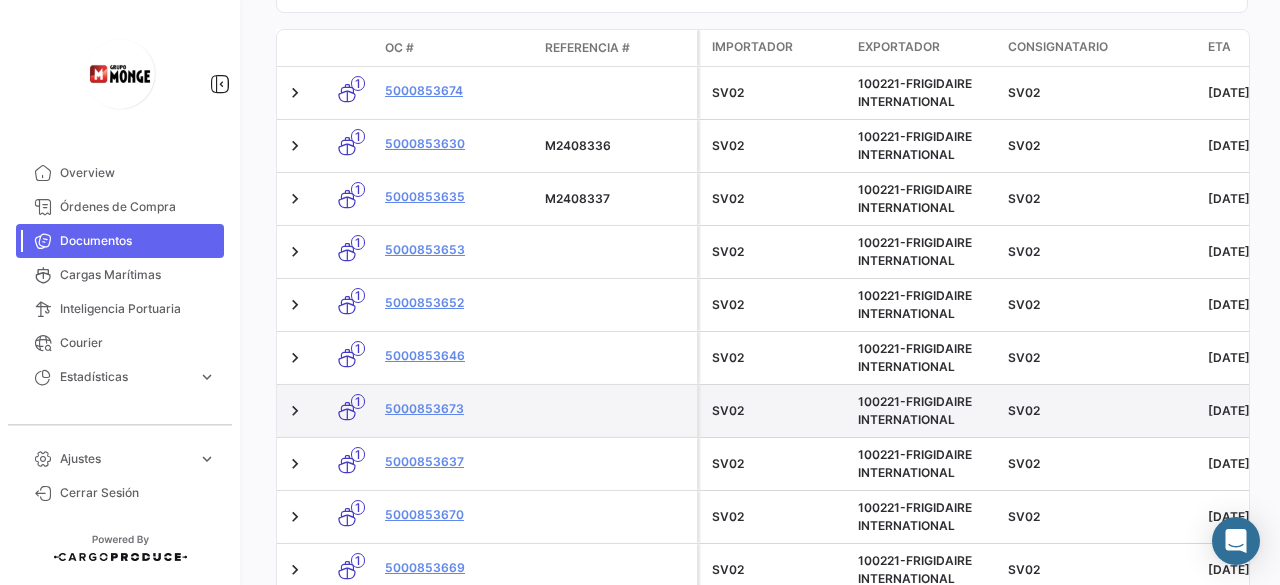 scroll, scrollTop: 573, scrollLeft: 0, axis: vertical 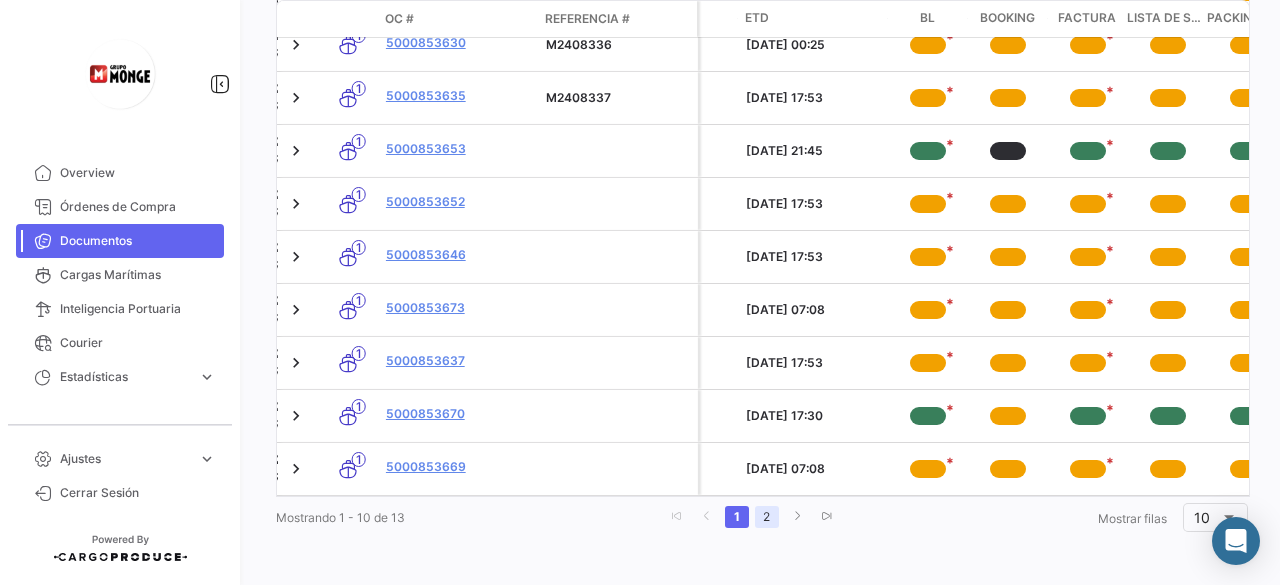 click on "2" 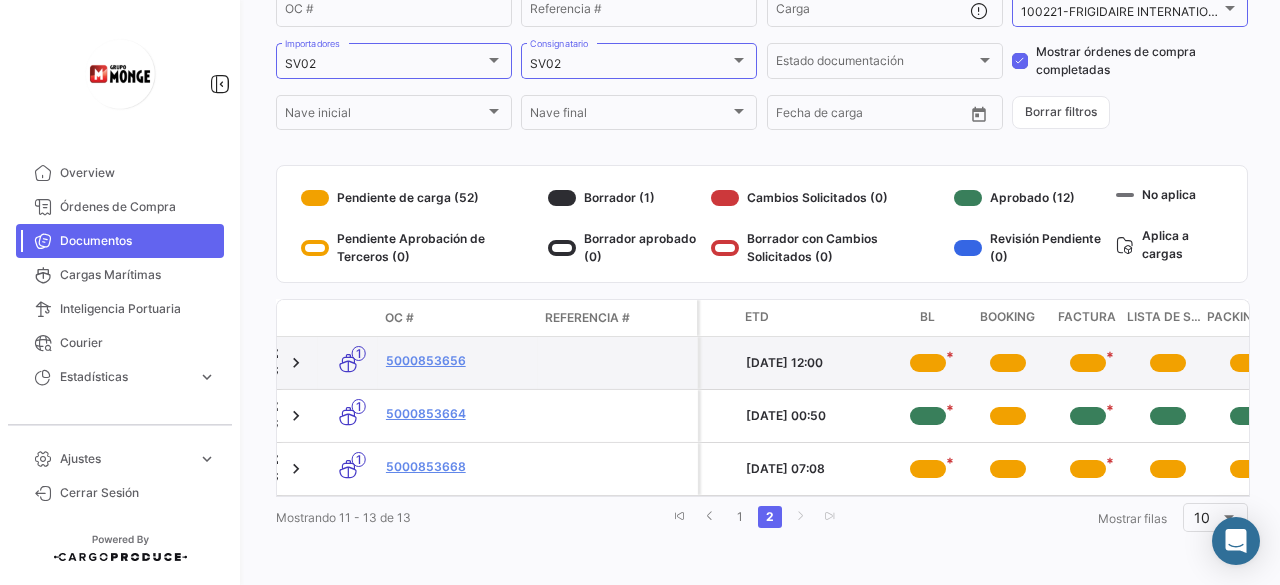 scroll, scrollTop: 104, scrollLeft: 0, axis: vertical 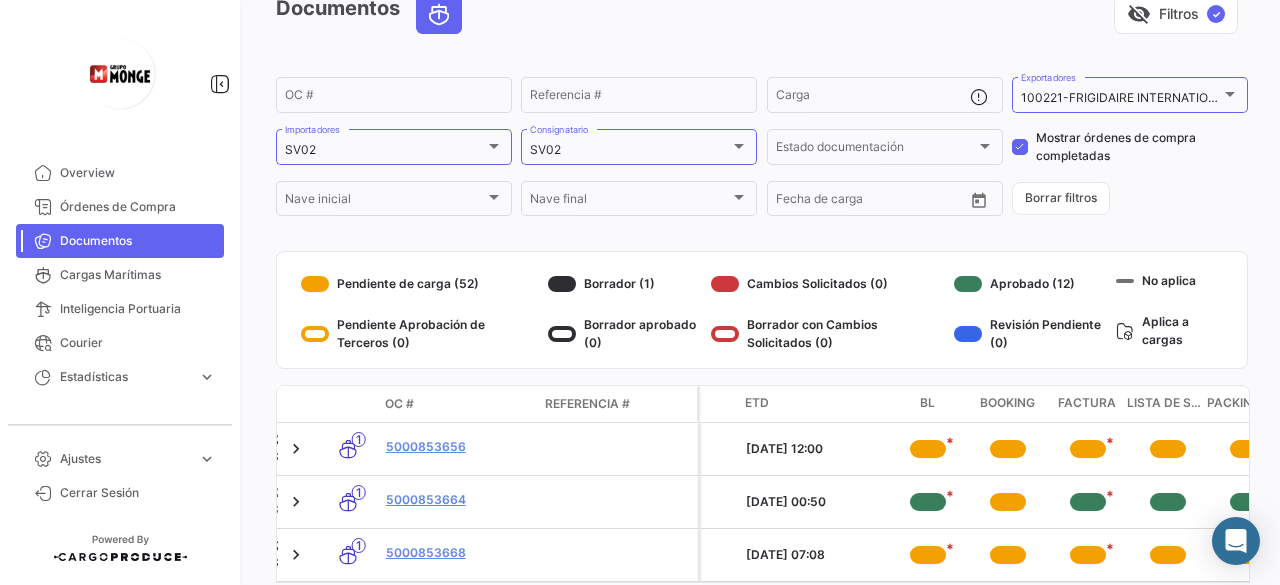 click at bounding box center (1020, 147) 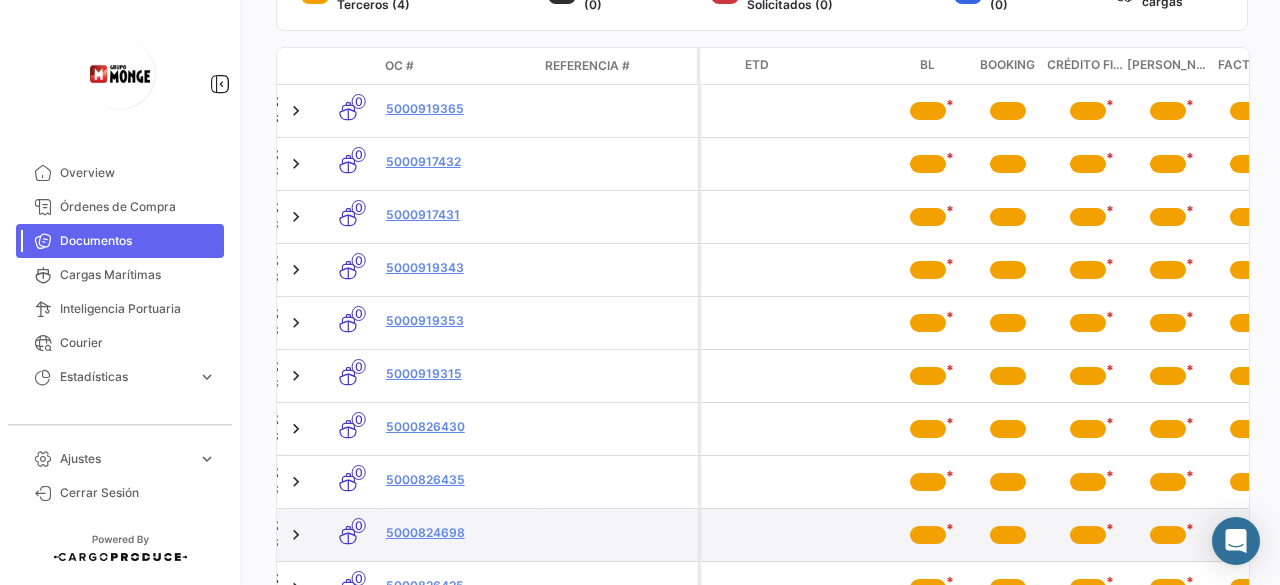scroll, scrollTop: 573, scrollLeft: 0, axis: vertical 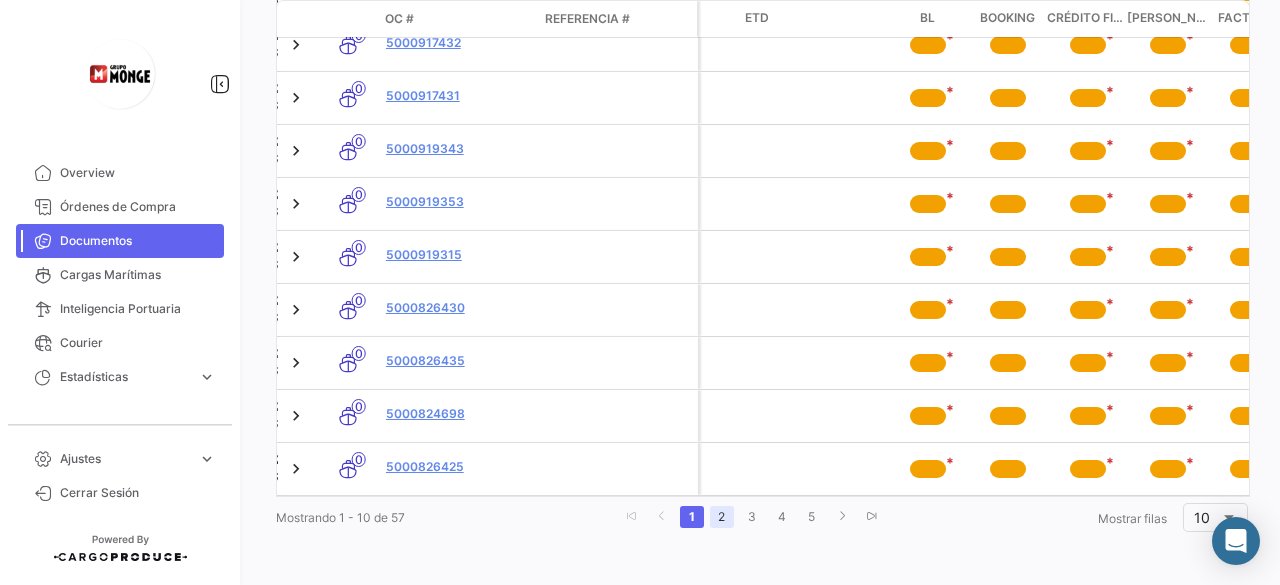 click on "2" 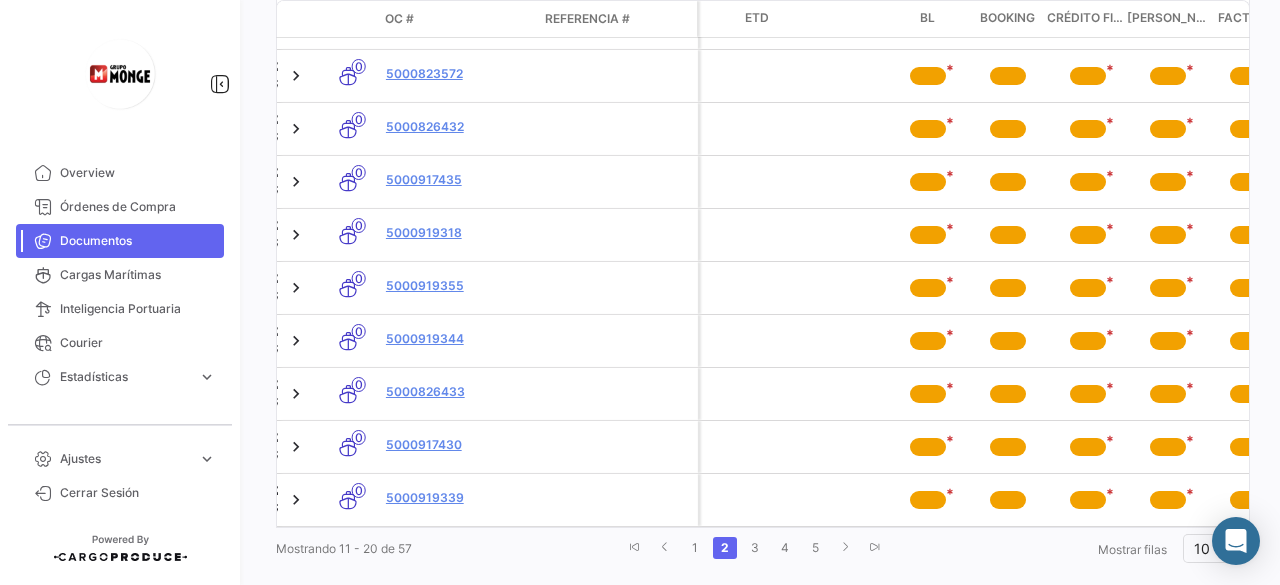 scroll, scrollTop: 573, scrollLeft: 0, axis: vertical 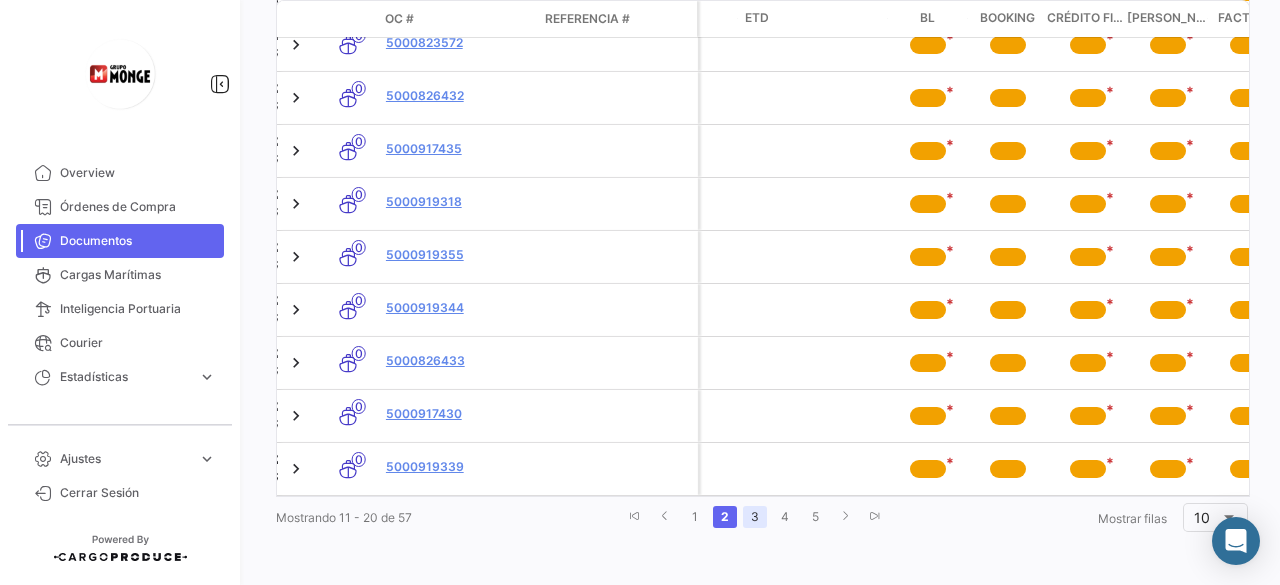 click on "3" 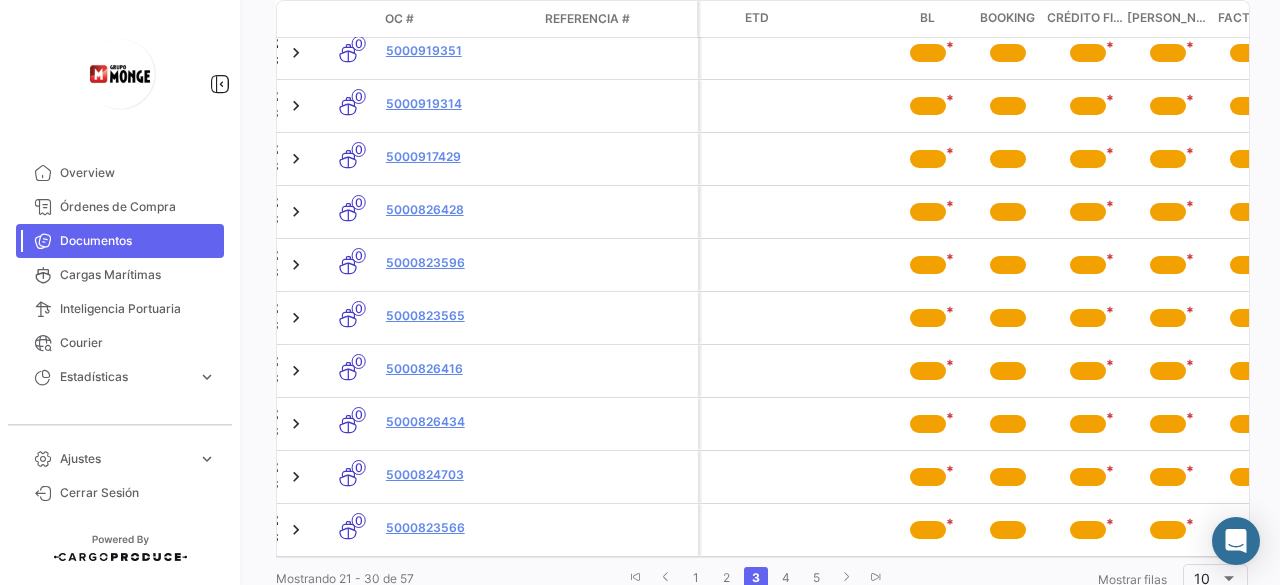 scroll, scrollTop: 573, scrollLeft: 0, axis: vertical 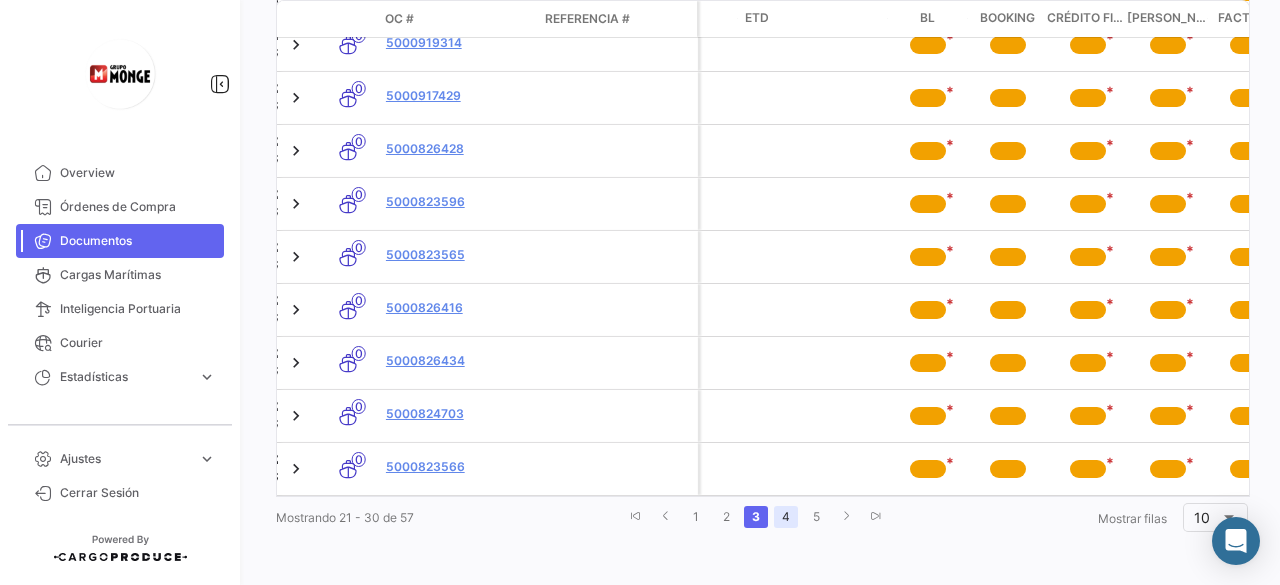 click on "4" 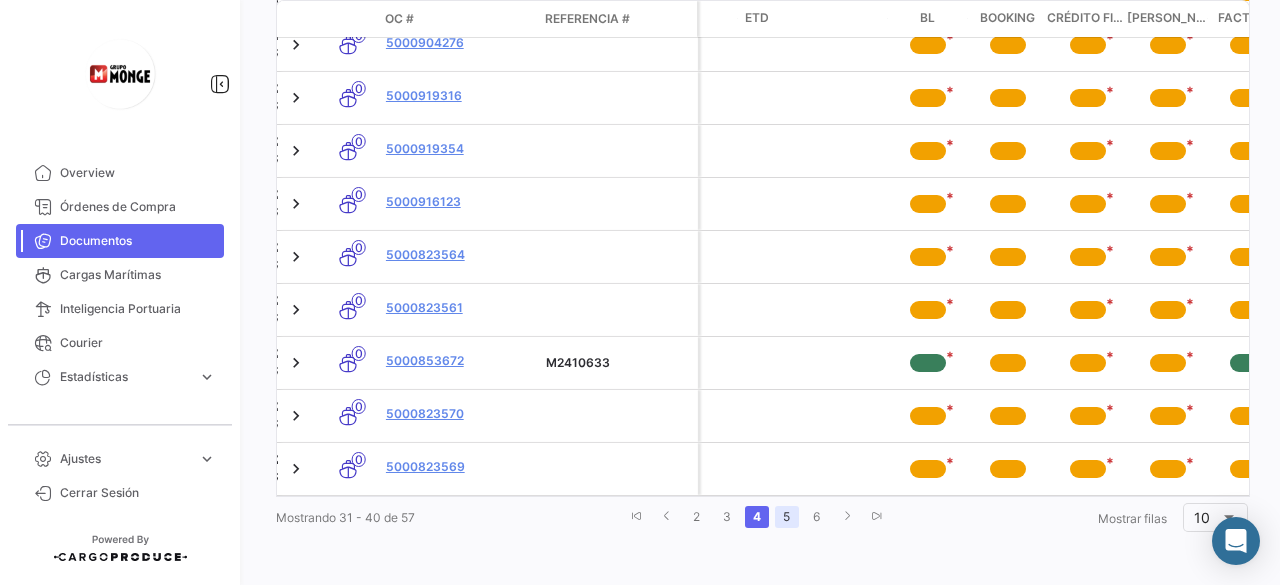 click on "5" 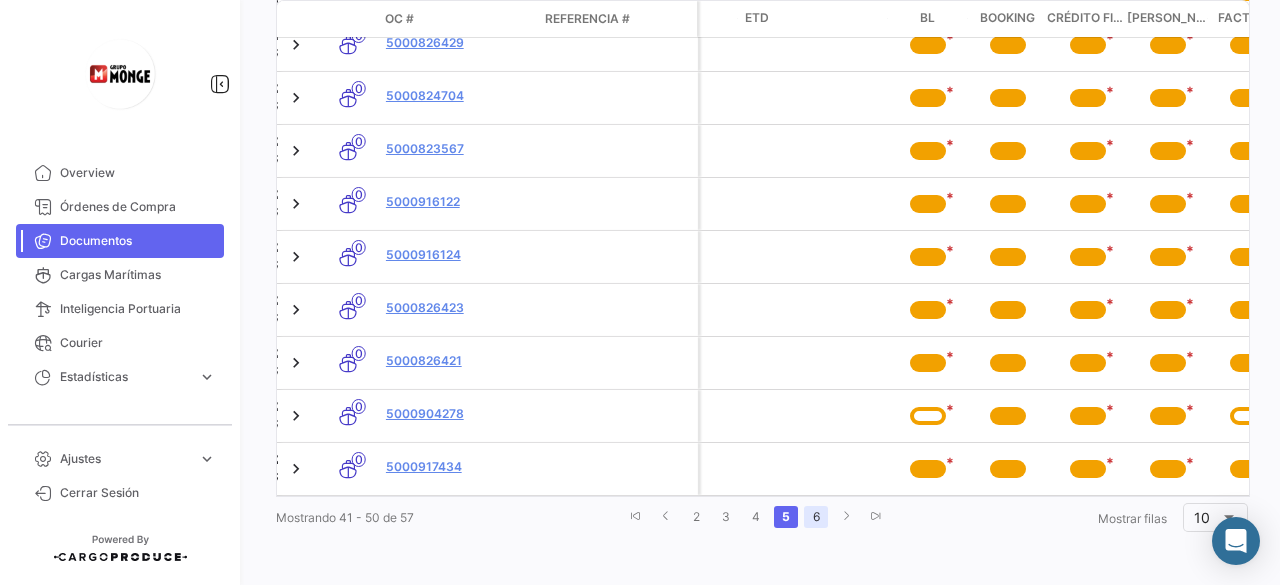 click on "6" 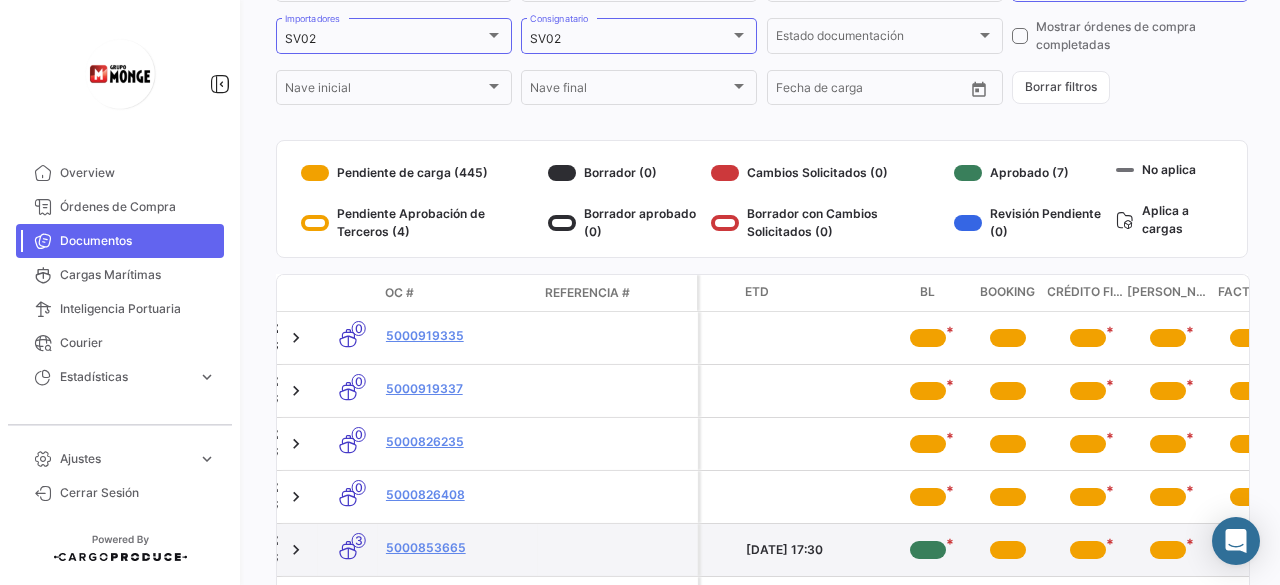 scroll, scrollTop: 415, scrollLeft: 0, axis: vertical 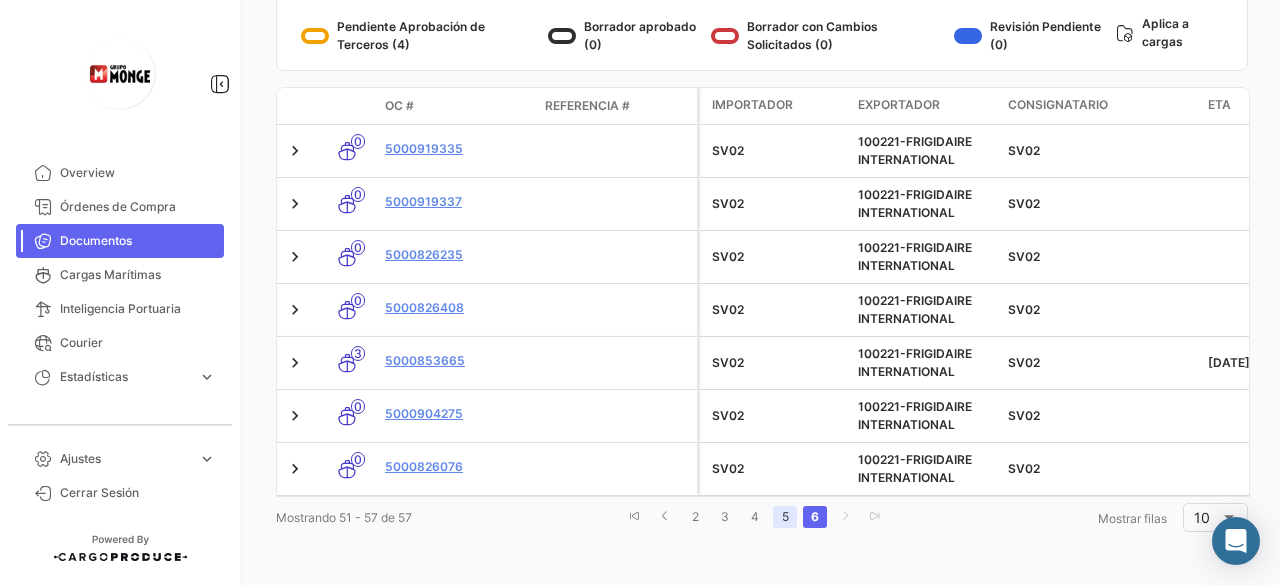 click on "5" 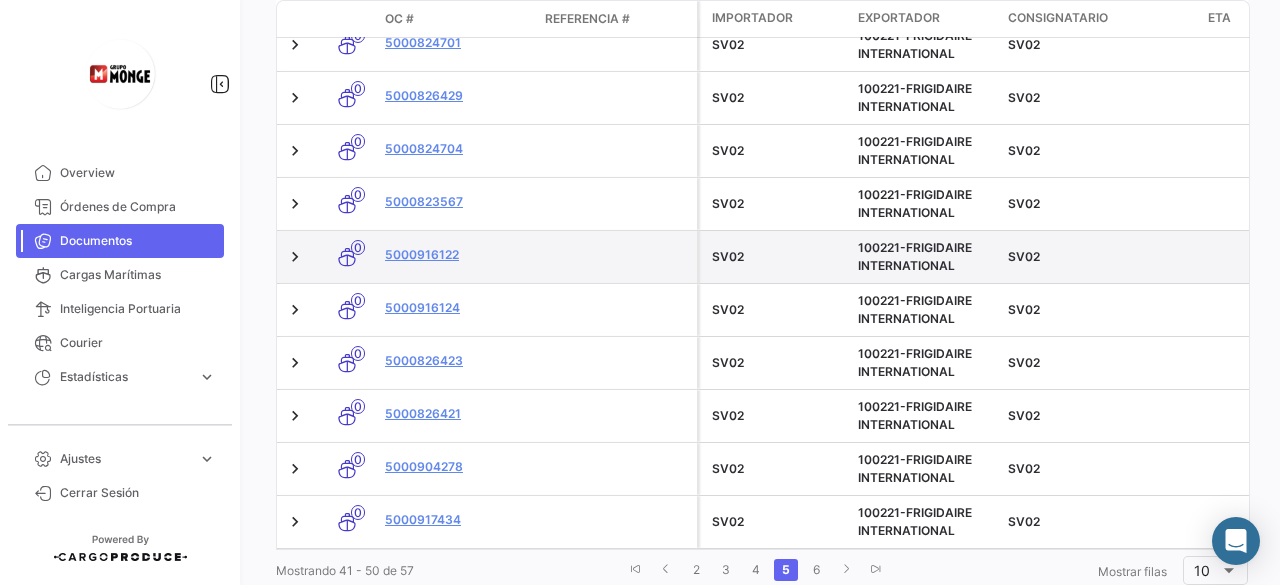 scroll, scrollTop: 573, scrollLeft: 0, axis: vertical 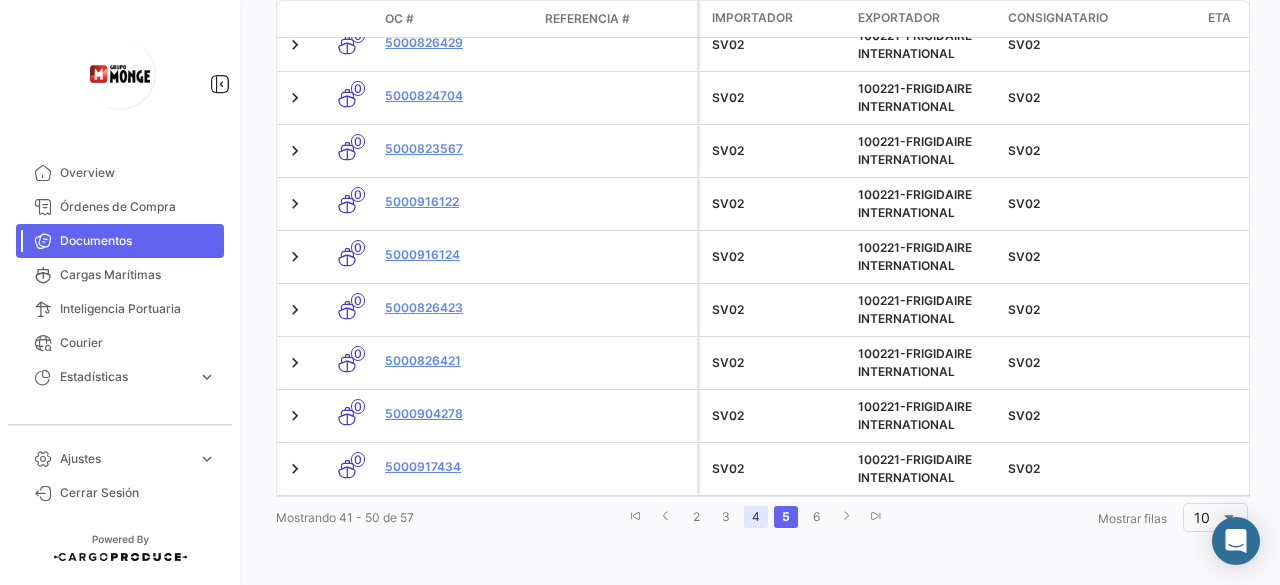 click on "4" 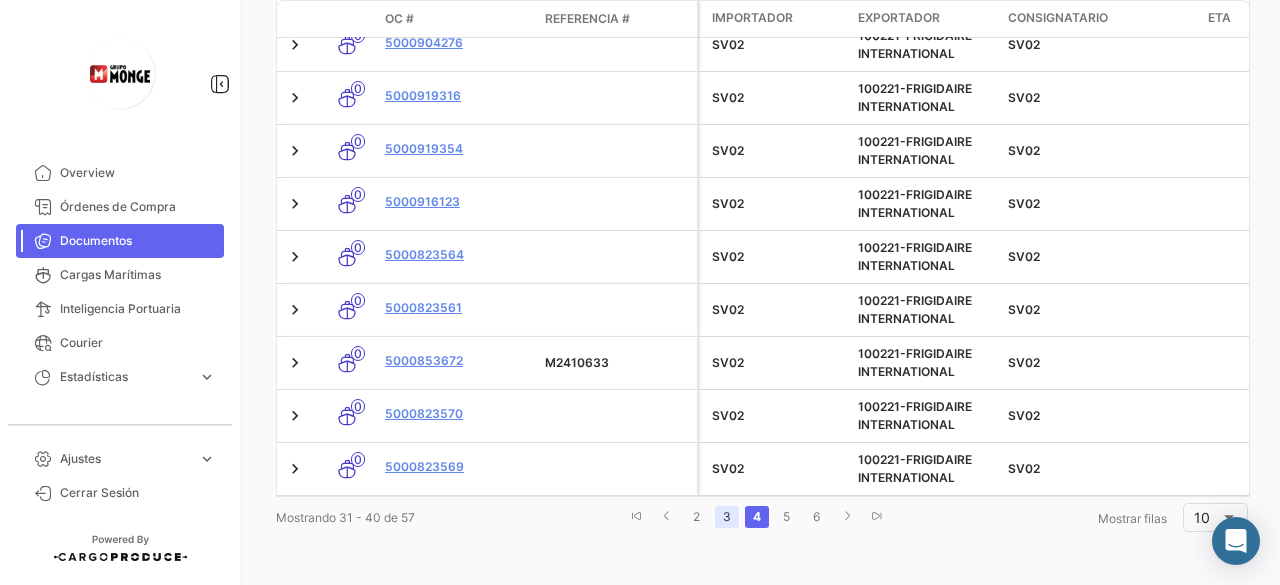 click on "3" 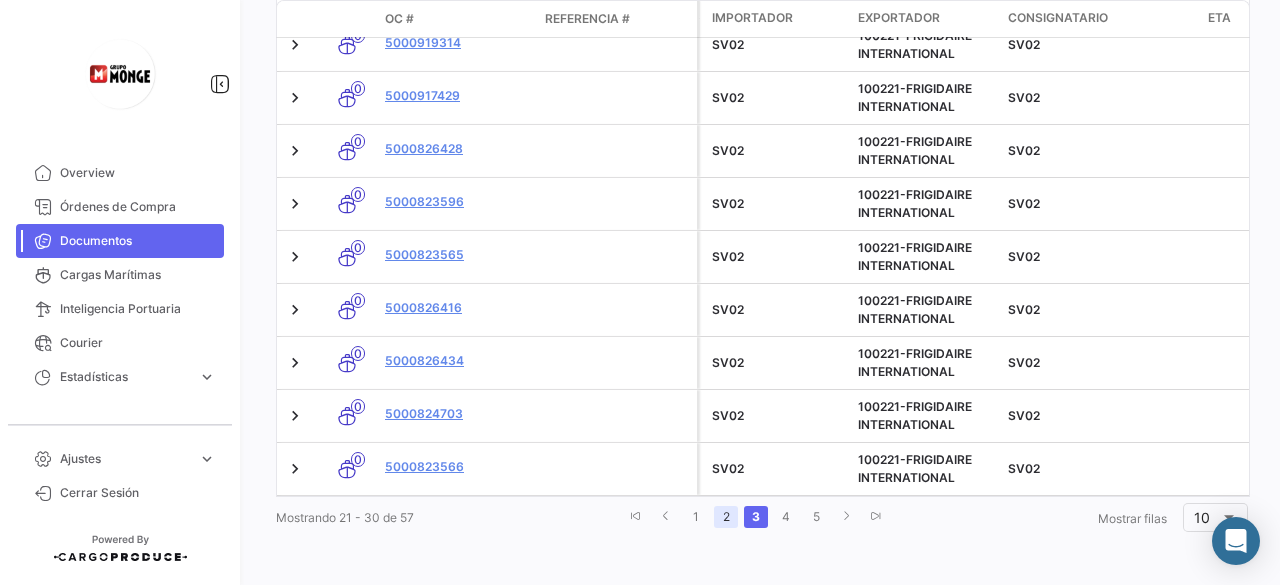 click on "2" 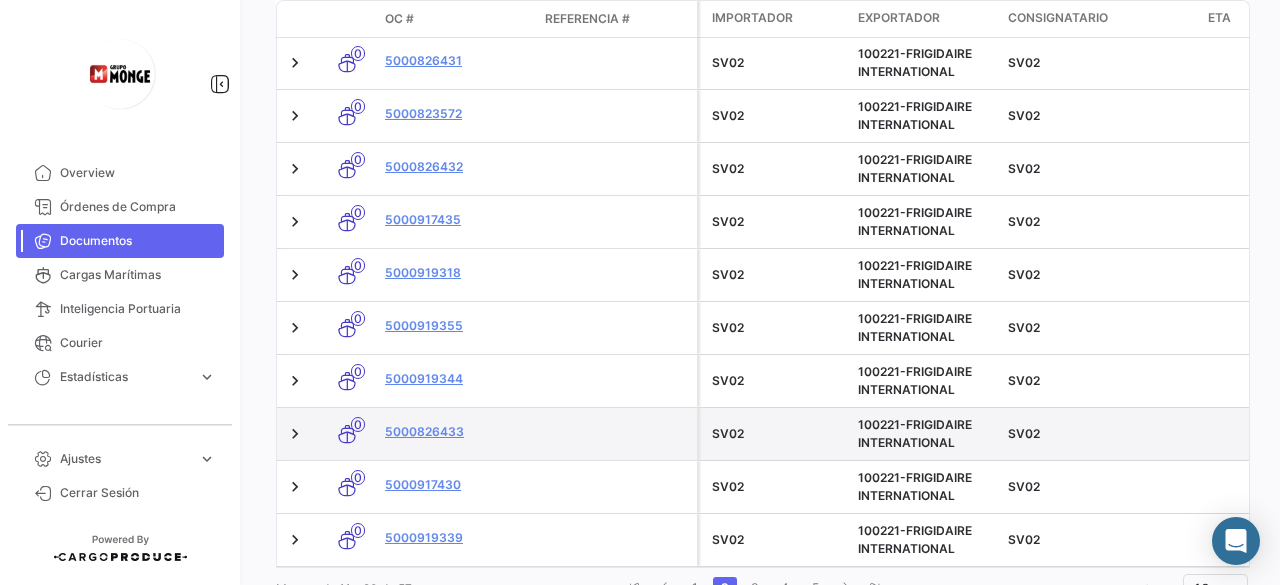 scroll, scrollTop: 573, scrollLeft: 0, axis: vertical 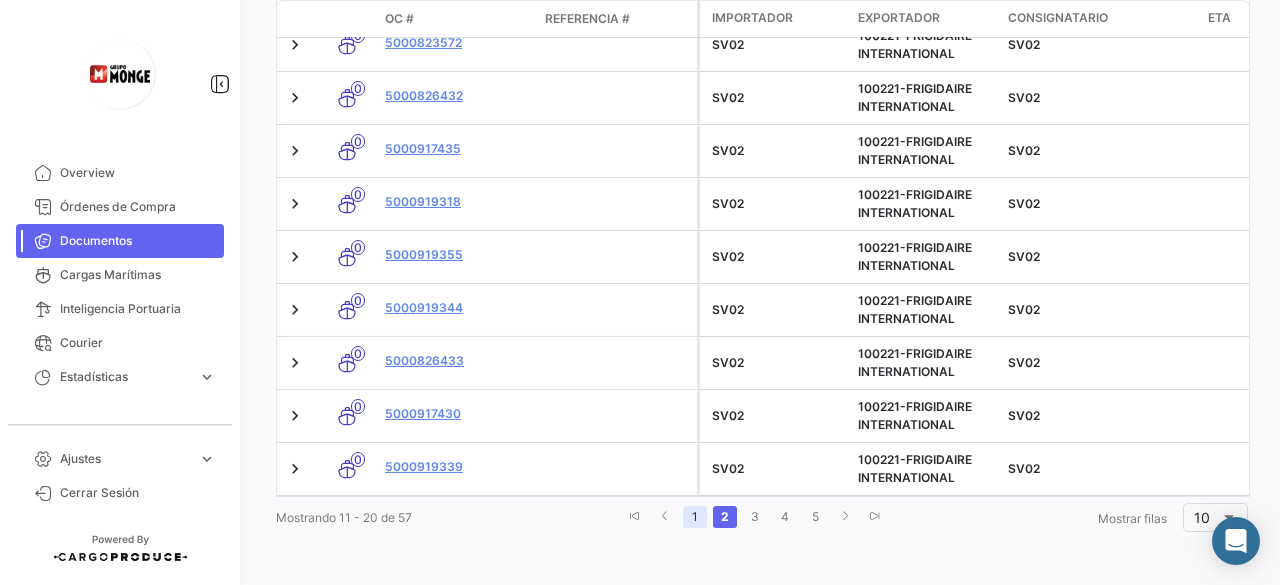 click on "1" 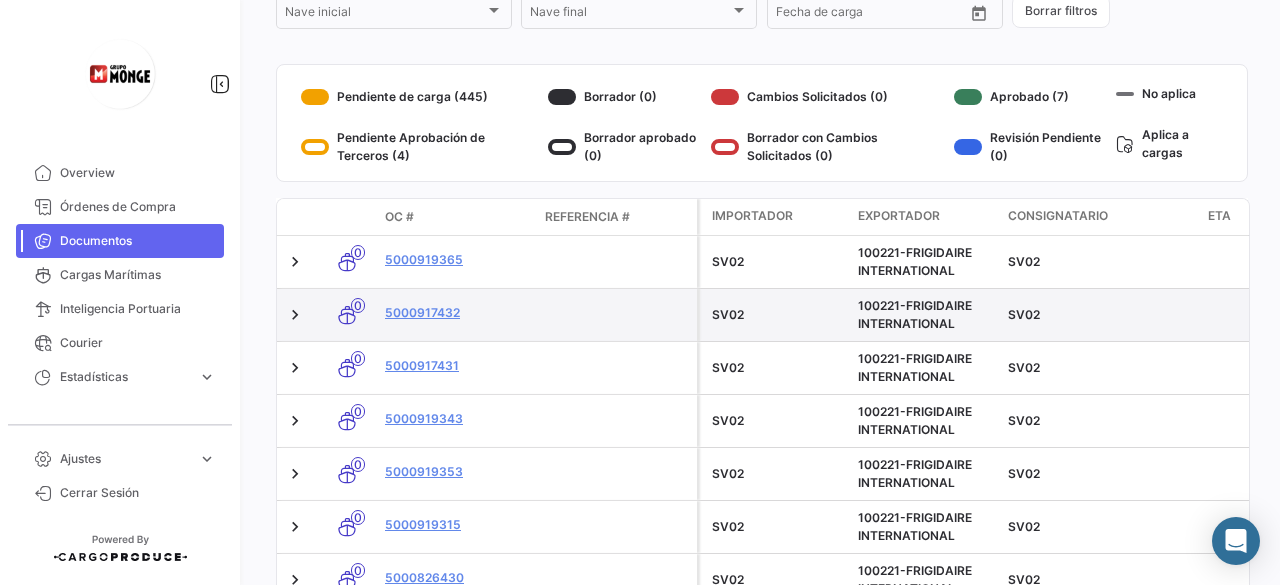 scroll, scrollTop: 273, scrollLeft: 0, axis: vertical 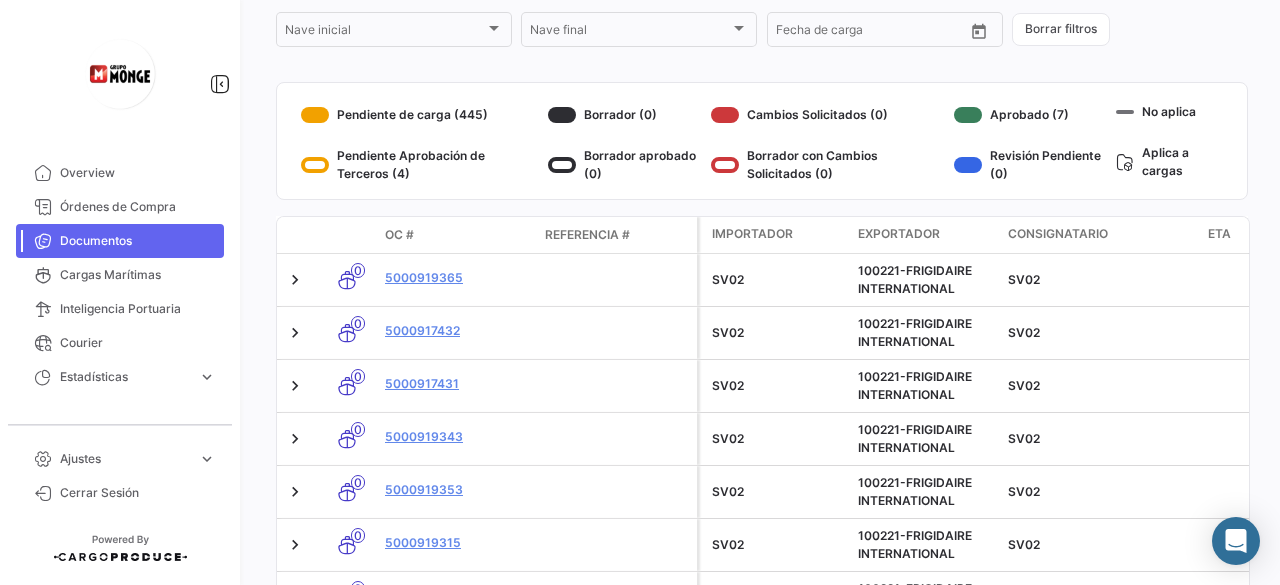 click 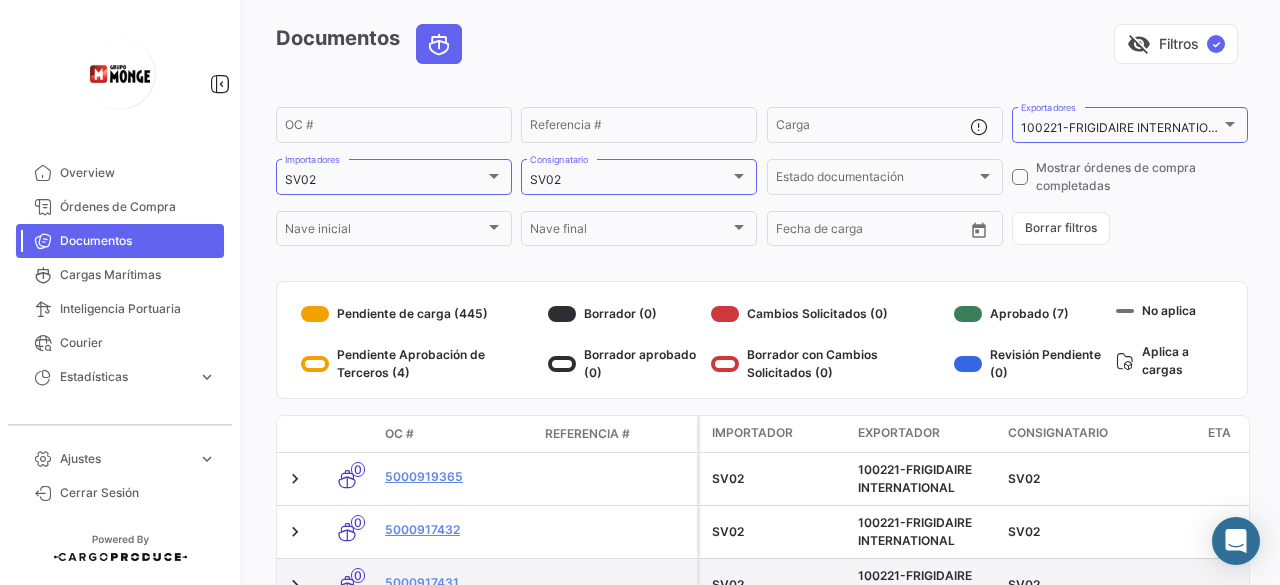 scroll, scrollTop: 73, scrollLeft: 0, axis: vertical 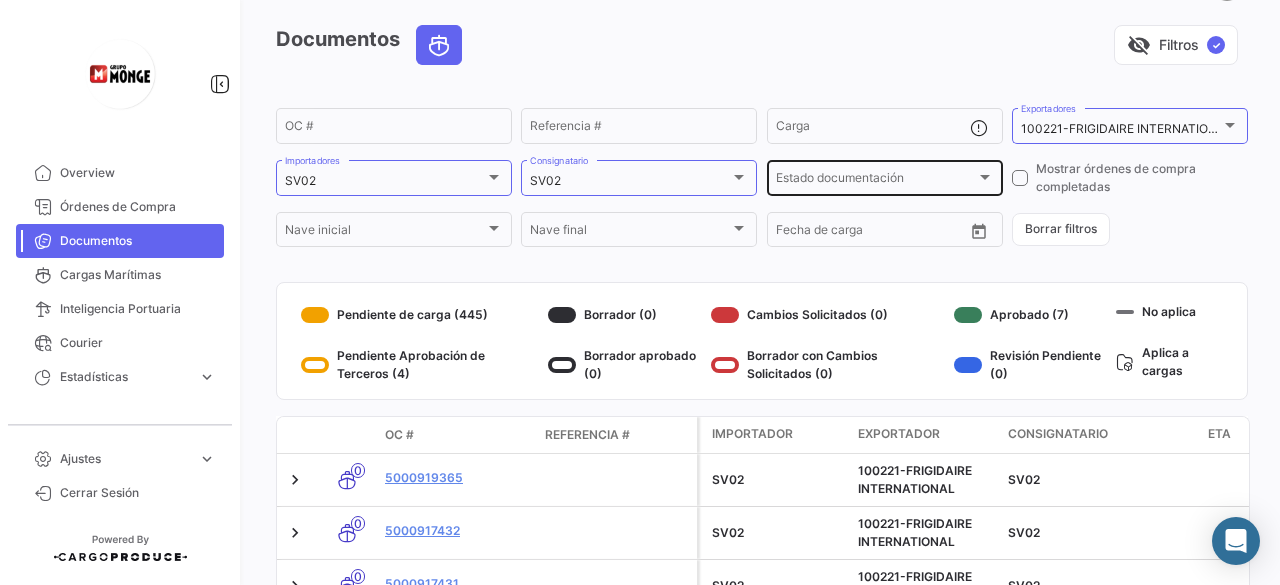 click at bounding box center [985, 177] 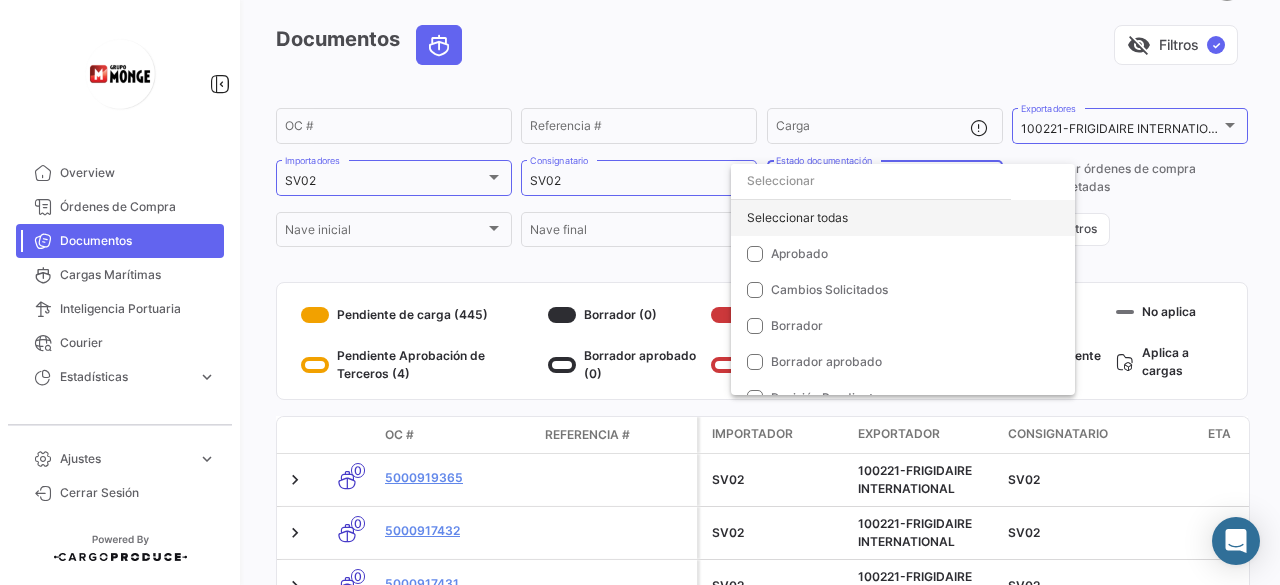 click on "Seleccionar todas" 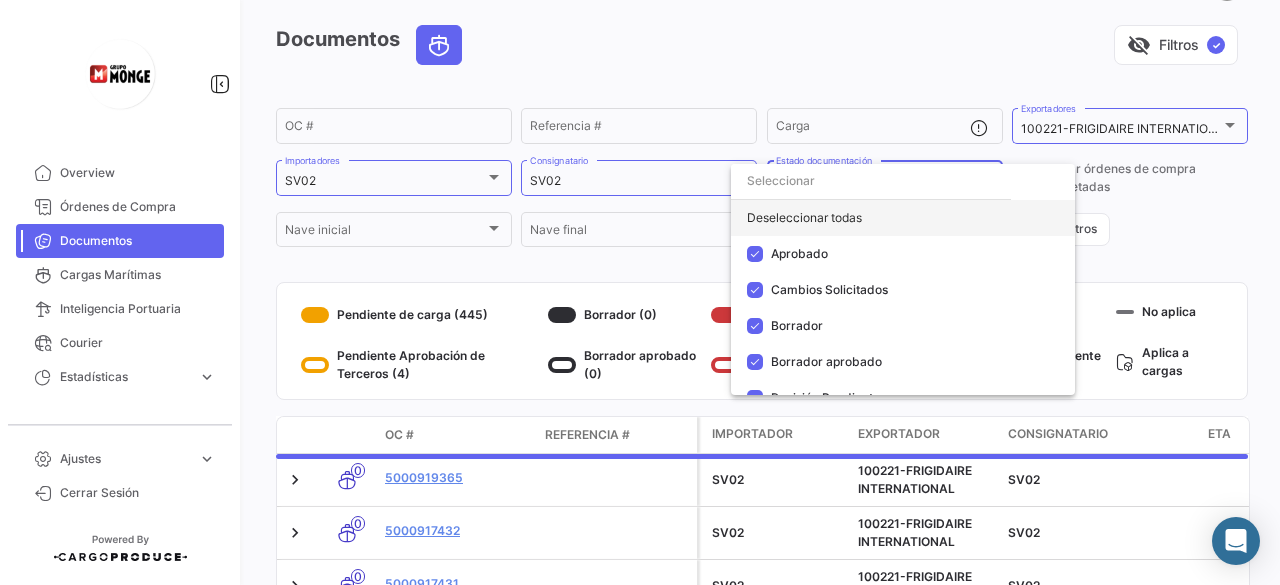 click on "Deseleccionar todas" 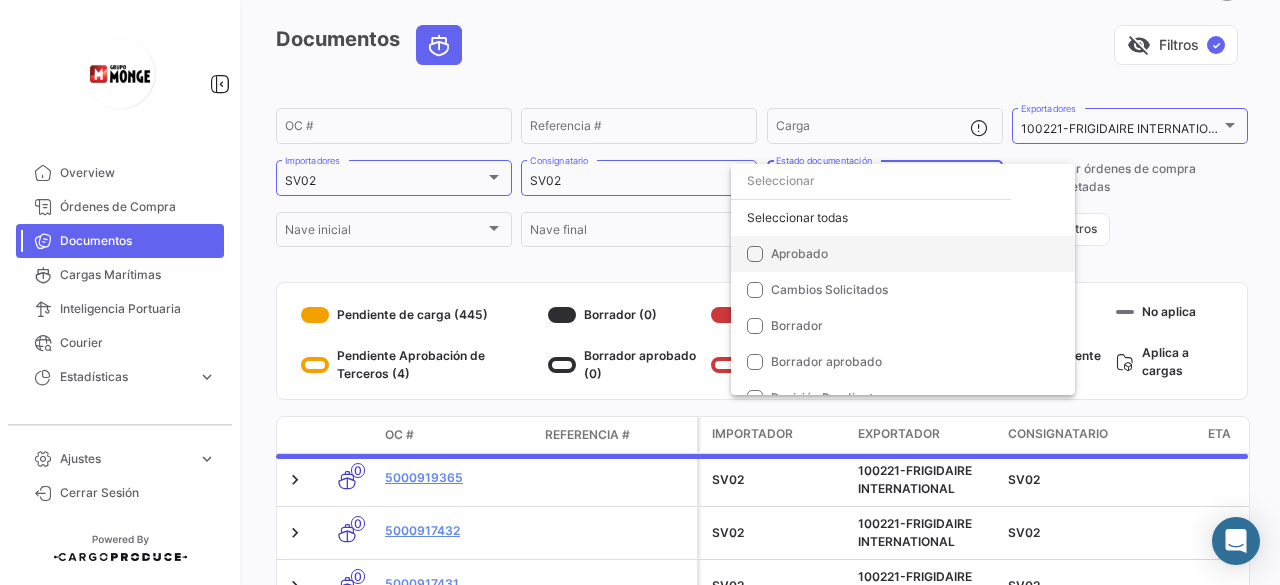 click at bounding box center [755, 254] 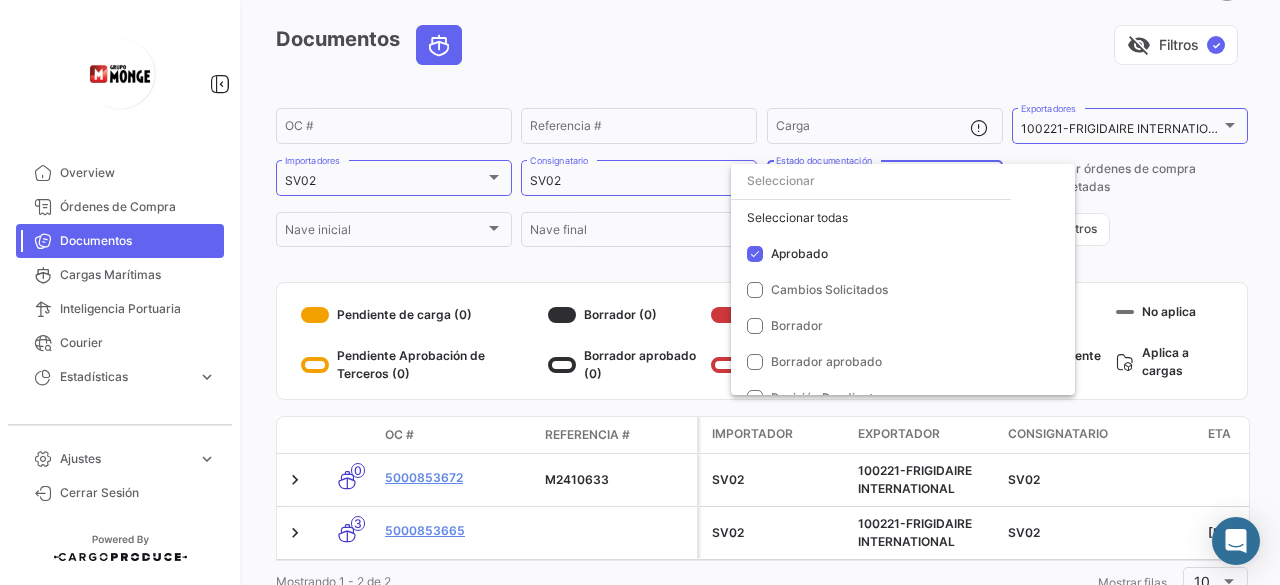 click at bounding box center (640, 292) 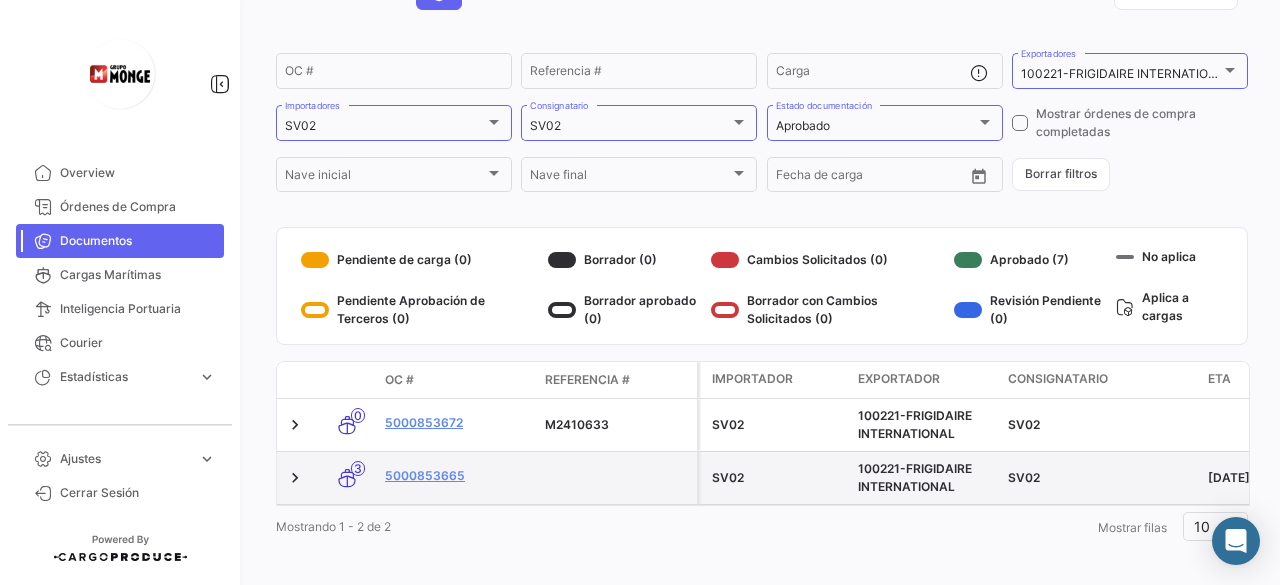 scroll, scrollTop: 152, scrollLeft: 0, axis: vertical 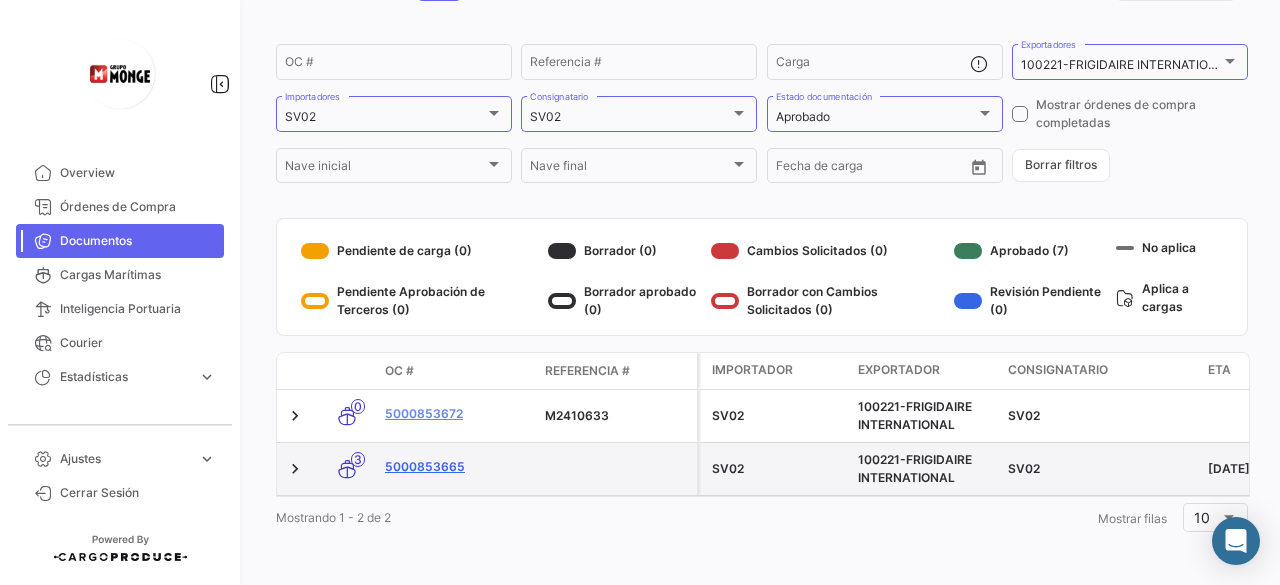click on "5000853665" 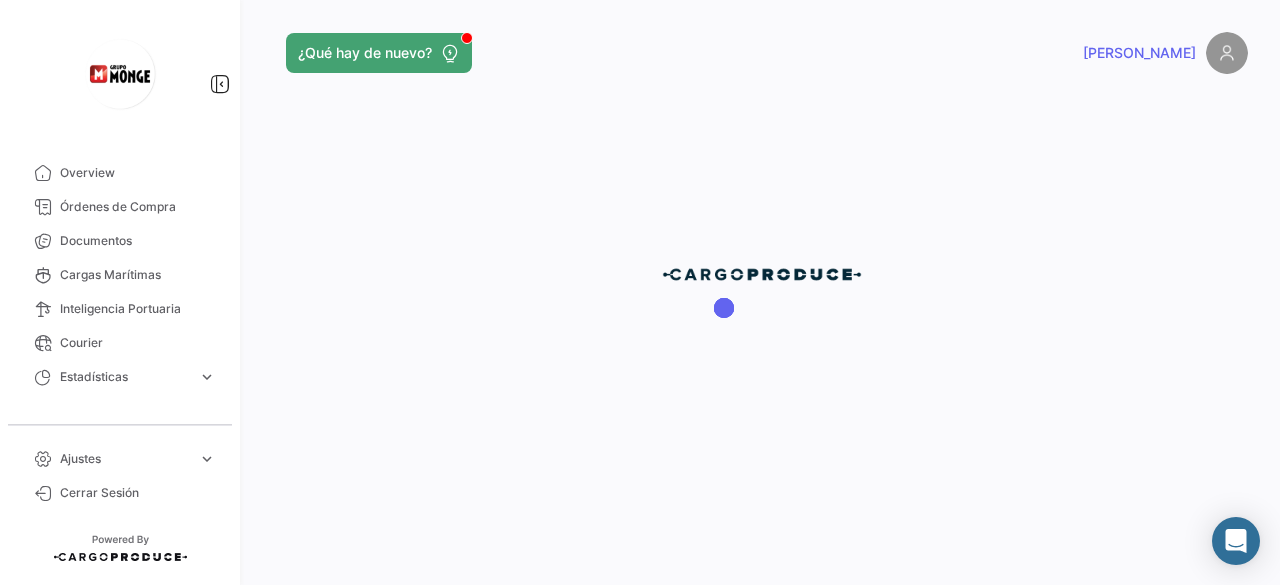 scroll, scrollTop: 0, scrollLeft: 0, axis: both 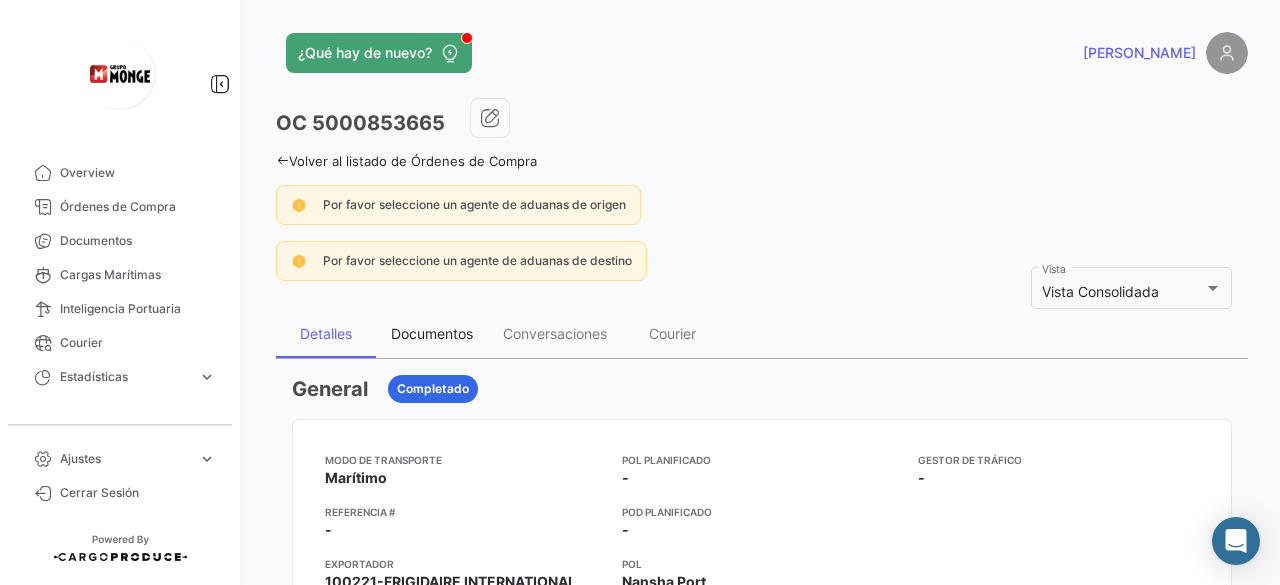 click on "Documentos" at bounding box center (432, 333) 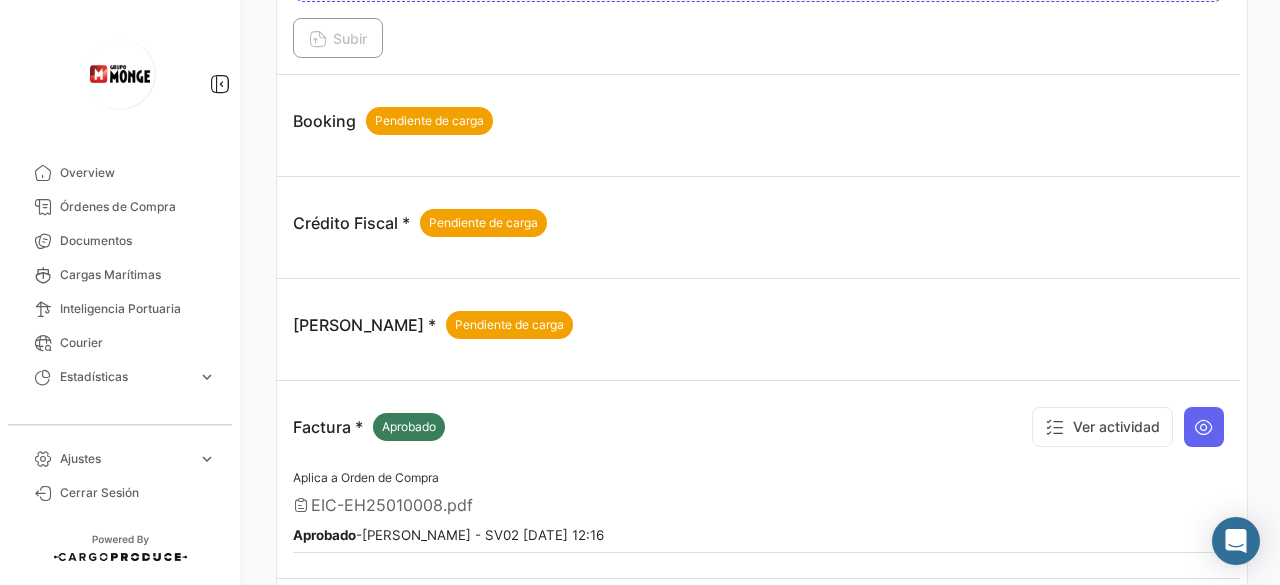 scroll, scrollTop: 900, scrollLeft: 0, axis: vertical 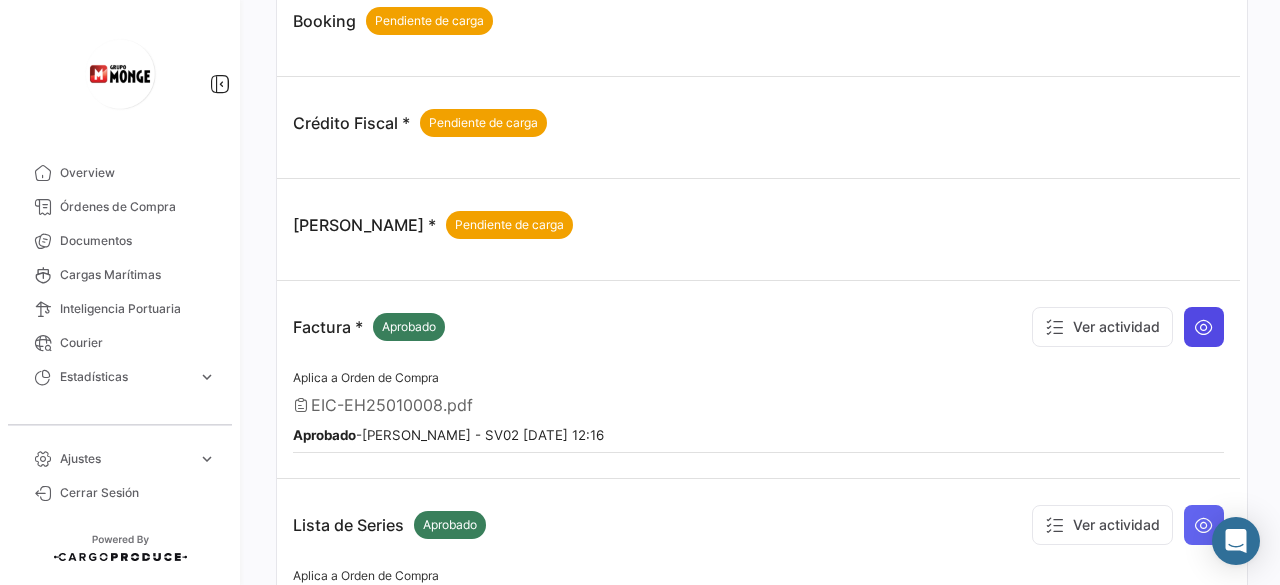 click at bounding box center (1204, 327) 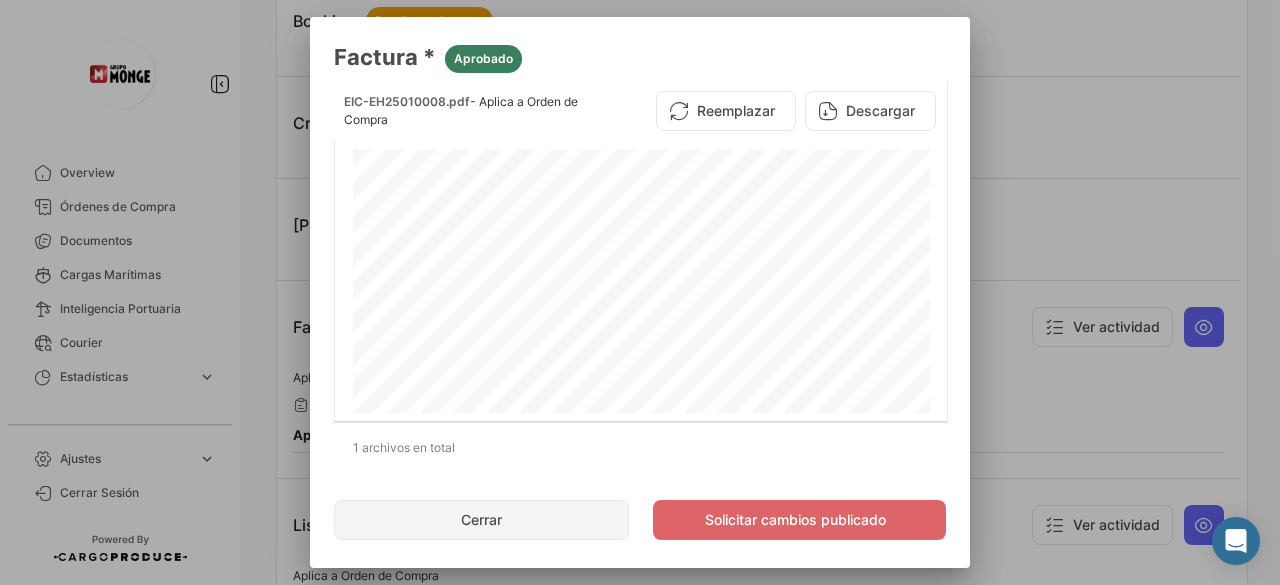 click on "Cerrar" 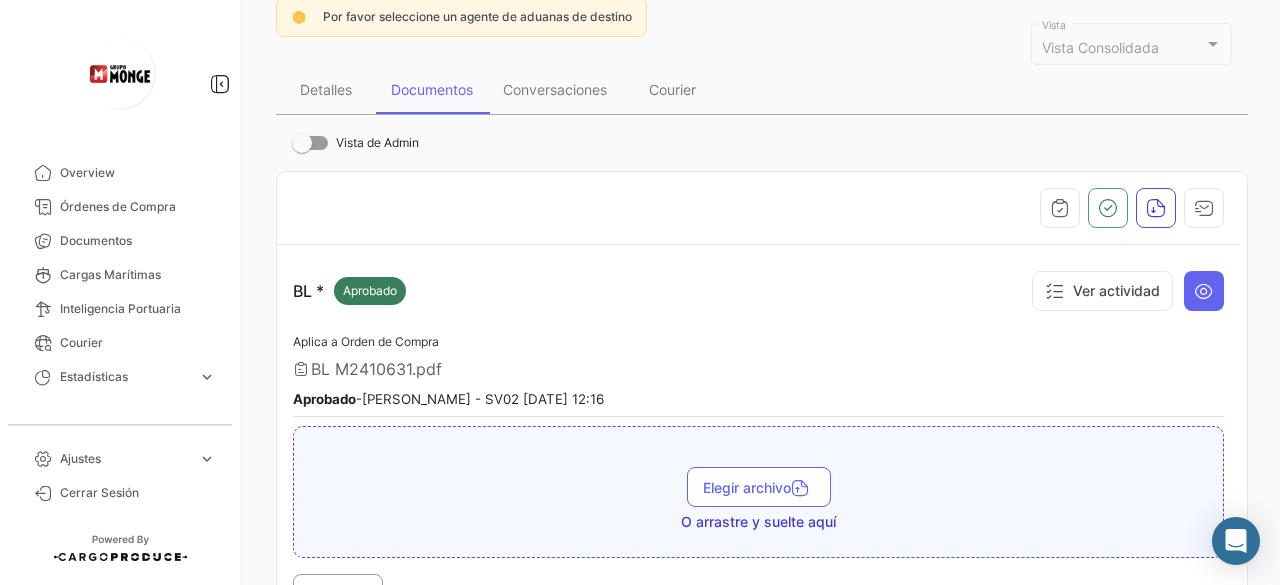 scroll, scrollTop: 56, scrollLeft: 0, axis: vertical 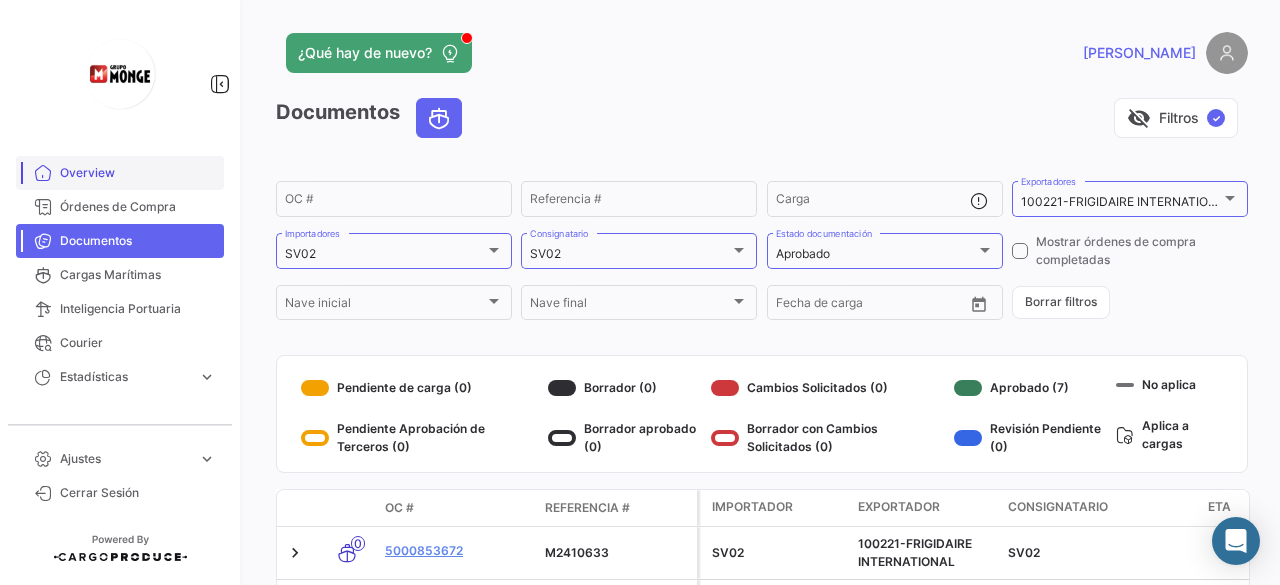 click on "Overview" at bounding box center (138, 173) 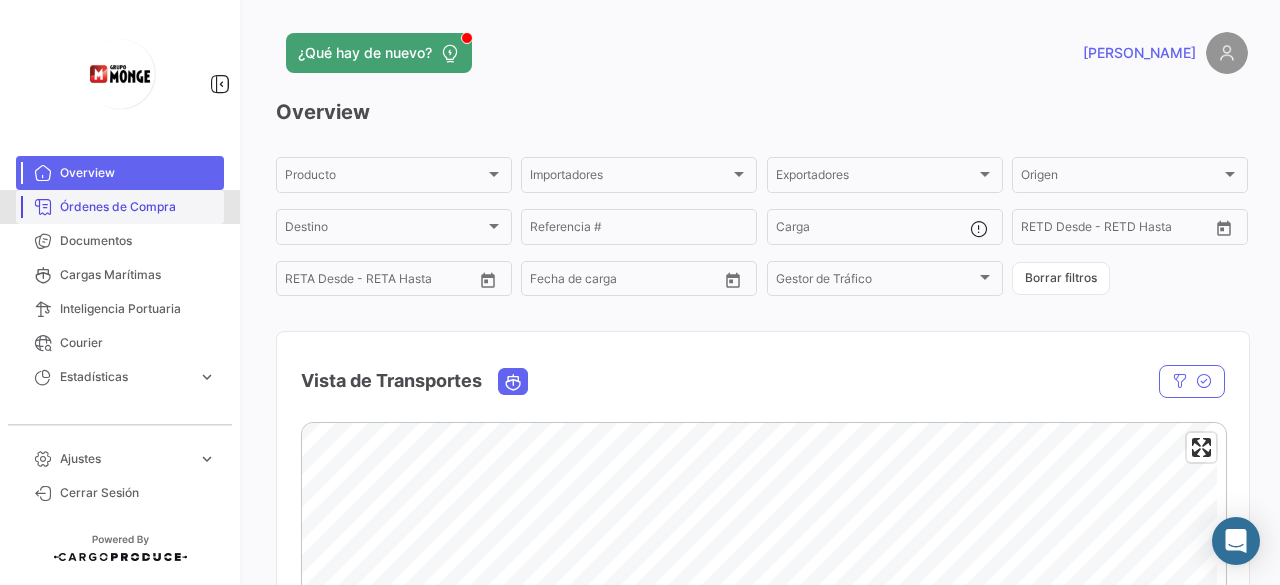 click on "Órdenes de Compra" at bounding box center [138, 207] 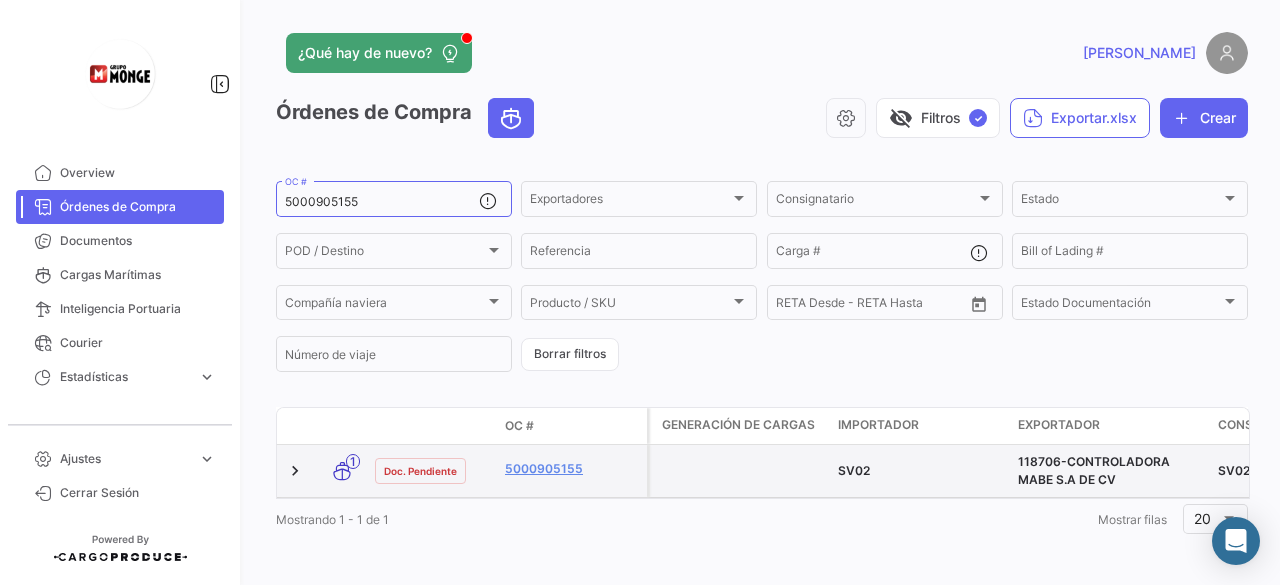 scroll, scrollTop: 18, scrollLeft: 0, axis: vertical 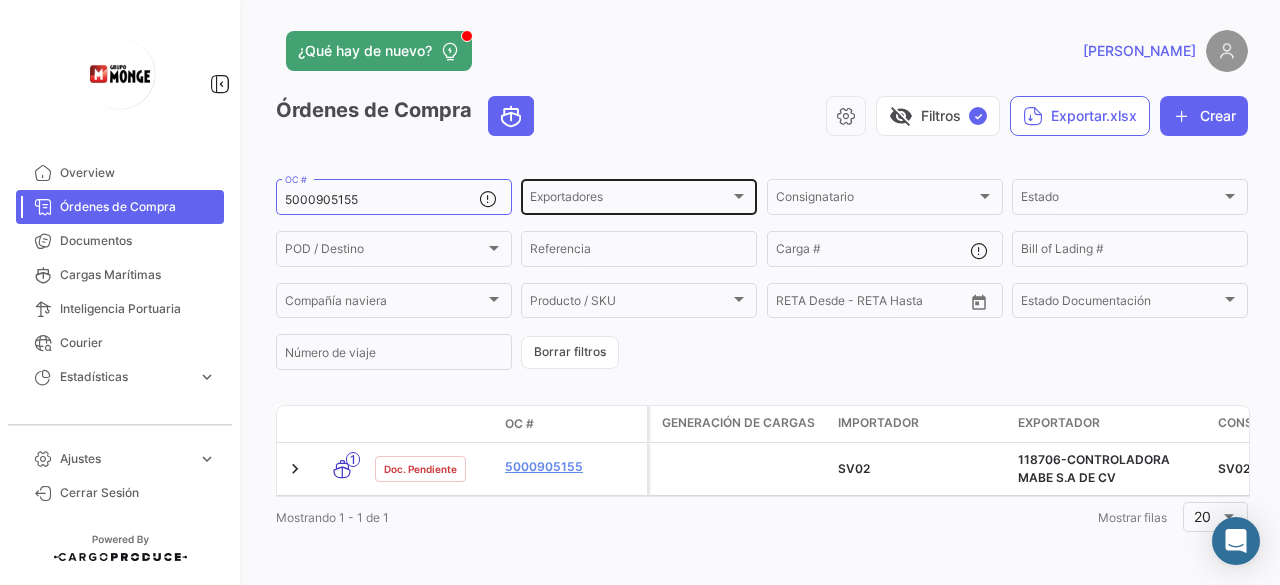 click on "Exportadores Exportadores" 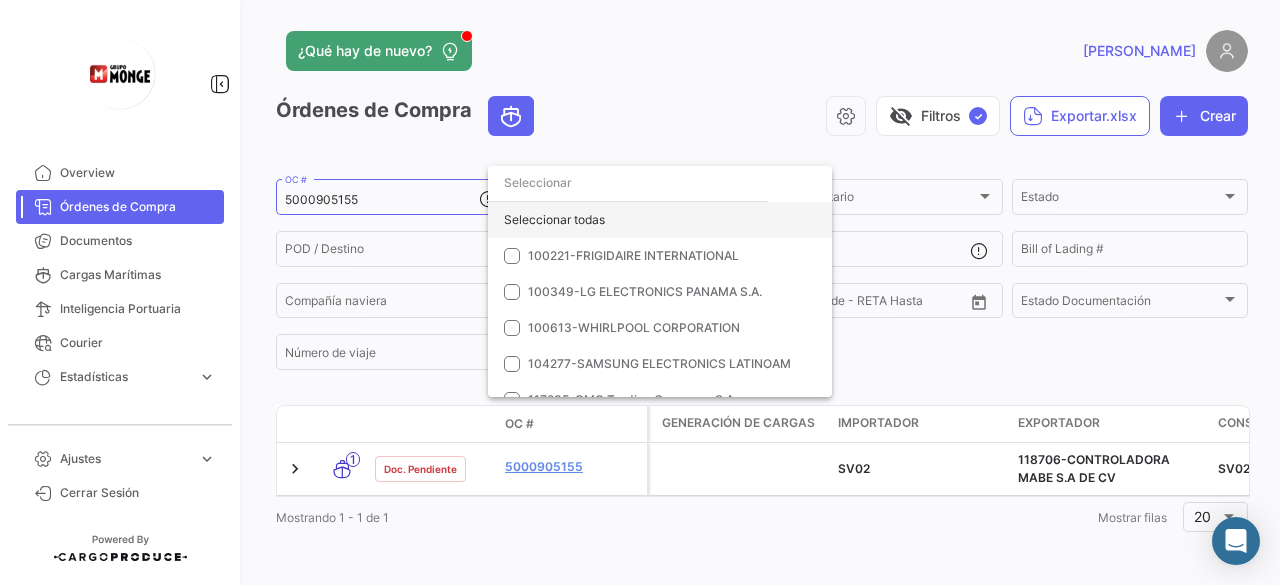 click on "Seleccionar todas" 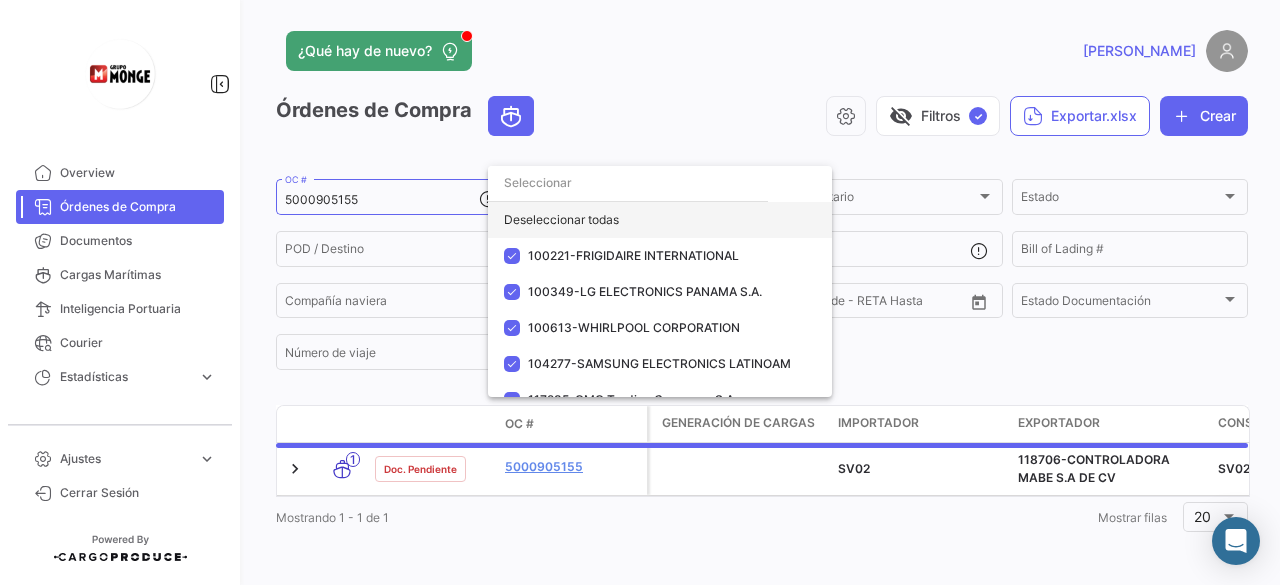 click on "Deseleccionar todas" 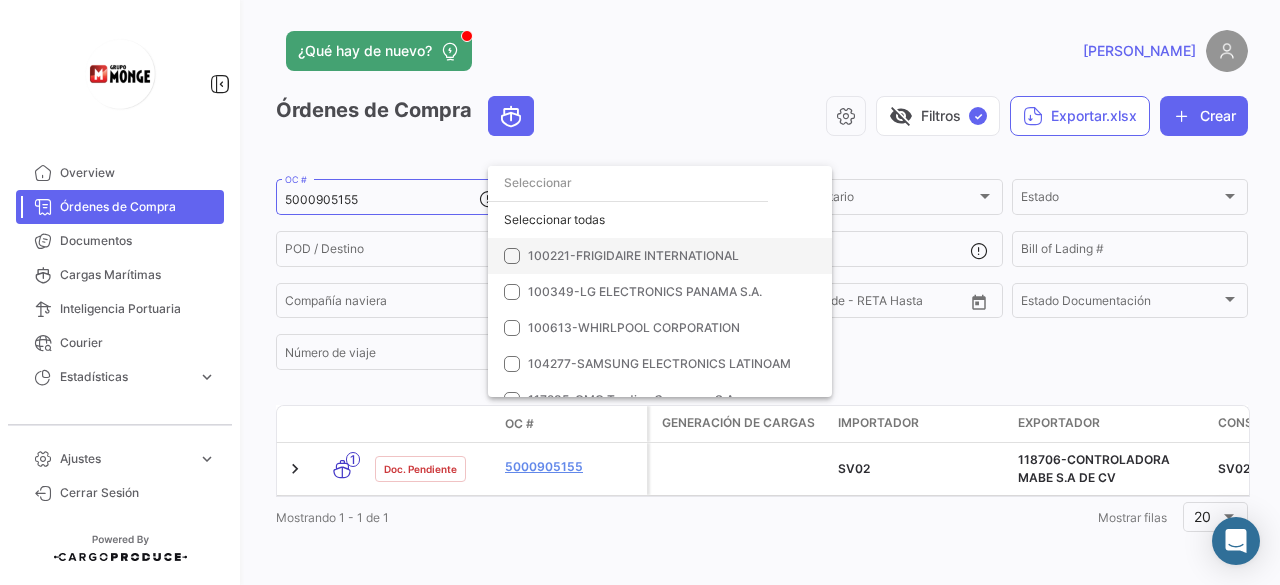 click at bounding box center (512, 256) 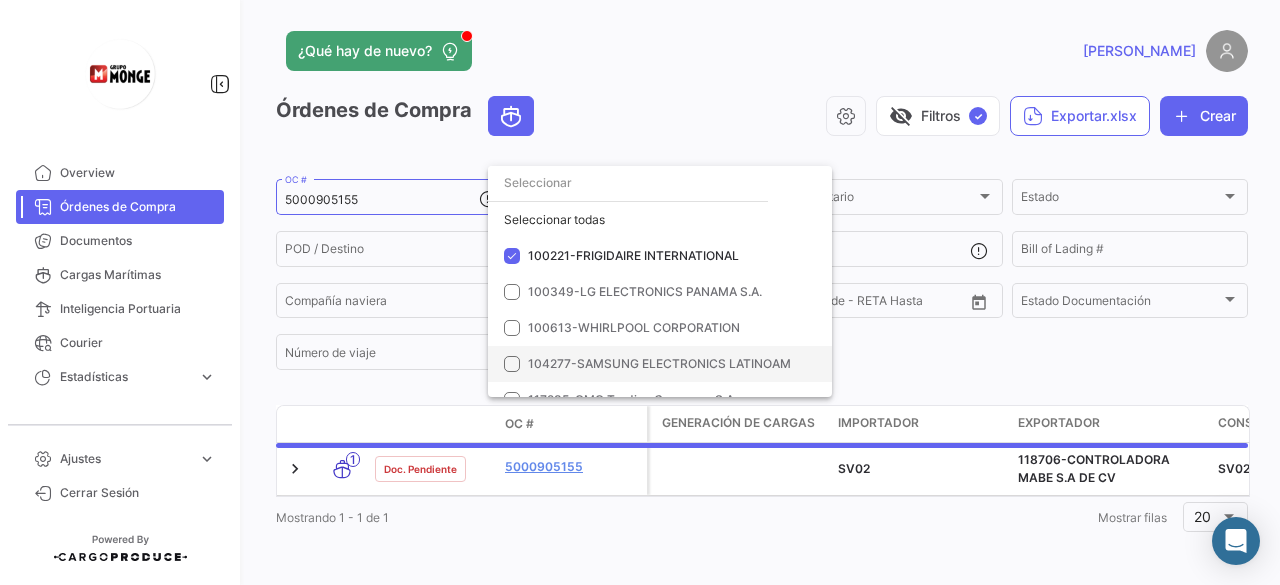 scroll, scrollTop: 0, scrollLeft: 0, axis: both 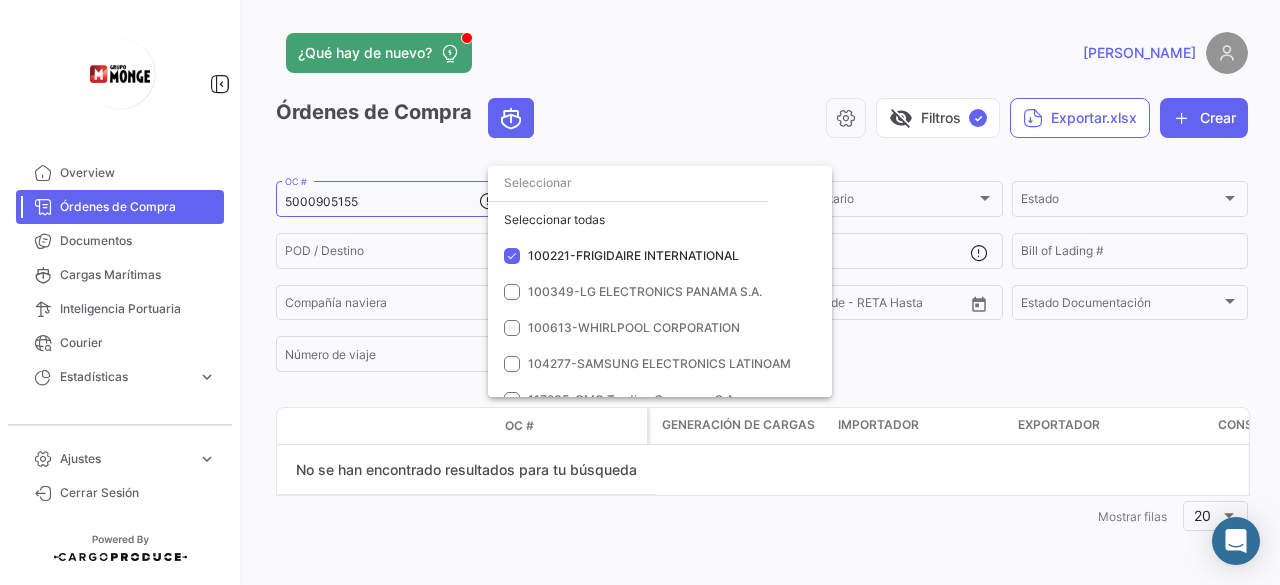 click at bounding box center [640, 292] 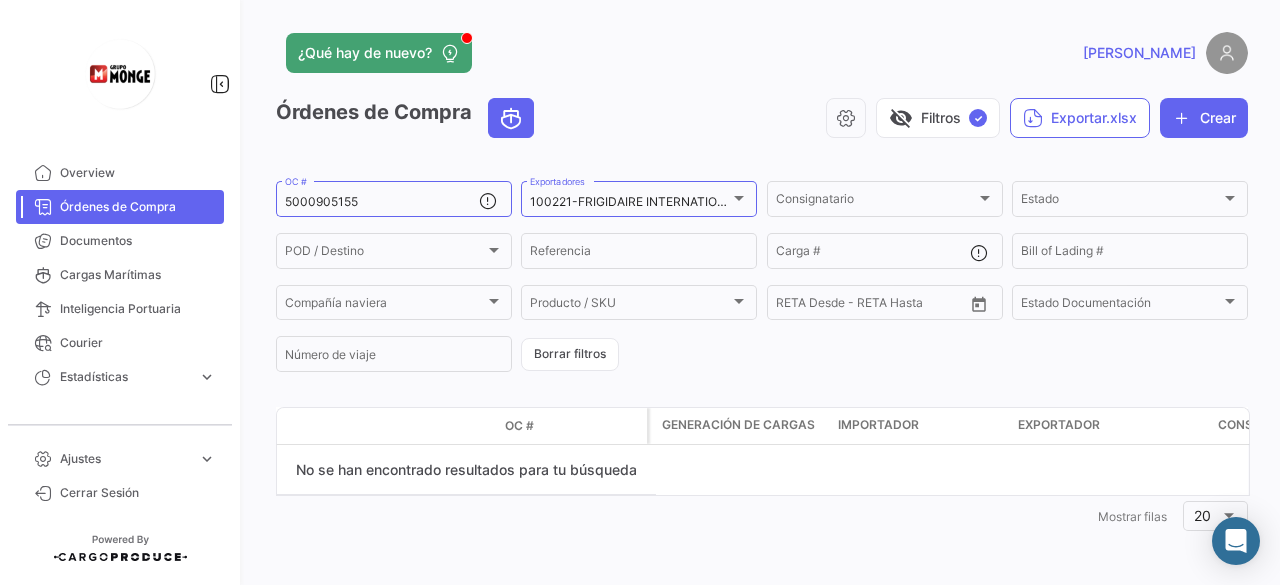 scroll, scrollTop: 0, scrollLeft: 0, axis: both 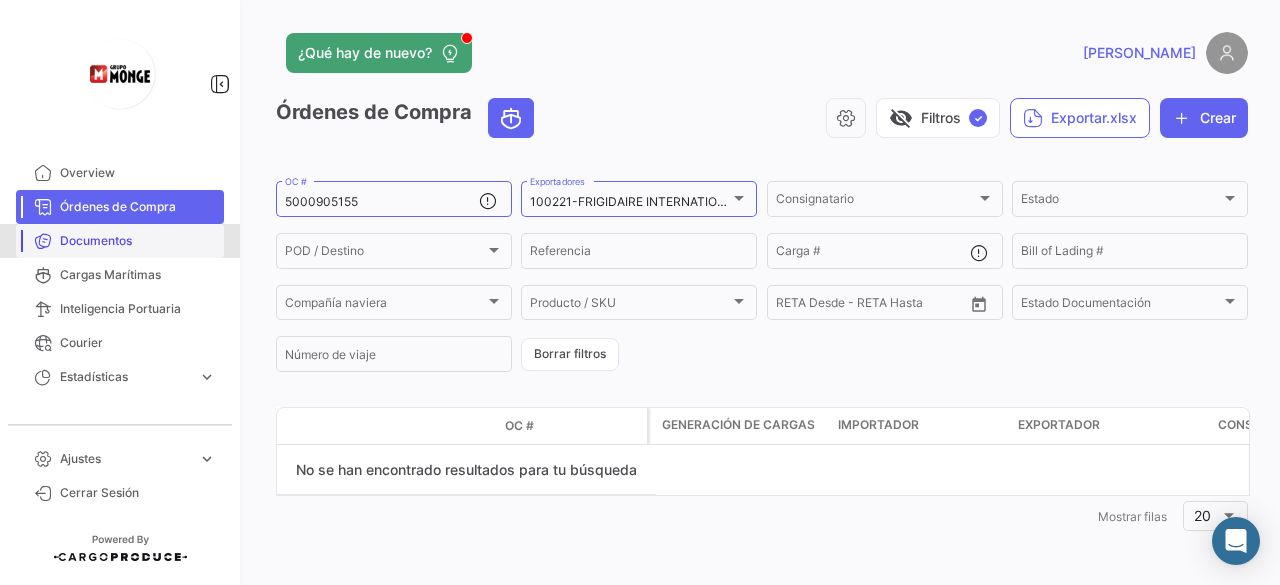click on "Documentos" at bounding box center [138, 241] 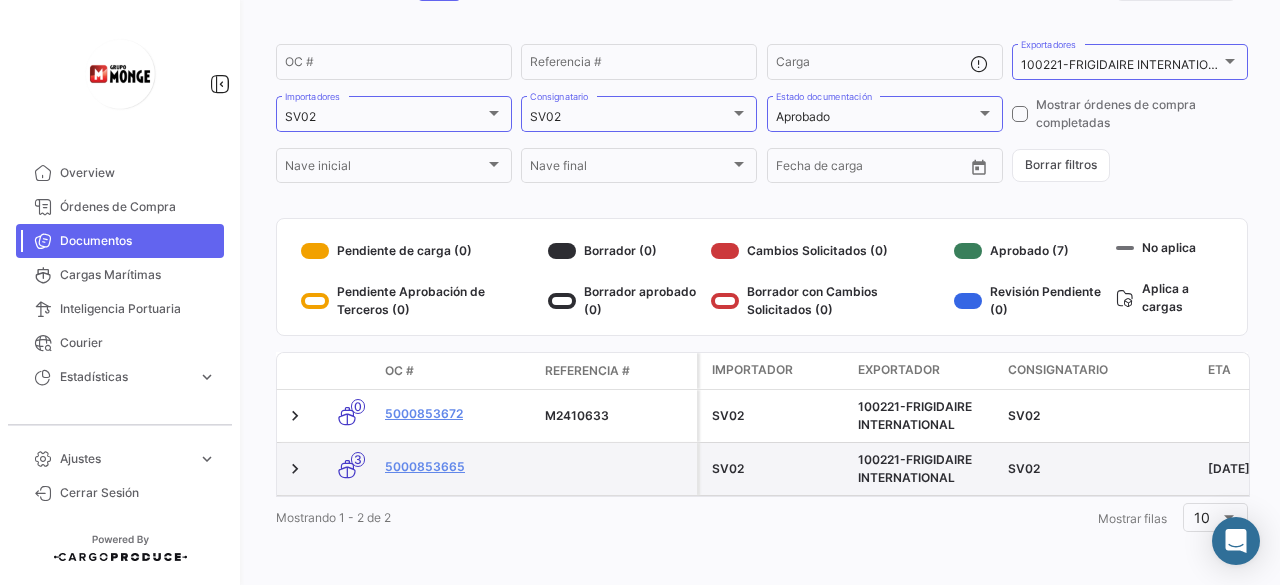 scroll, scrollTop: 152, scrollLeft: 0, axis: vertical 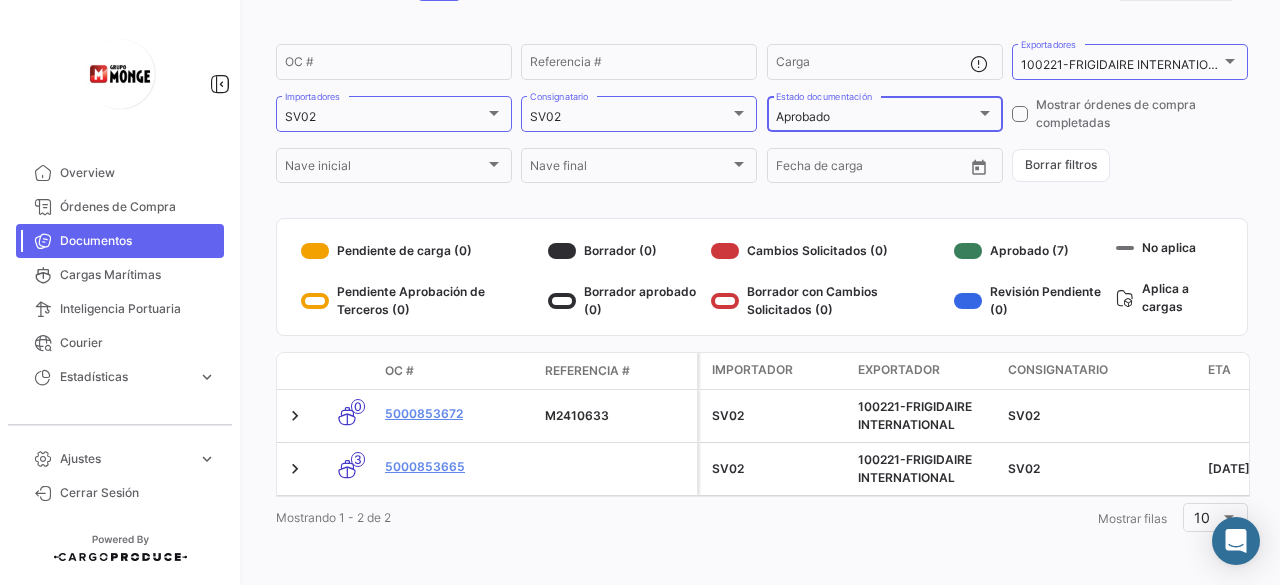 click at bounding box center (985, 113) 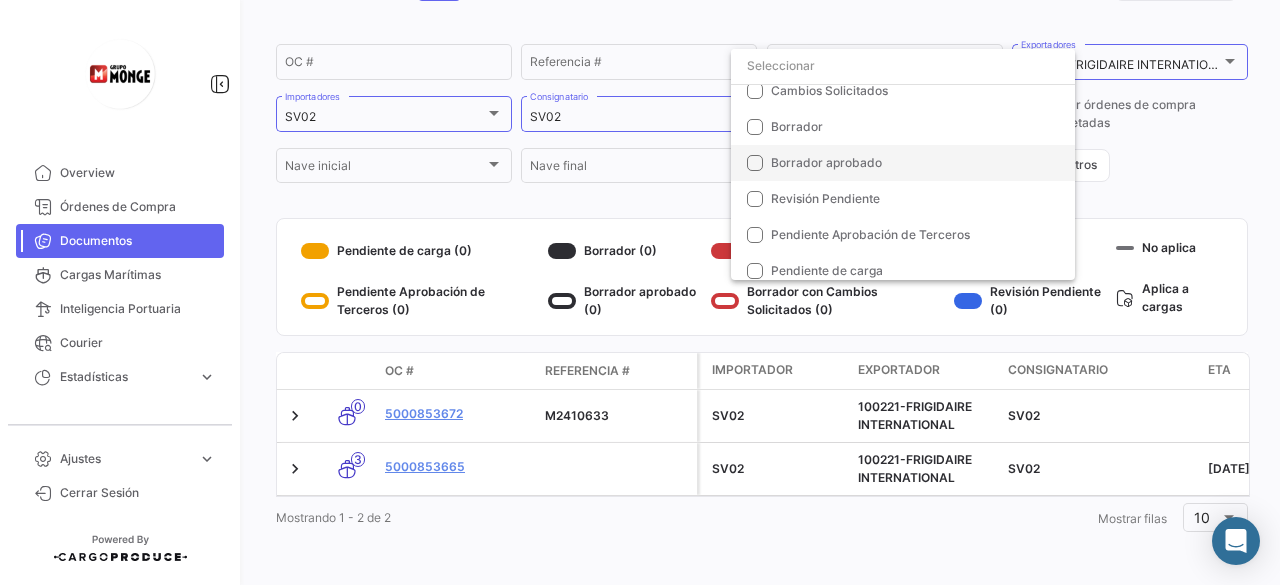 scroll, scrollTop: 128, scrollLeft: 0, axis: vertical 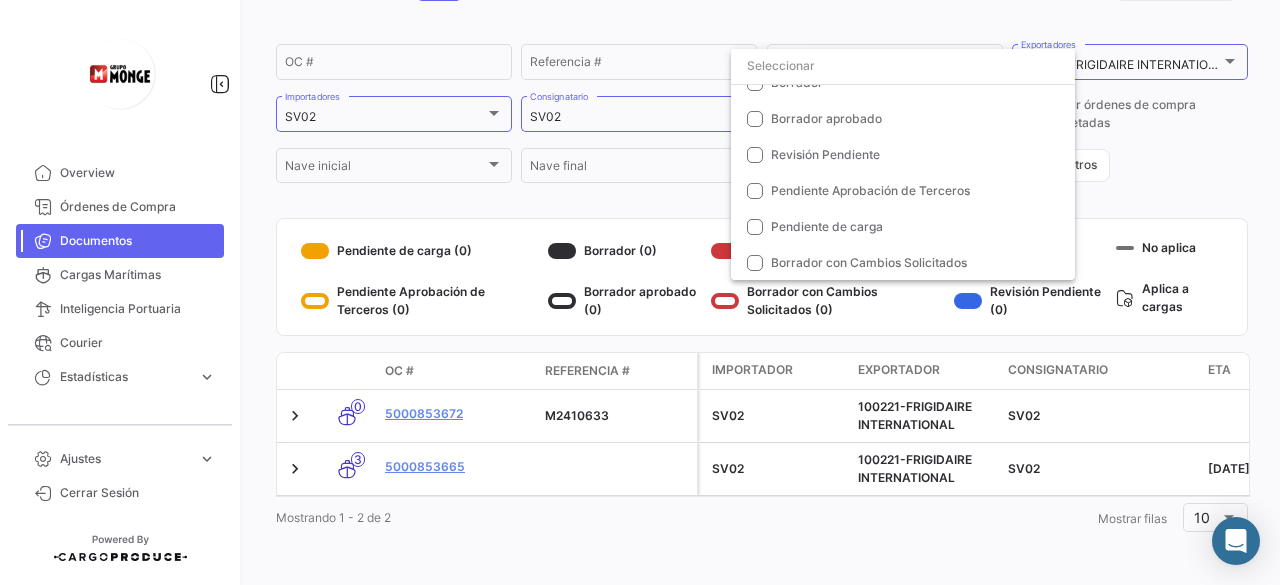 click at bounding box center (640, 292) 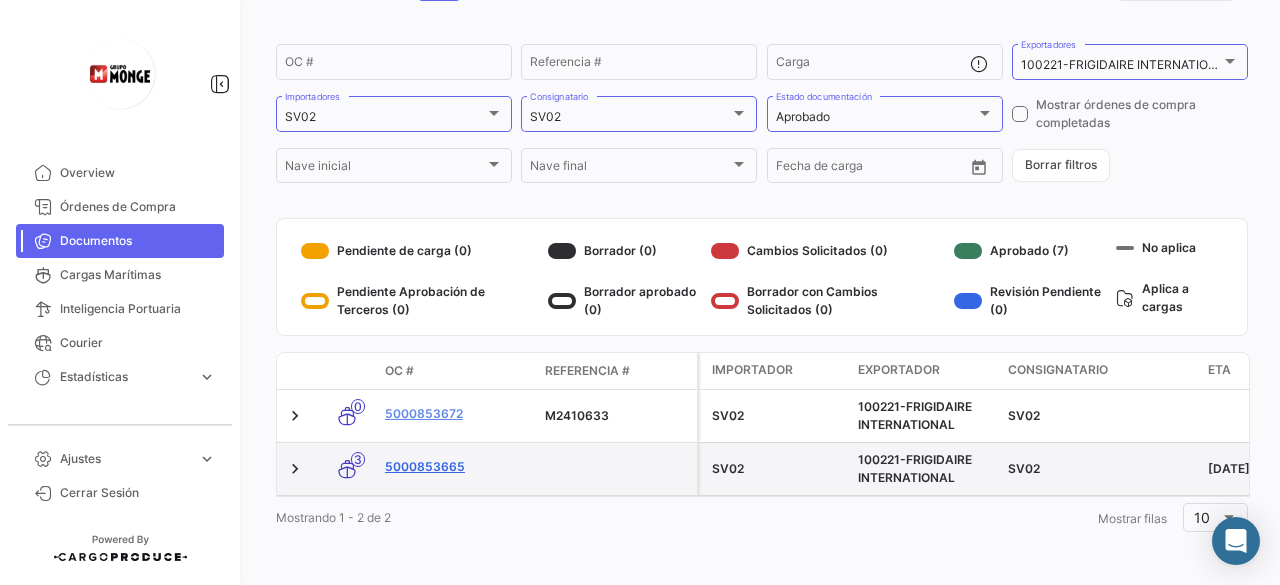 click on "5000853665" 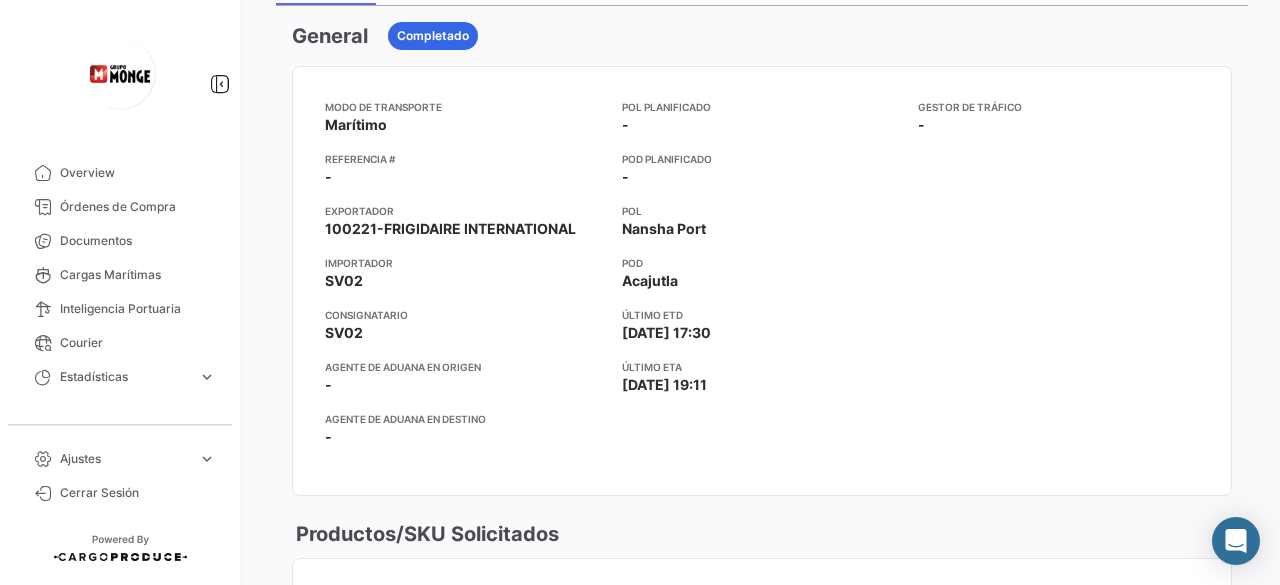 scroll, scrollTop: 100, scrollLeft: 0, axis: vertical 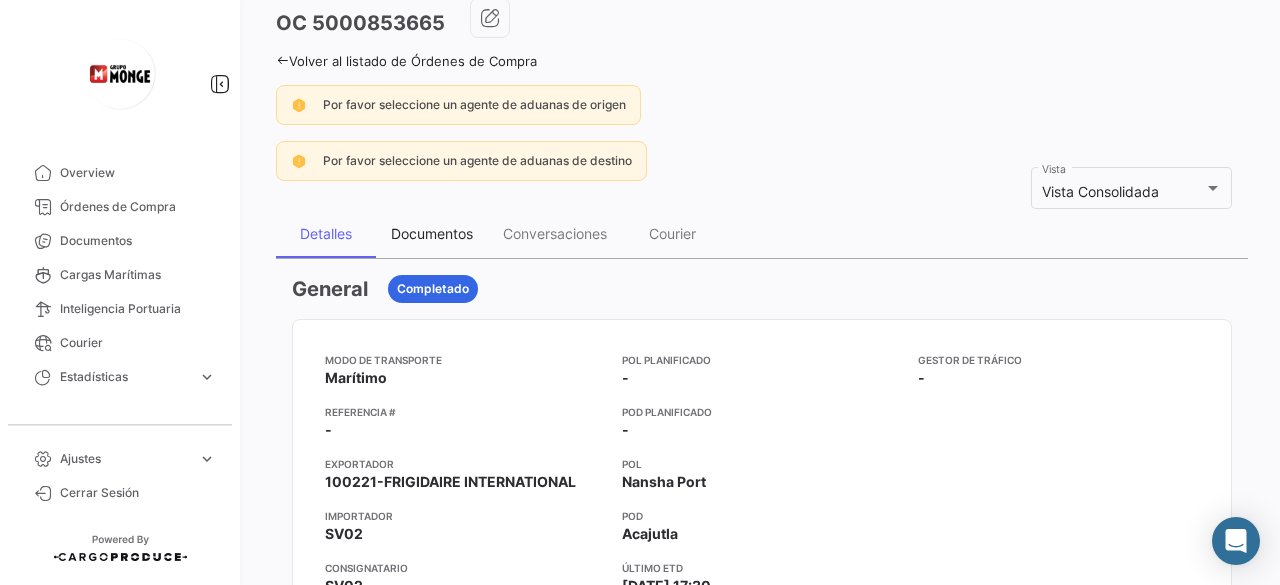 click on "Documentos" at bounding box center (432, 233) 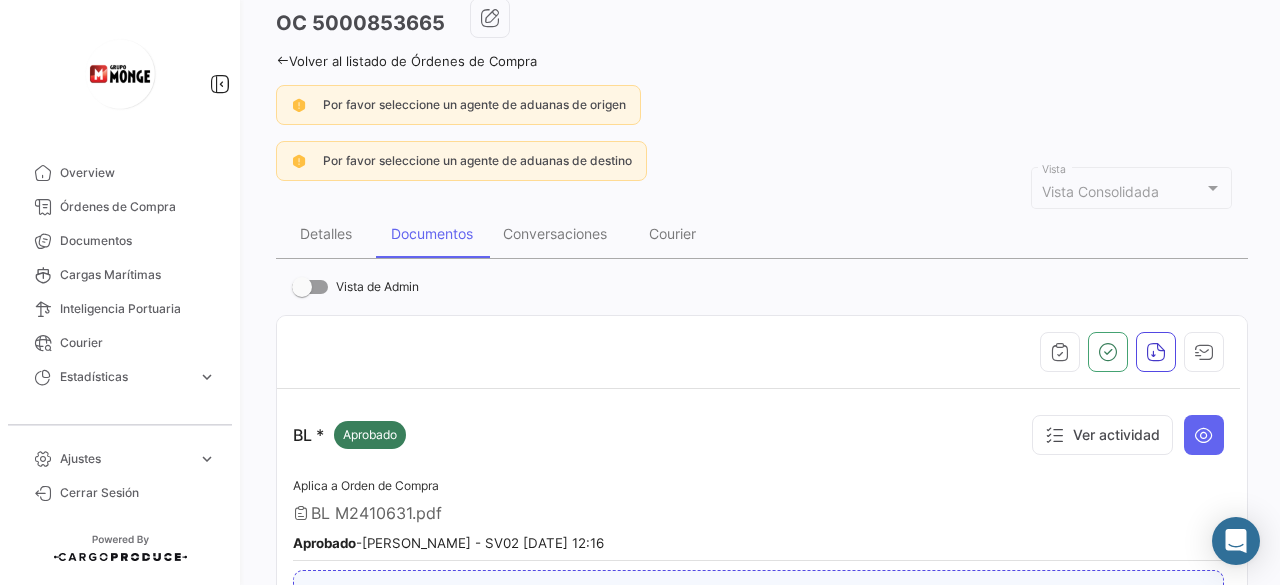 scroll, scrollTop: 200, scrollLeft: 0, axis: vertical 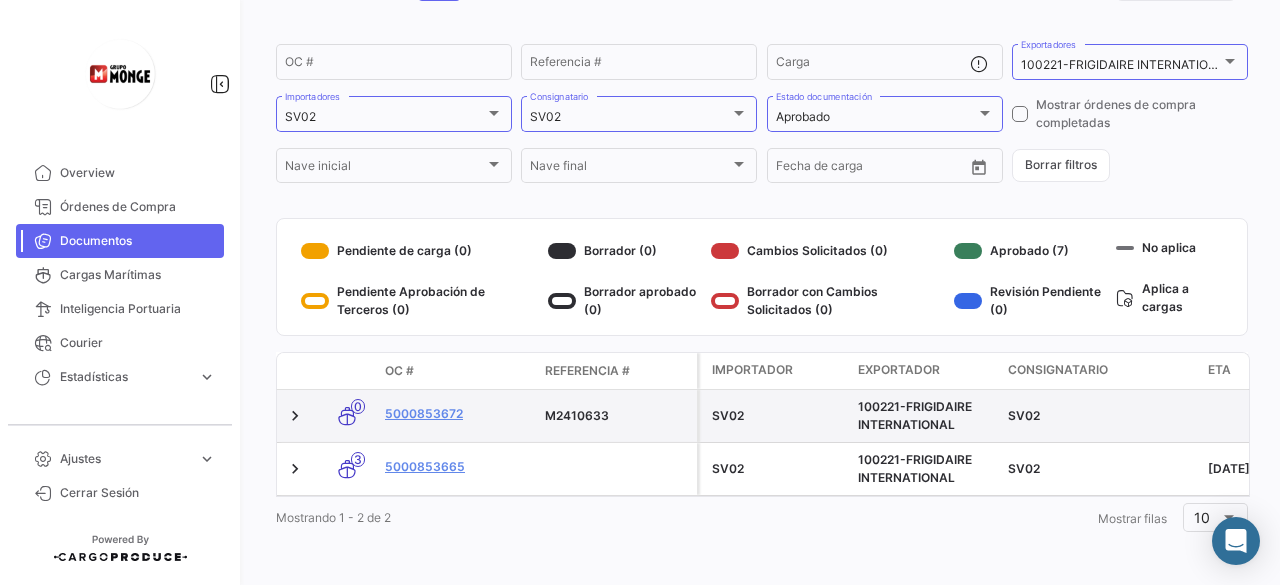 click on "M2410633" 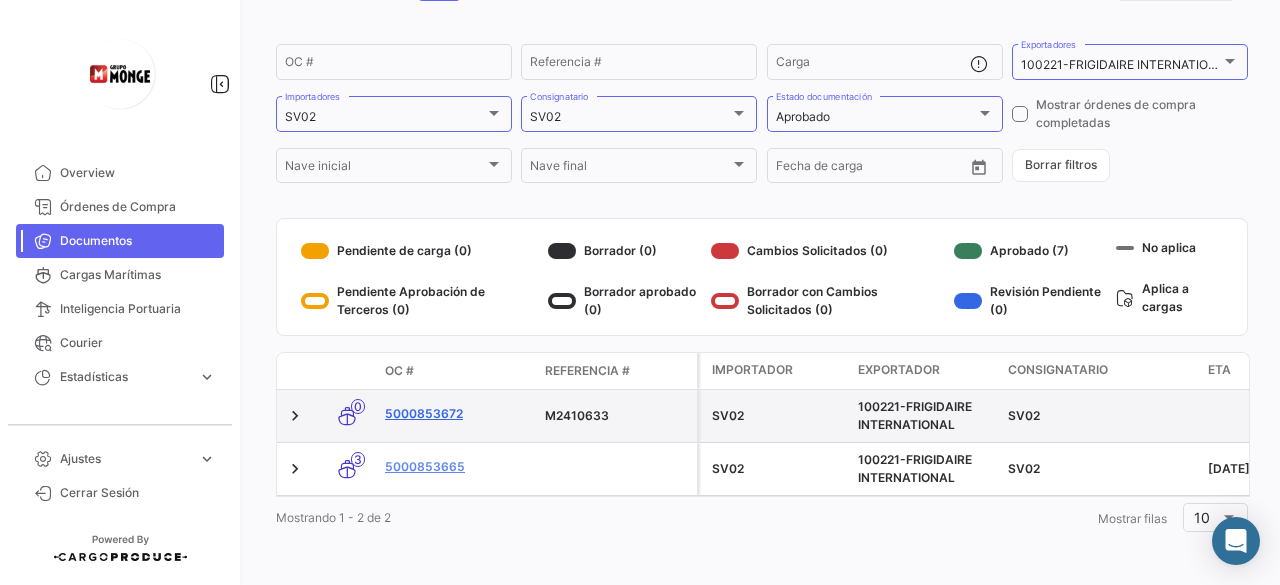 click on "5000853672" 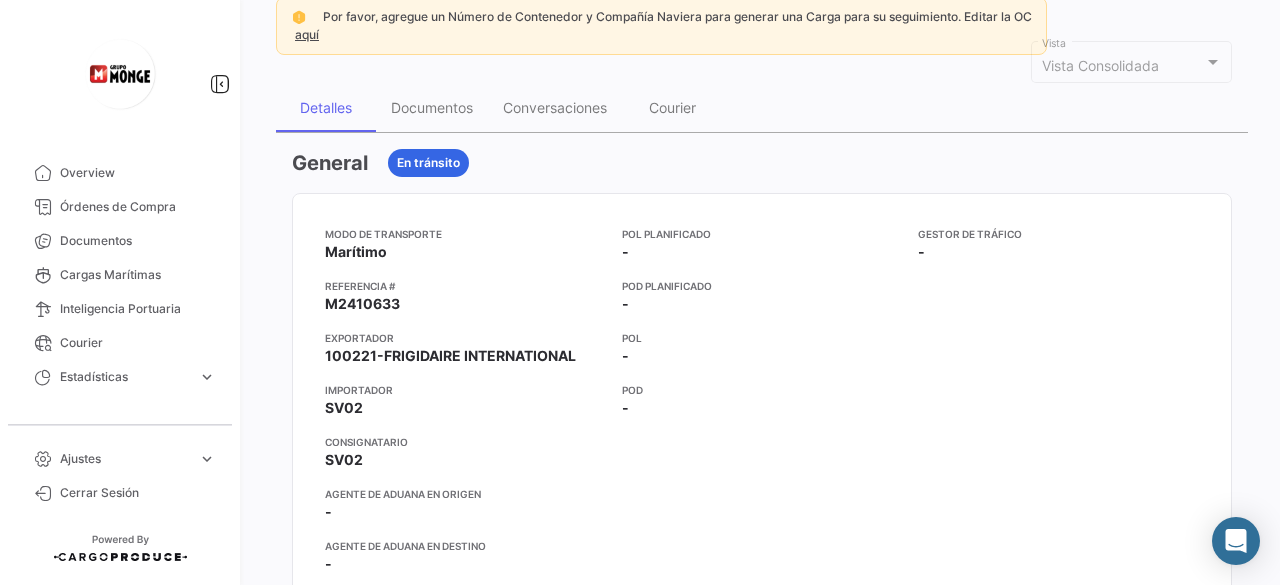 scroll, scrollTop: 0, scrollLeft: 0, axis: both 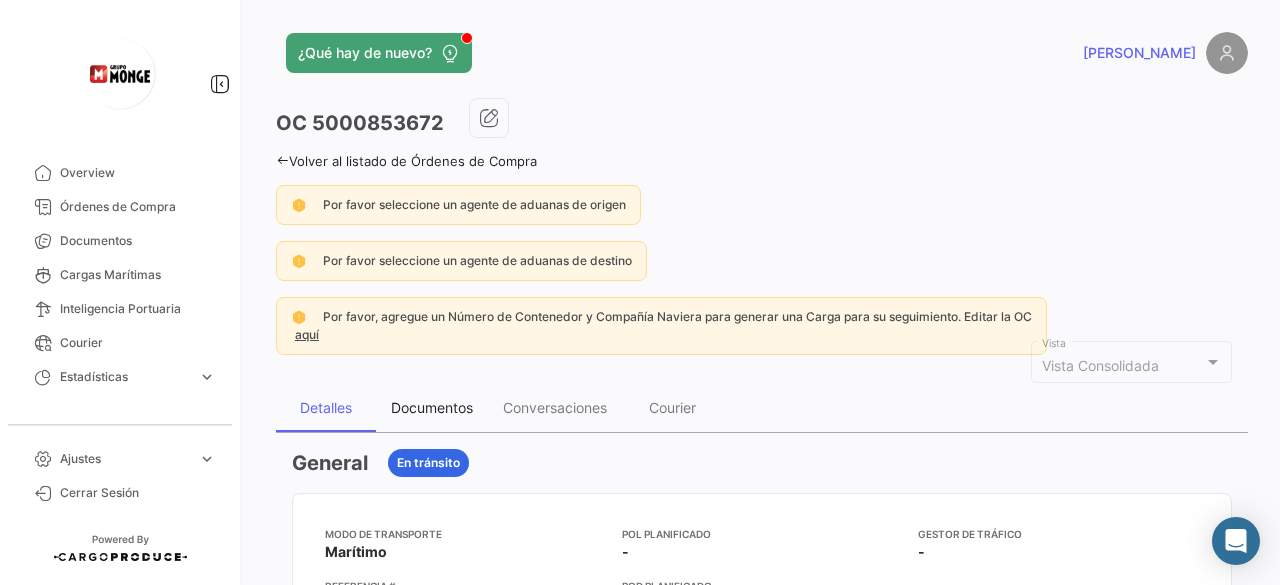 click on "Documentos" at bounding box center [432, 408] 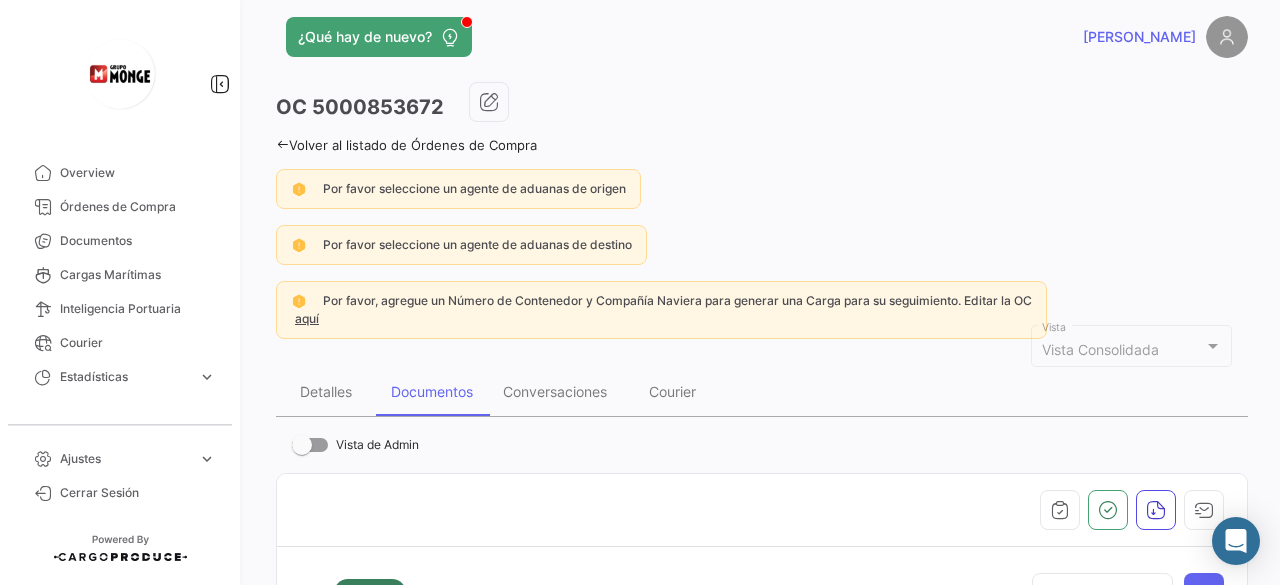 scroll, scrollTop: 0, scrollLeft: 0, axis: both 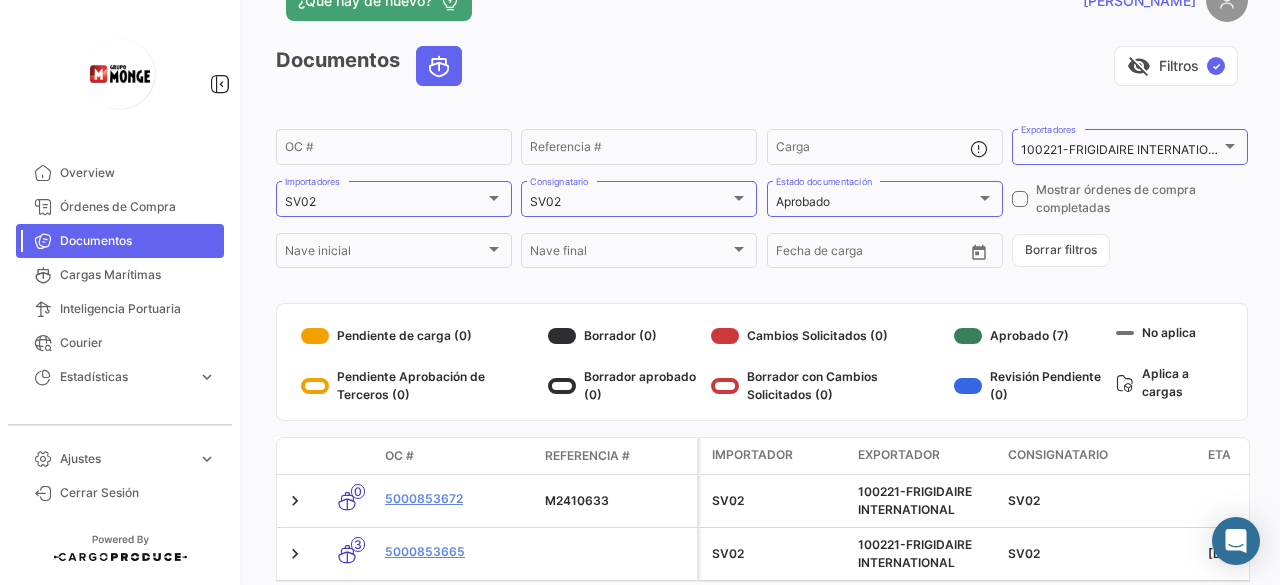 click on "OC #   Referencia #   Carga   100221-FRIGIDAIRE INTERNATIONAL  Exportadores  SV02  Importadores  SV02  Consignatario  Aprobado  Estado documentación    Mostrar órdenes de compra completadas  [PERSON_NAME] inicial [PERSON_NAME] inicial [PERSON_NAME] final [PERSON_NAME] final Desde –  Fecha de carga   Borrar filtros" 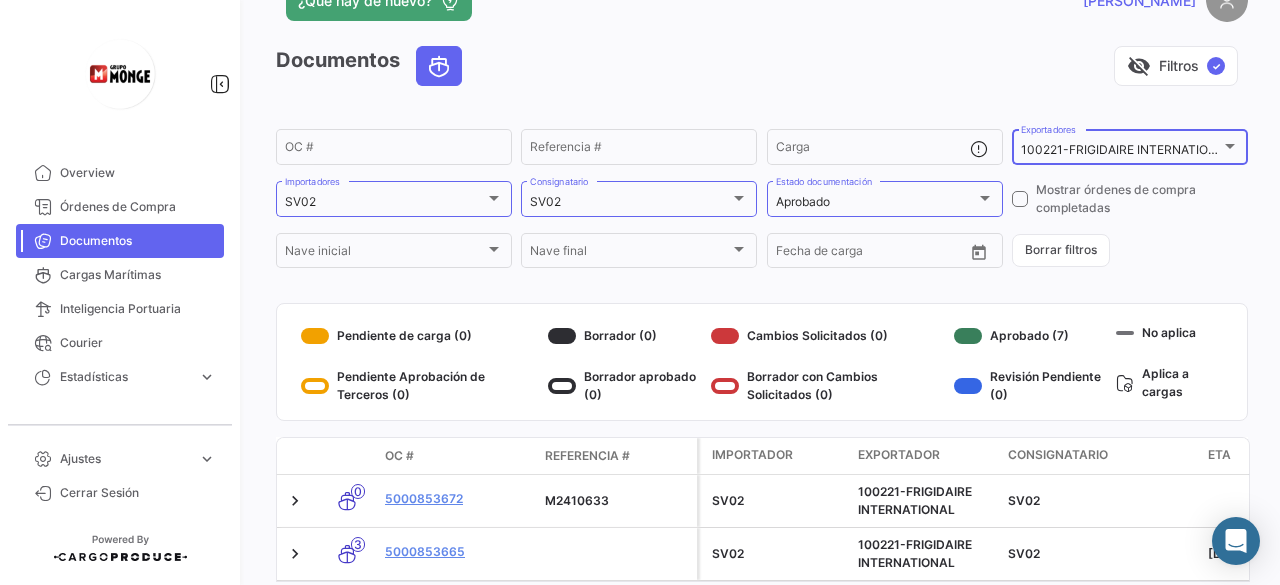 click at bounding box center [1230, 146] 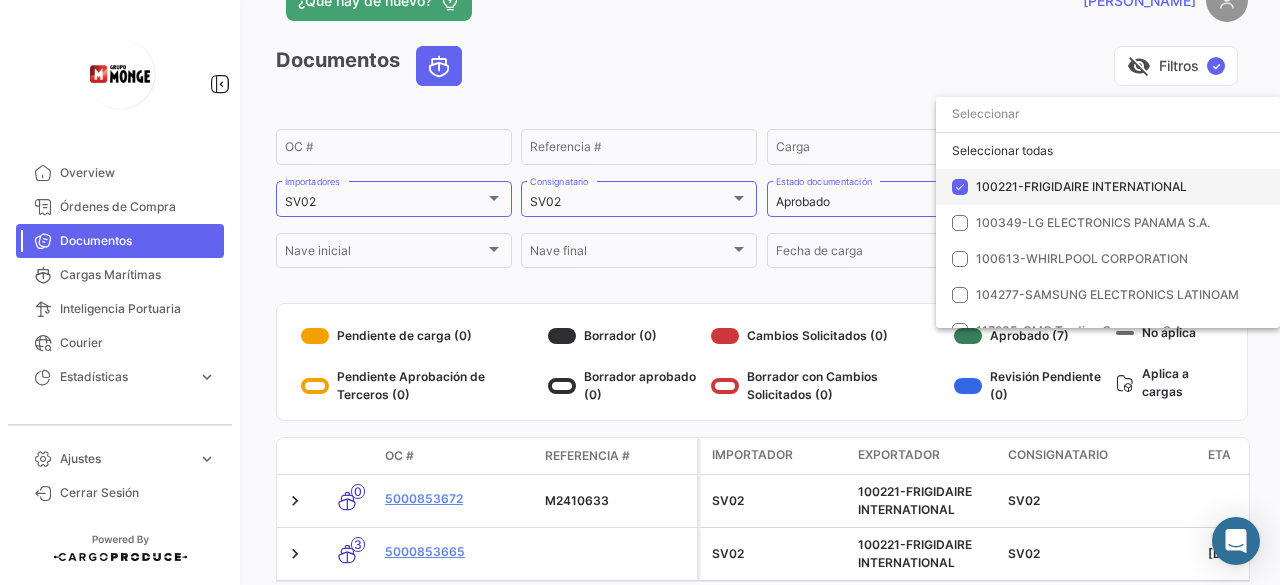 click on "100221-FRIGIDAIRE INTERNATIONAL" at bounding box center [1108, 187] 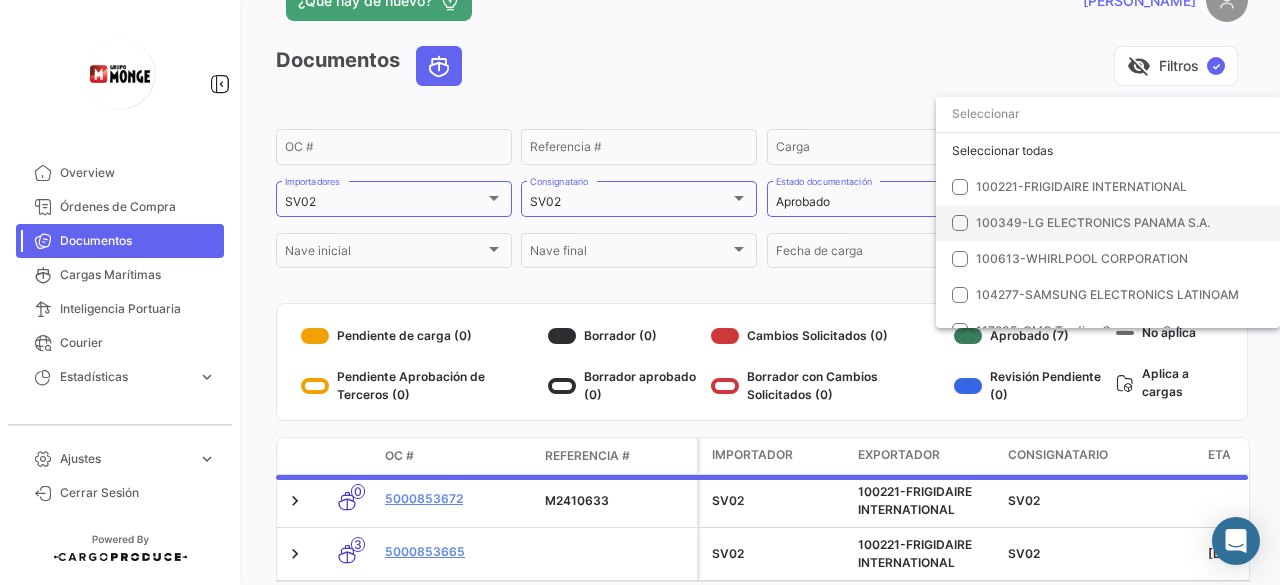 scroll, scrollTop: 56, scrollLeft: 0, axis: vertical 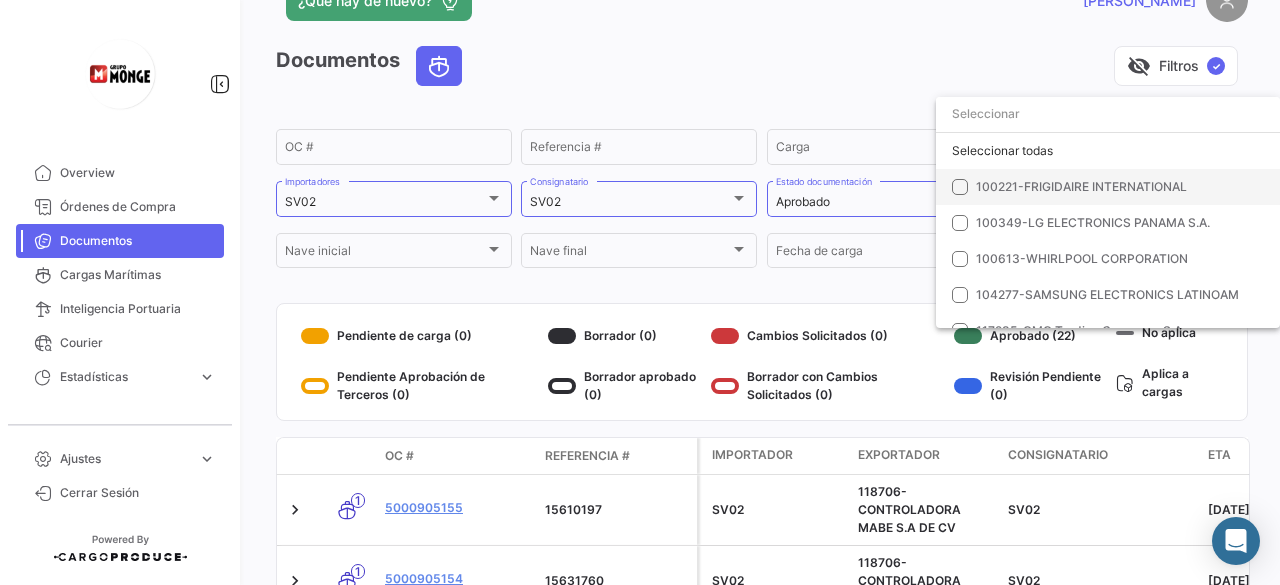 click at bounding box center (960, 187) 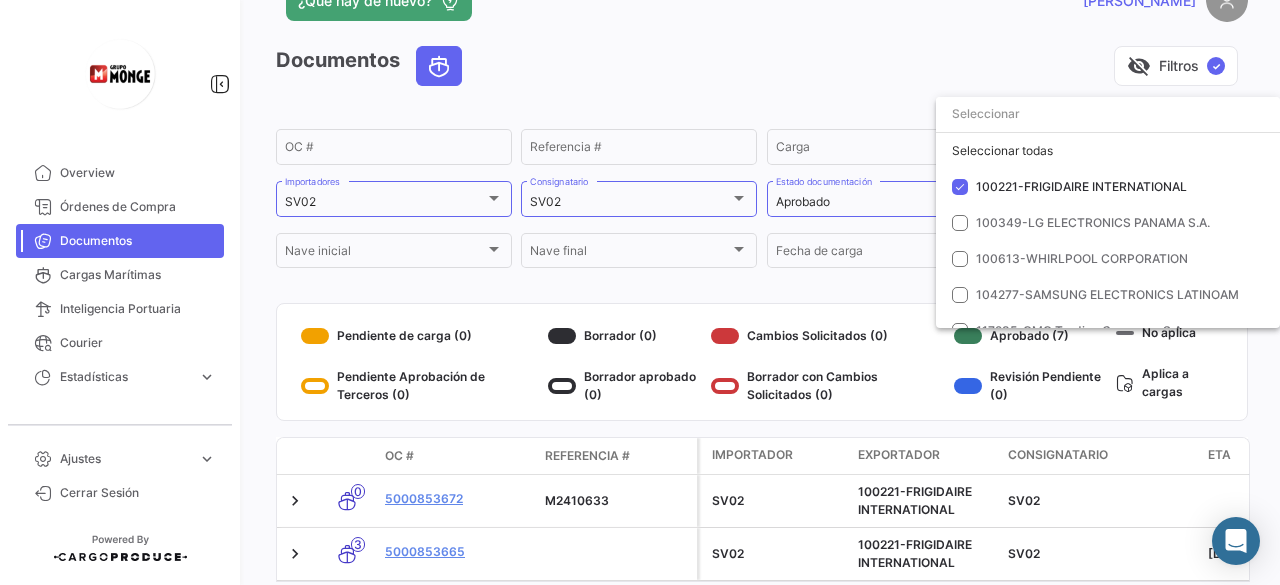 click at bounding box center [640, 292] 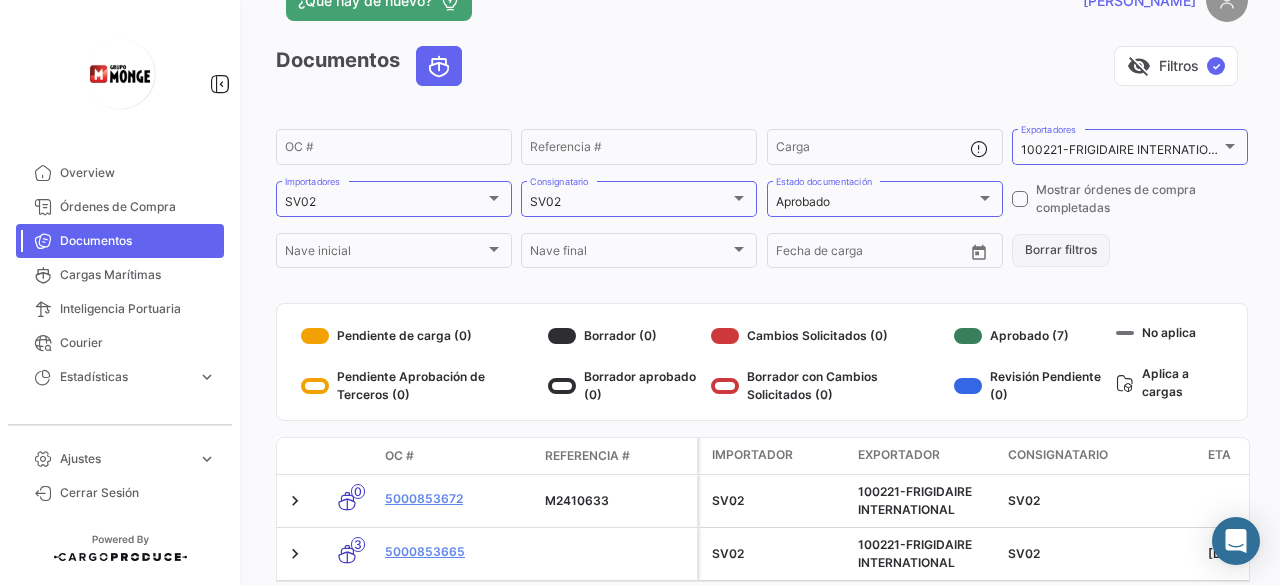 scroll, scrollTop: 152, scrollLeft: 0, axis: vertical 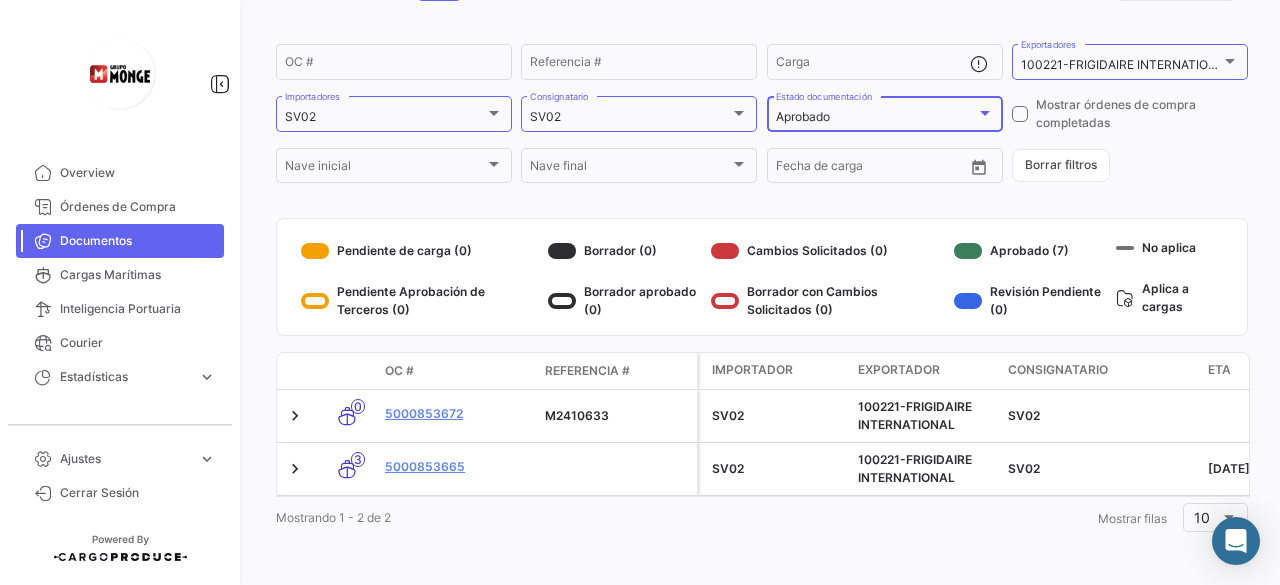 click at bounding box center (985, 113) 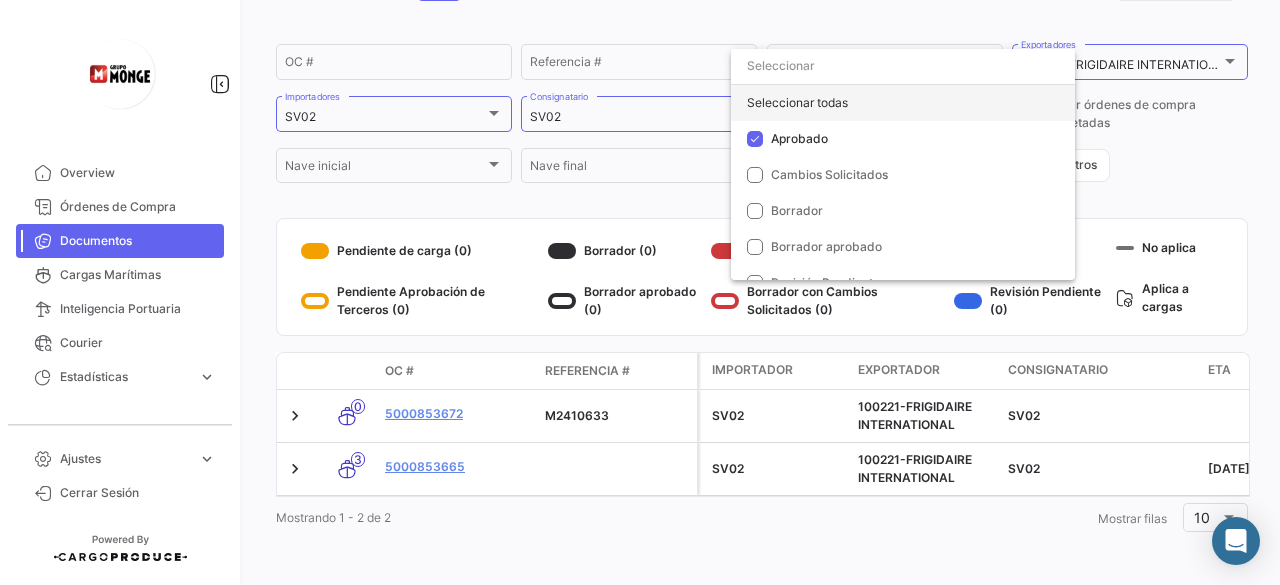 click on "Seleccionar todas" 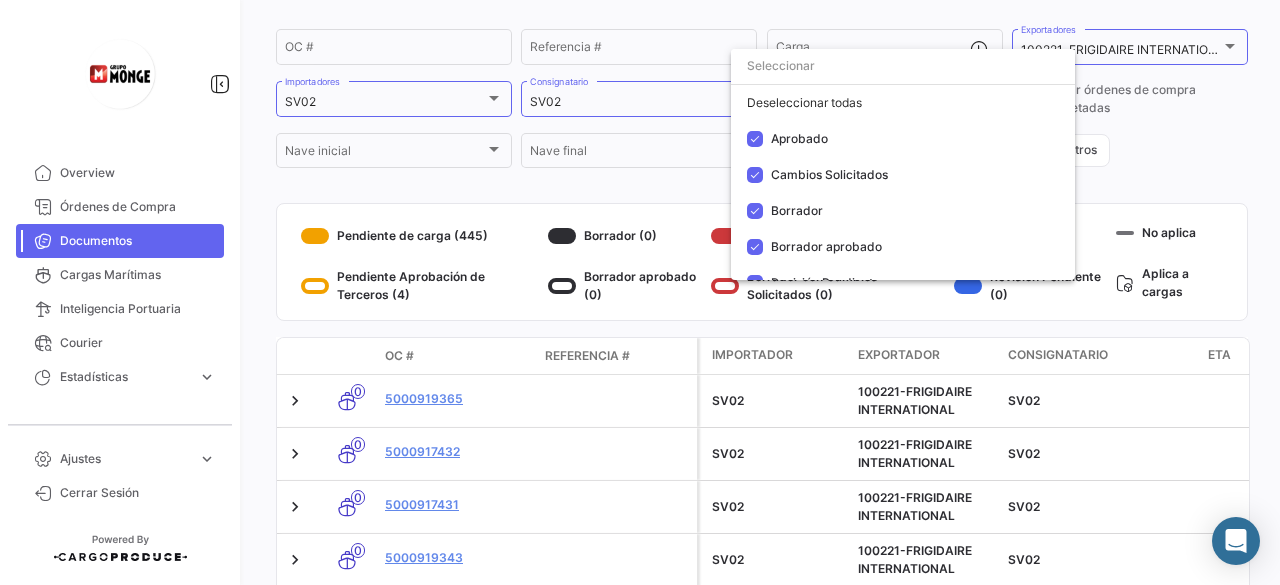 click at bounding box center (640, 292) 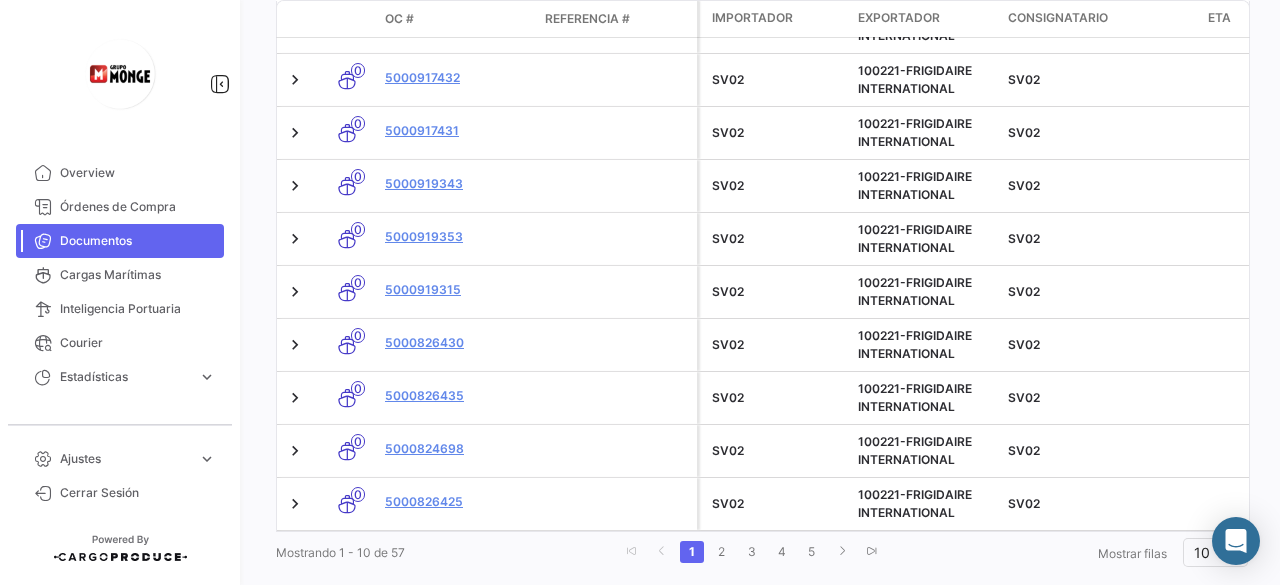 scroll, scrollTop: 573, scrollLeft: 0, axis: vertical 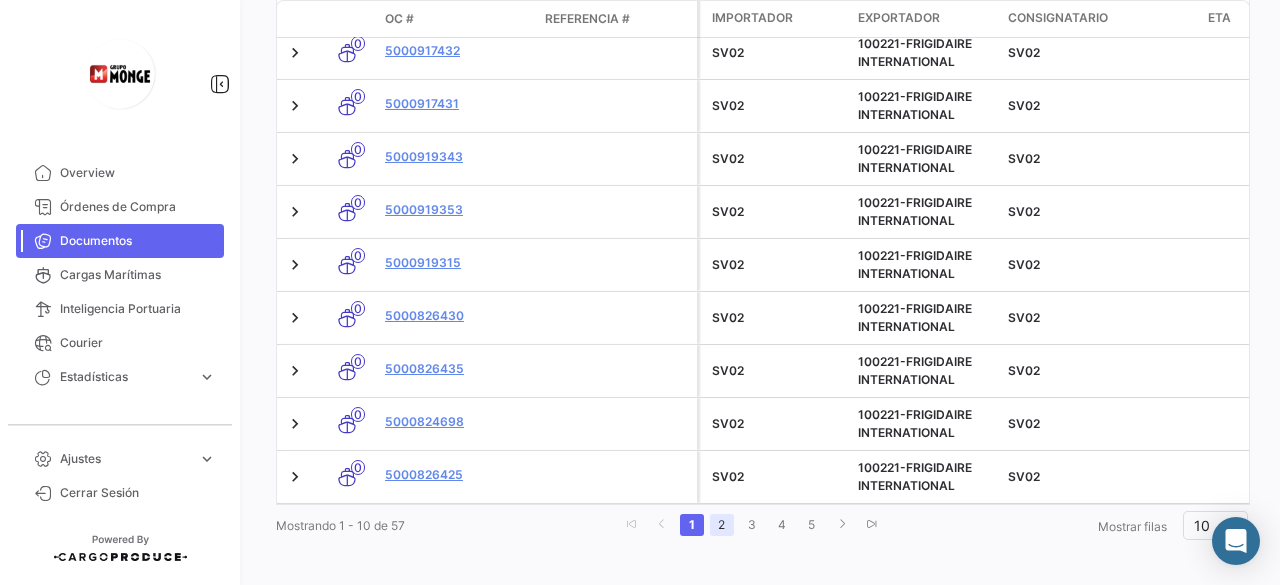 click on "2" 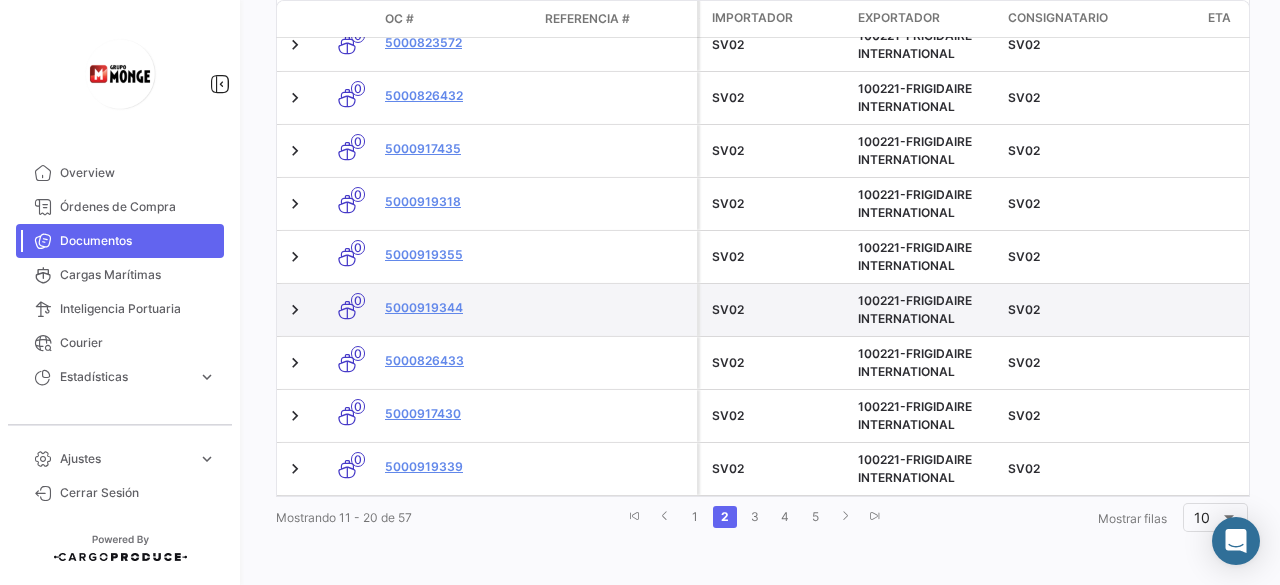 scroll, scrollTop: 573, scrollLeft: 0, axis: vertical 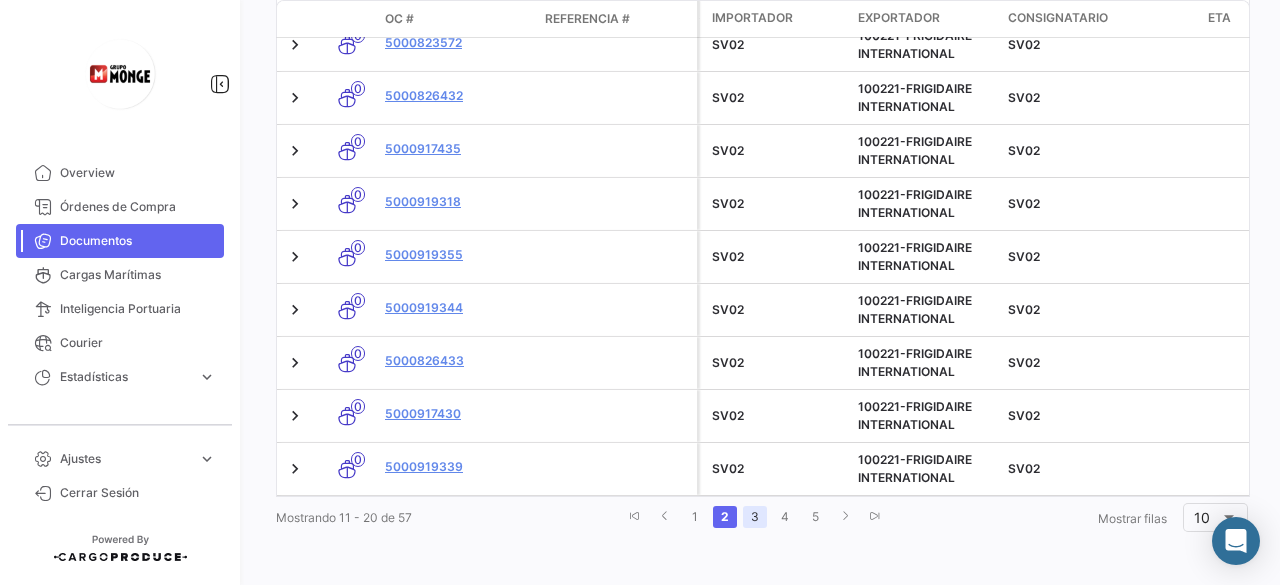 click on "3" 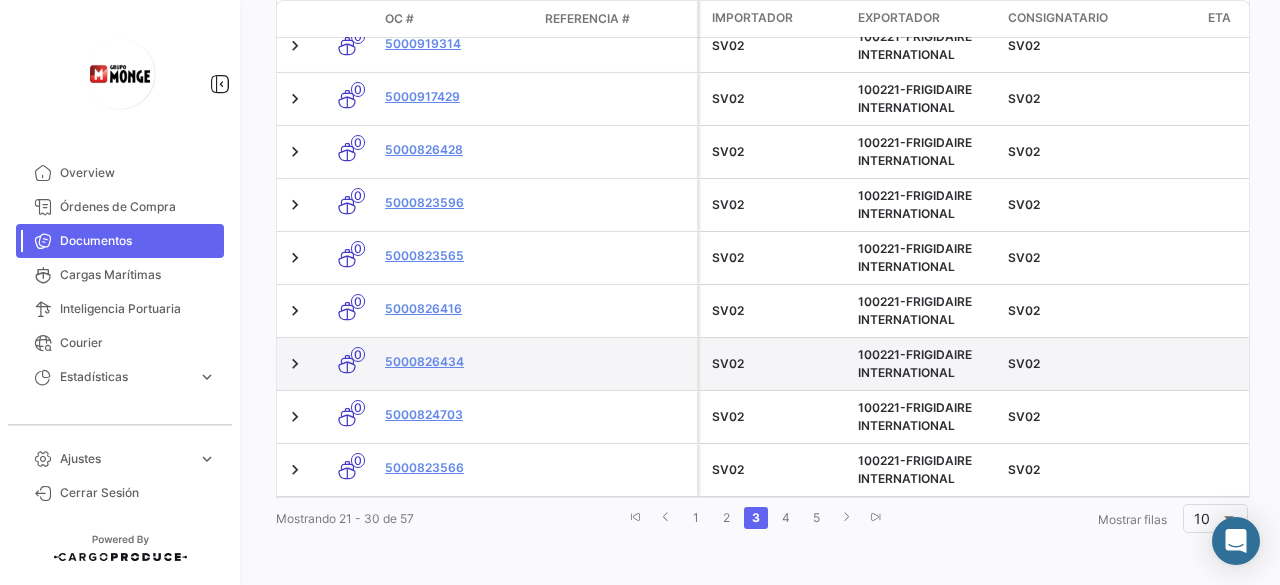scroll, scrollTop: 573, scrollLeft: 0, axis: vertical 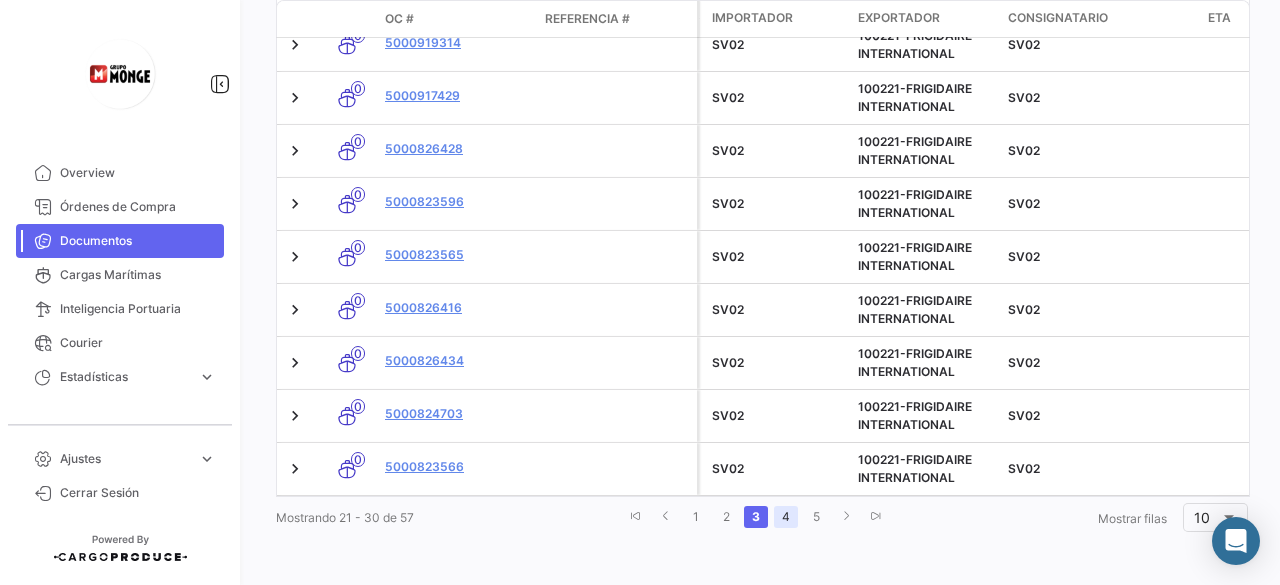 click on "4" 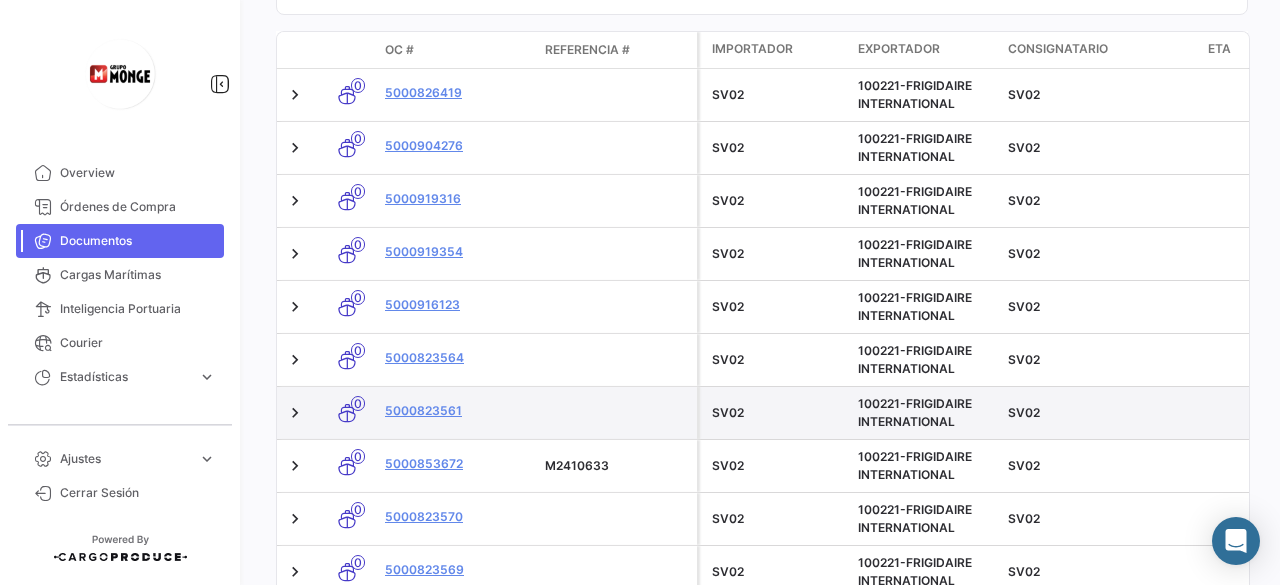 scroll, scrollTop: 573, scrollLeft: 0, axis: vertical 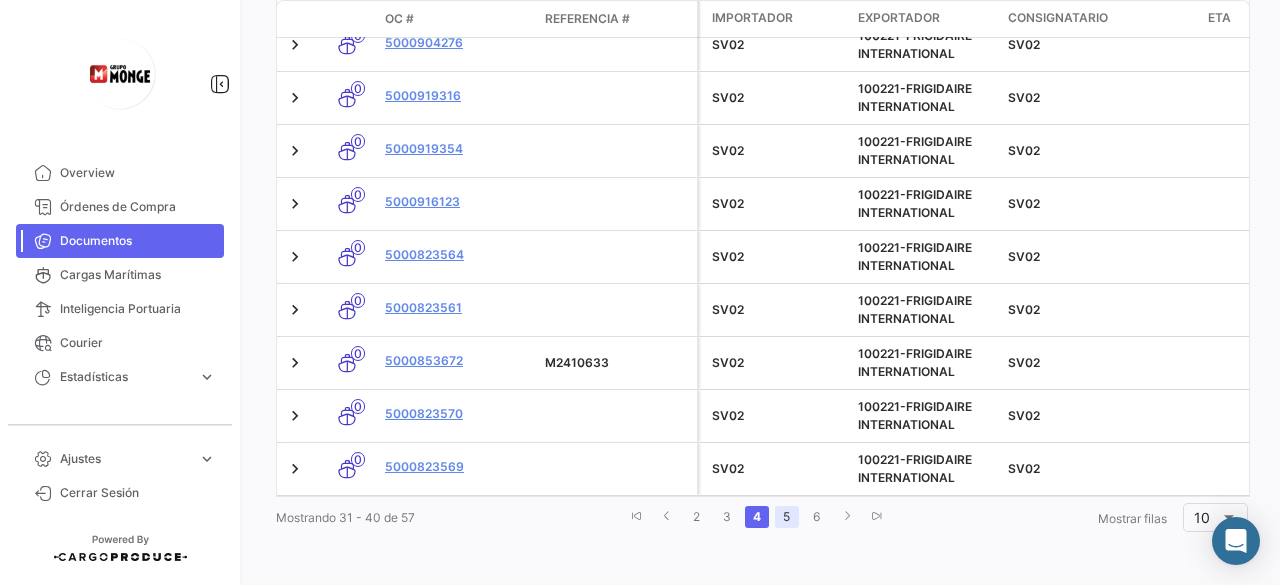 click on "5" 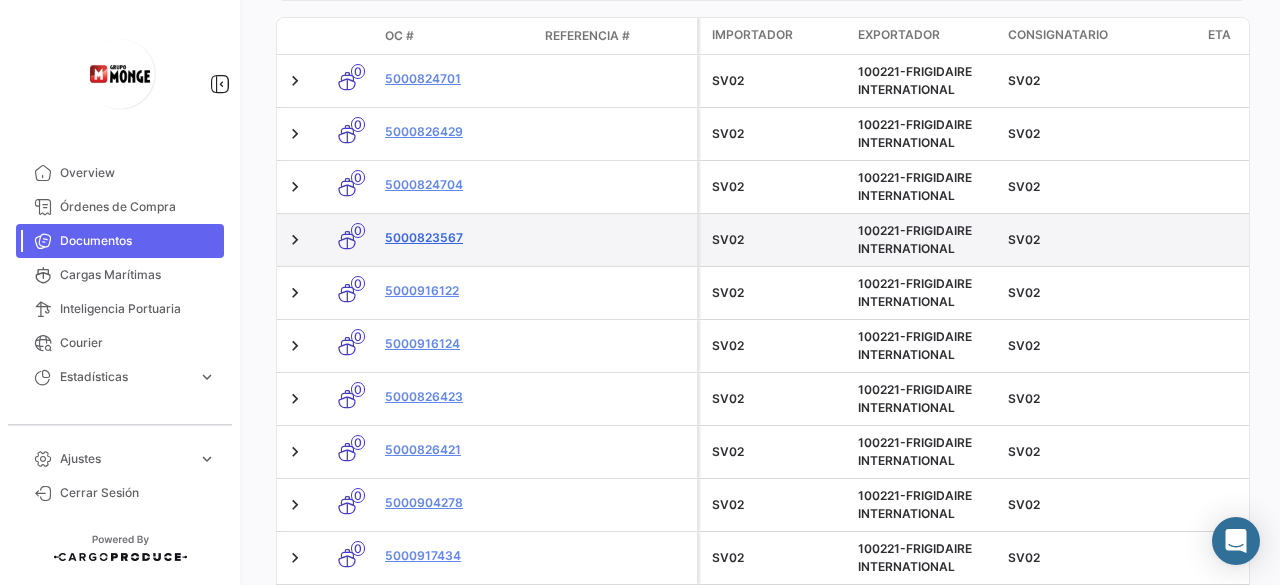 scroll, scrollTop: 573, scrollLeft: 0, axis: vertical 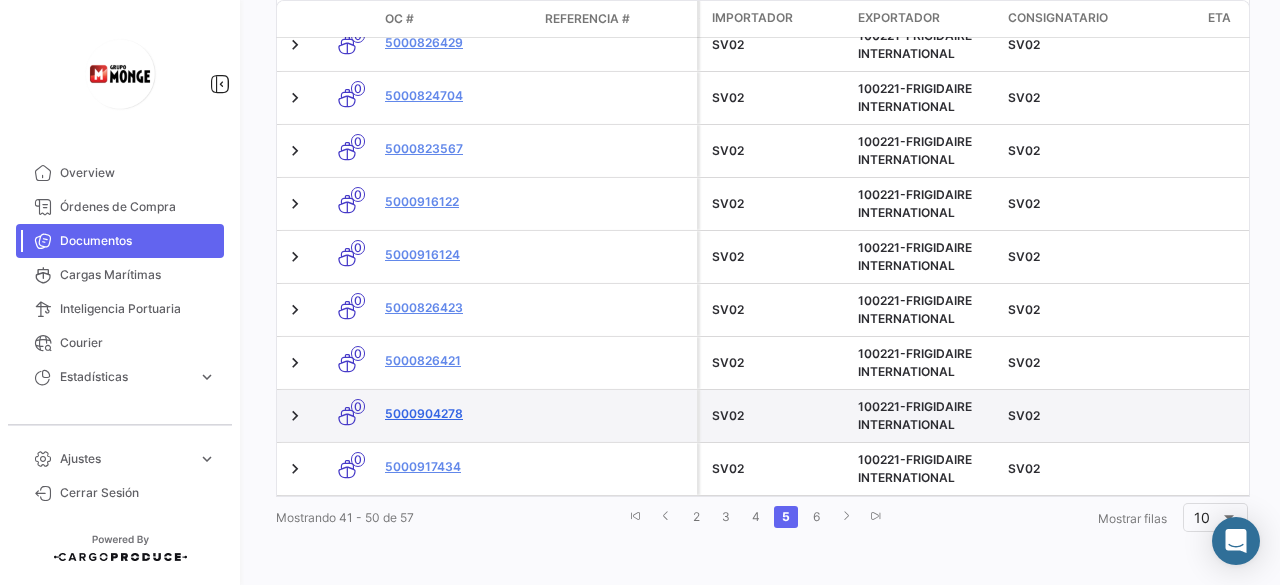 click on "5000904278" 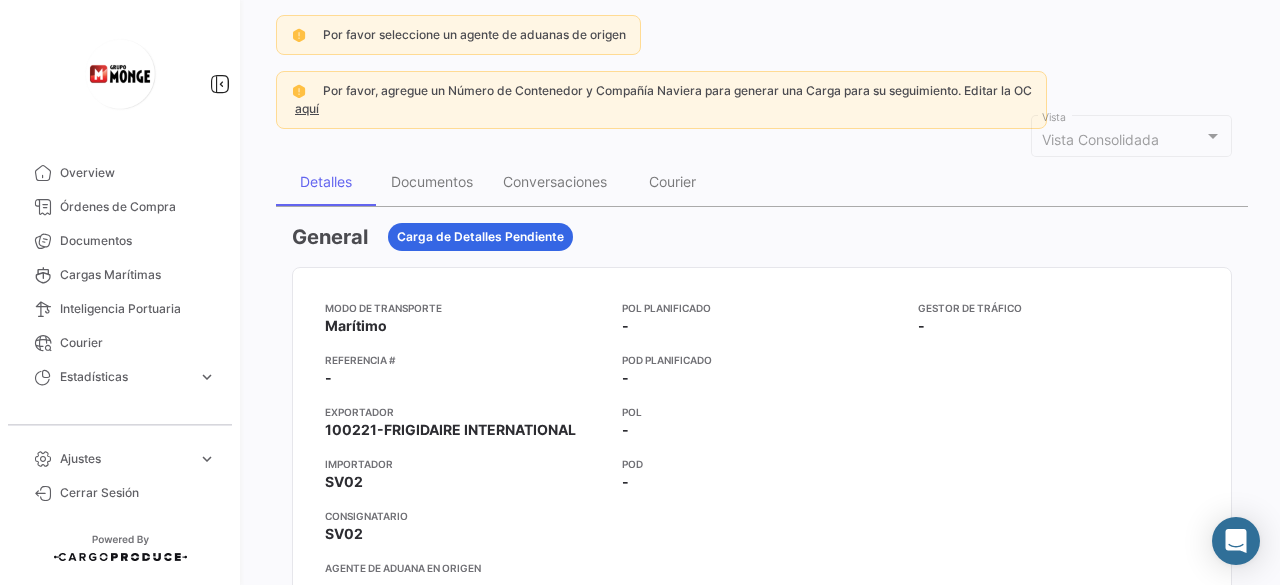 scroll, scrollTop: 200, scrollLeft: 0, axis: vertical 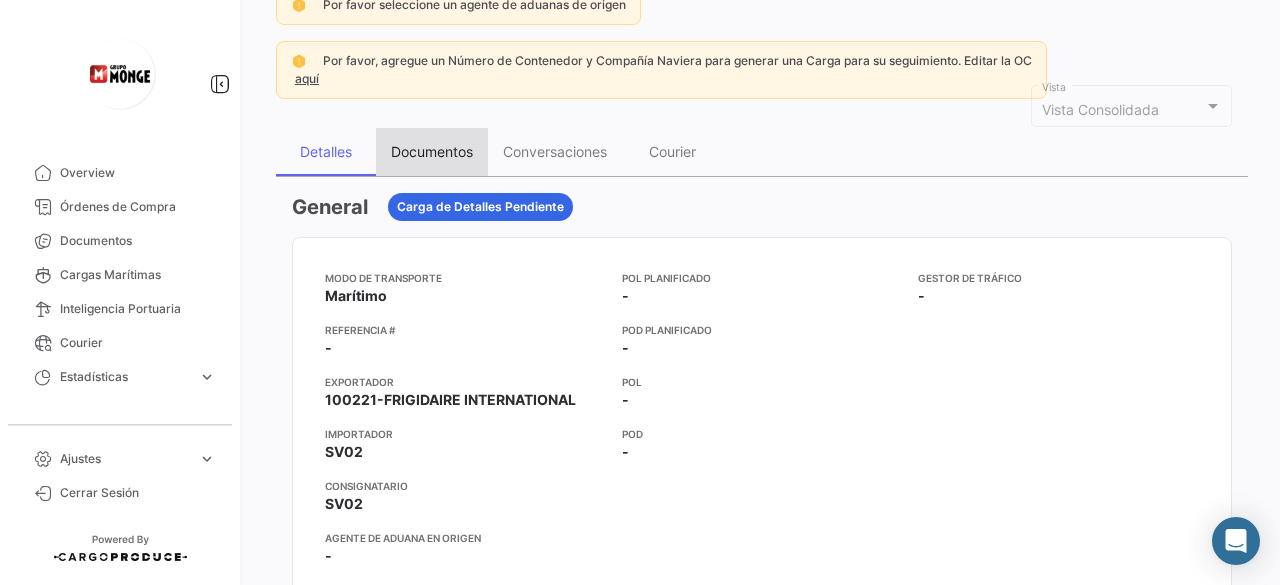 click on "Documentos" at bounding box center (432, 151) 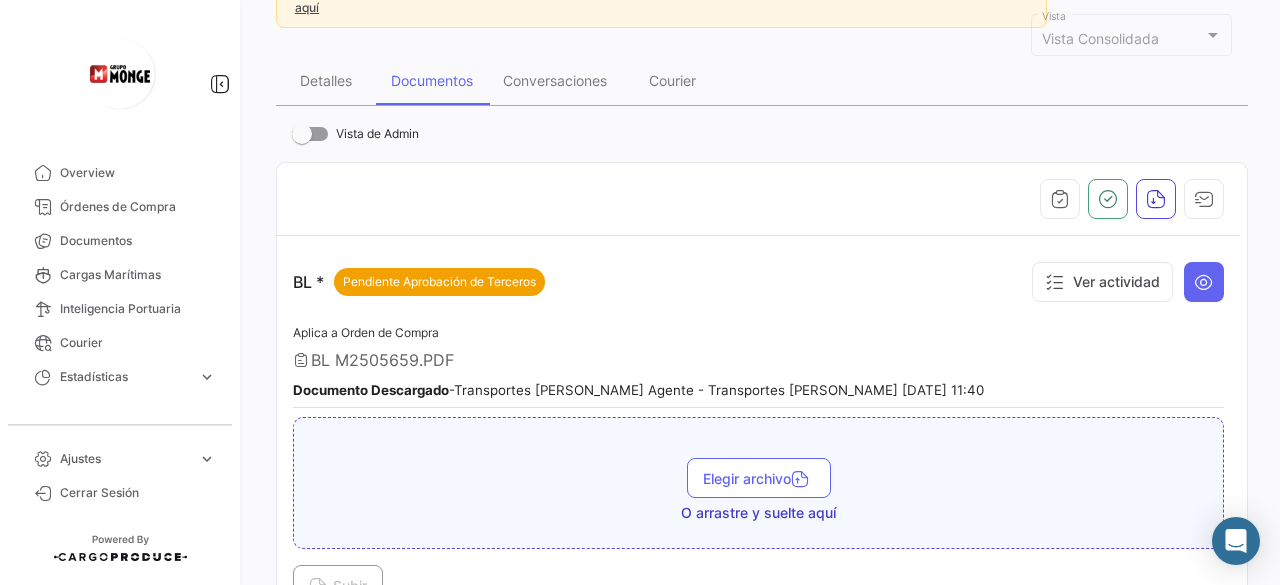 scroll, scrollTop: 300, scrollLeft: 0, axis: vertical 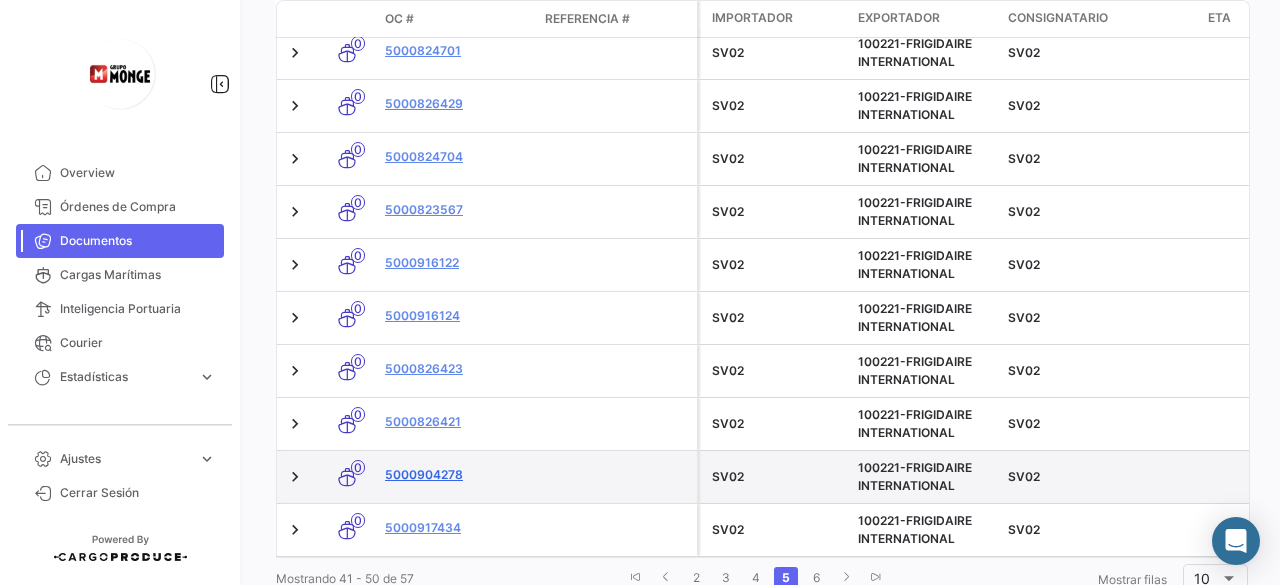 click on "5000904278" 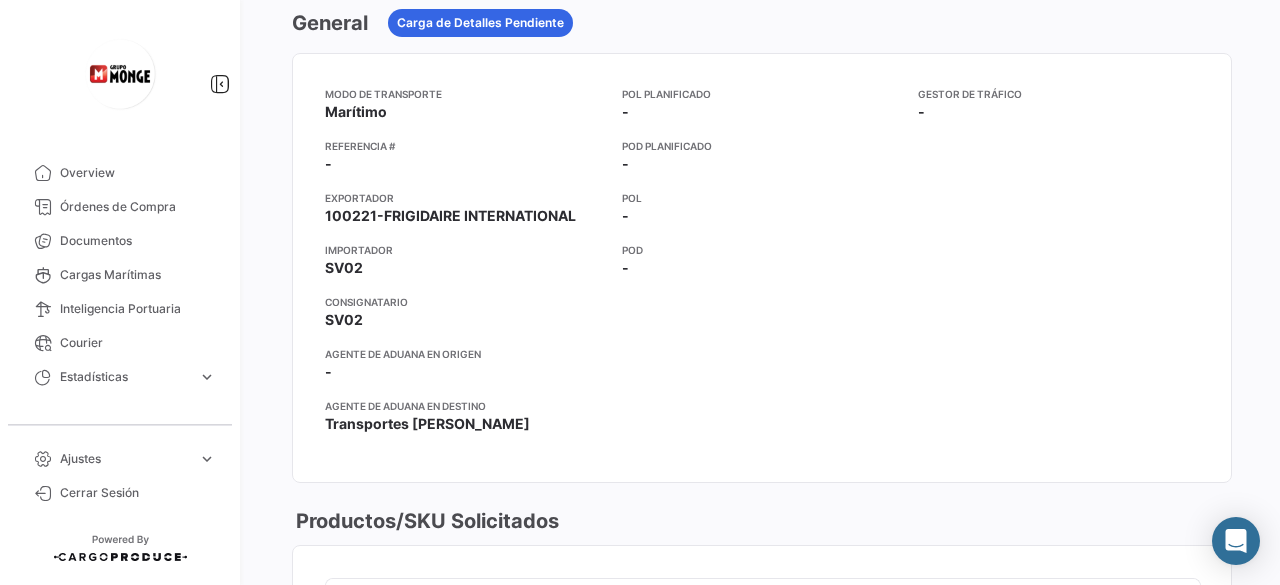 scroll, scrollTop: 300, scrollLeft: 0, axis: vertical 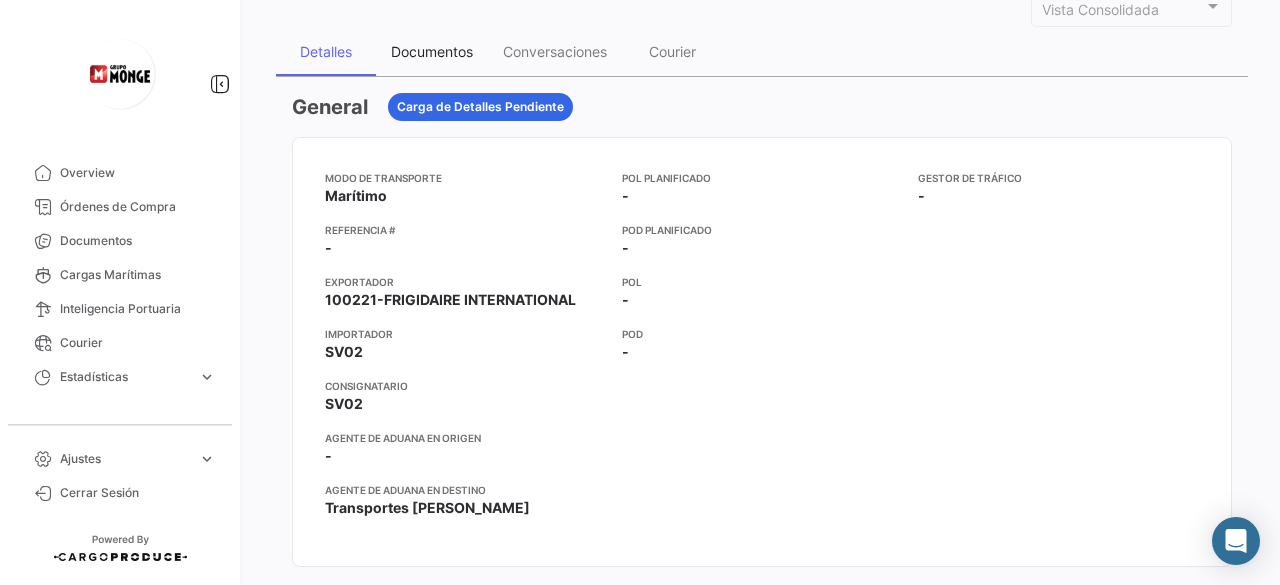 click on "Documentos" at bounding box center [432, 51] 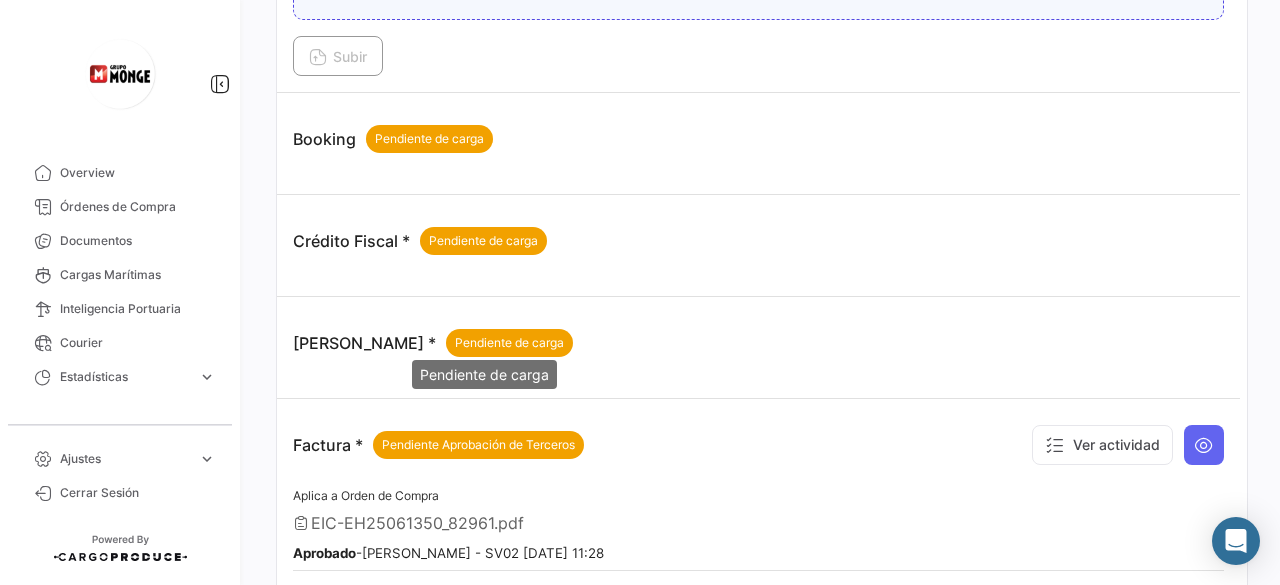 scroll, scrollTop: 900, scrollLeft: 0, axis: vertical 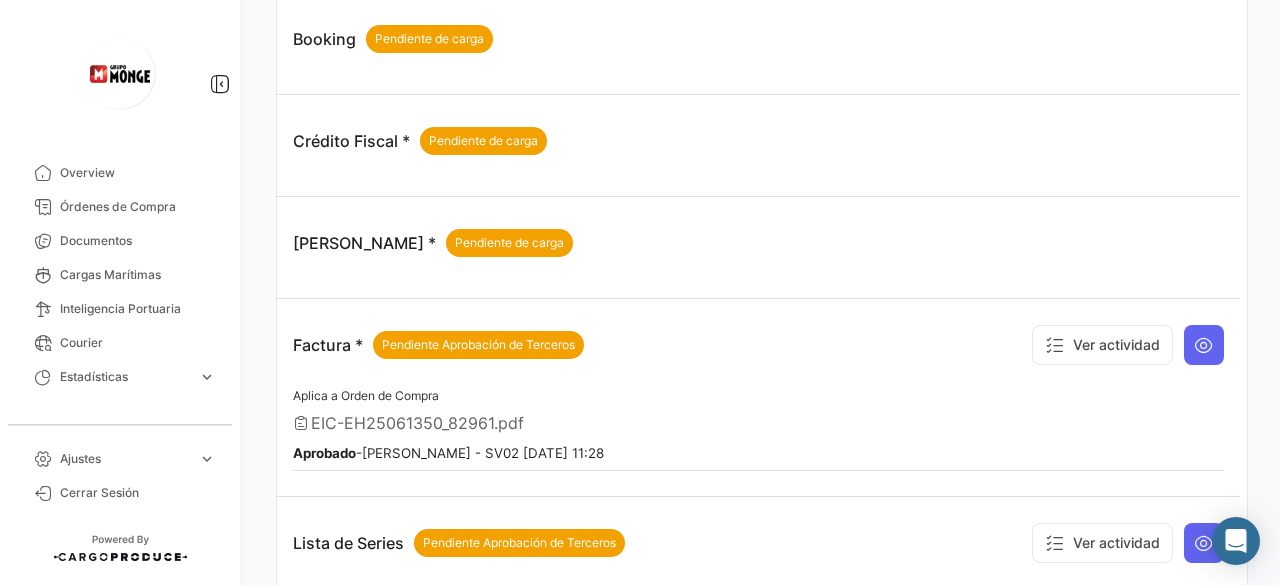 click on "Aplica a Orden de Compra   EIC-EH25061350_82961.pdf  Aprobado  -   [PERSON_NAME]  - SV02 [DATE] 11:28" at bounding box center [758, 428] 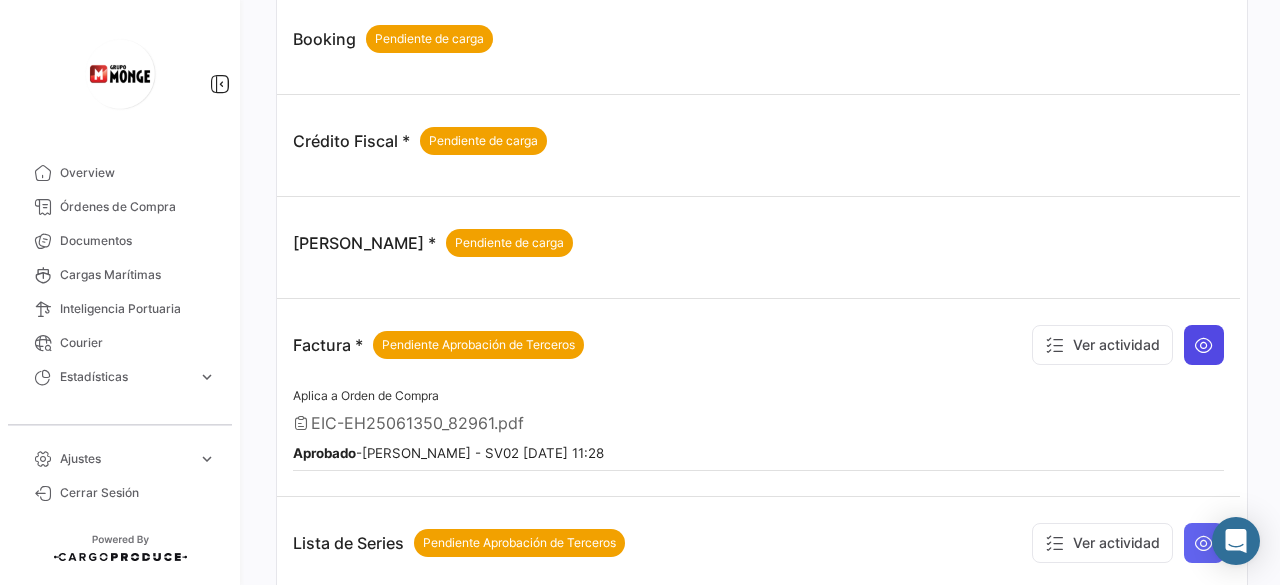 click at bounding box center (1204, 345) 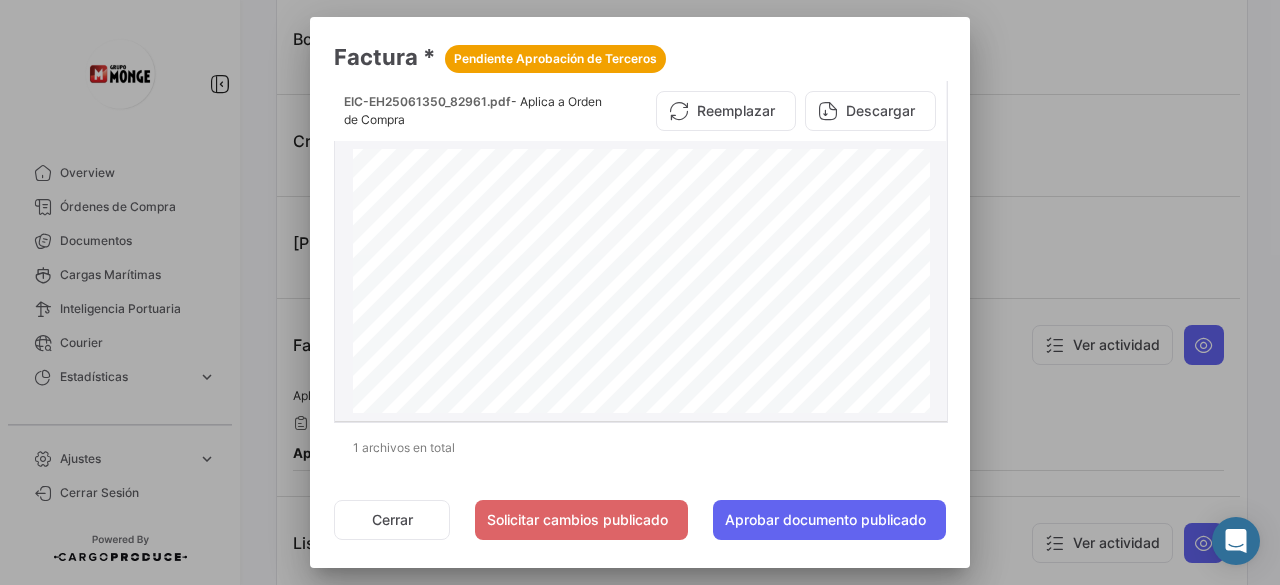 scroll, scrollTop: 0, scrollLeft: 0, axis: both 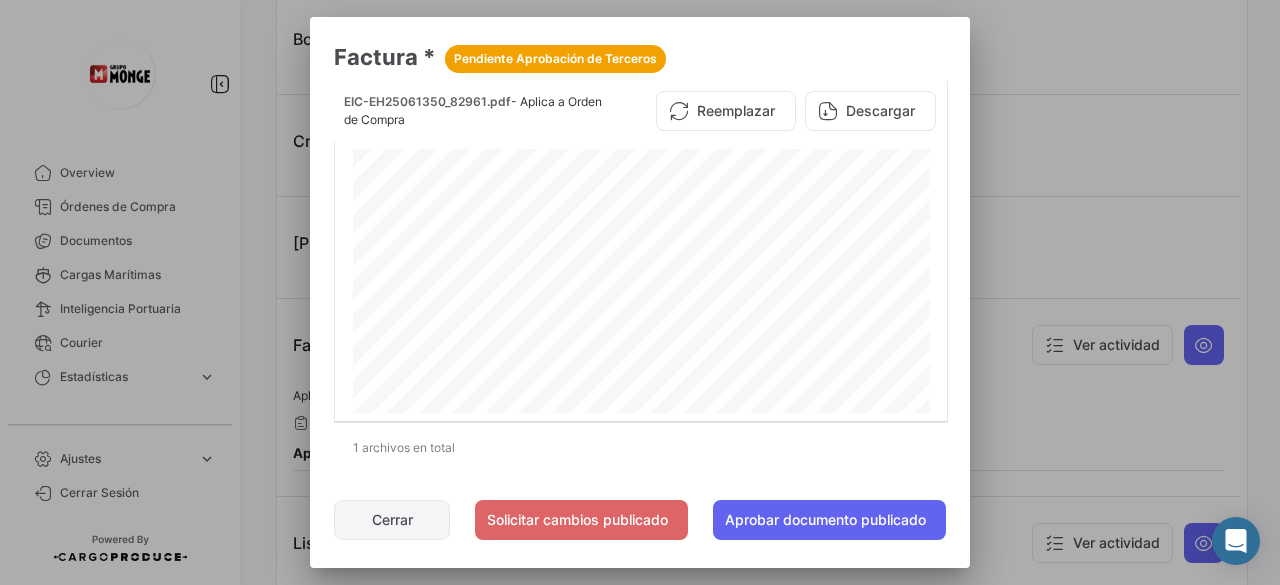 click on "Cerrar" 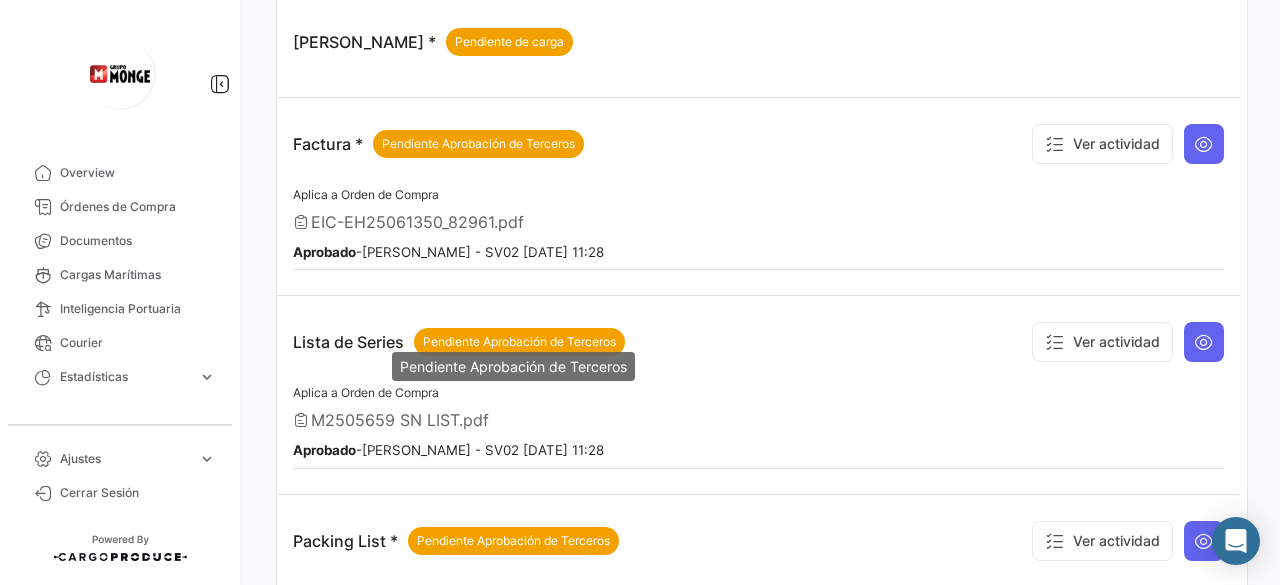 scroll, scrollTop: 1000, scrollLeft: 0, axis: vertical 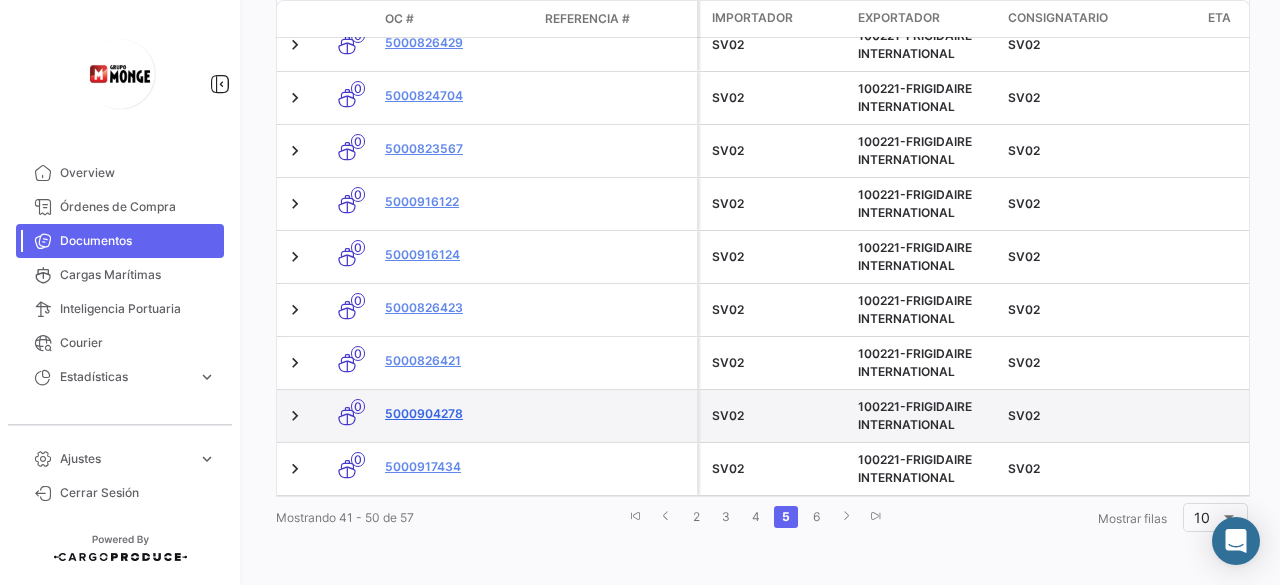 click on "5000904278" 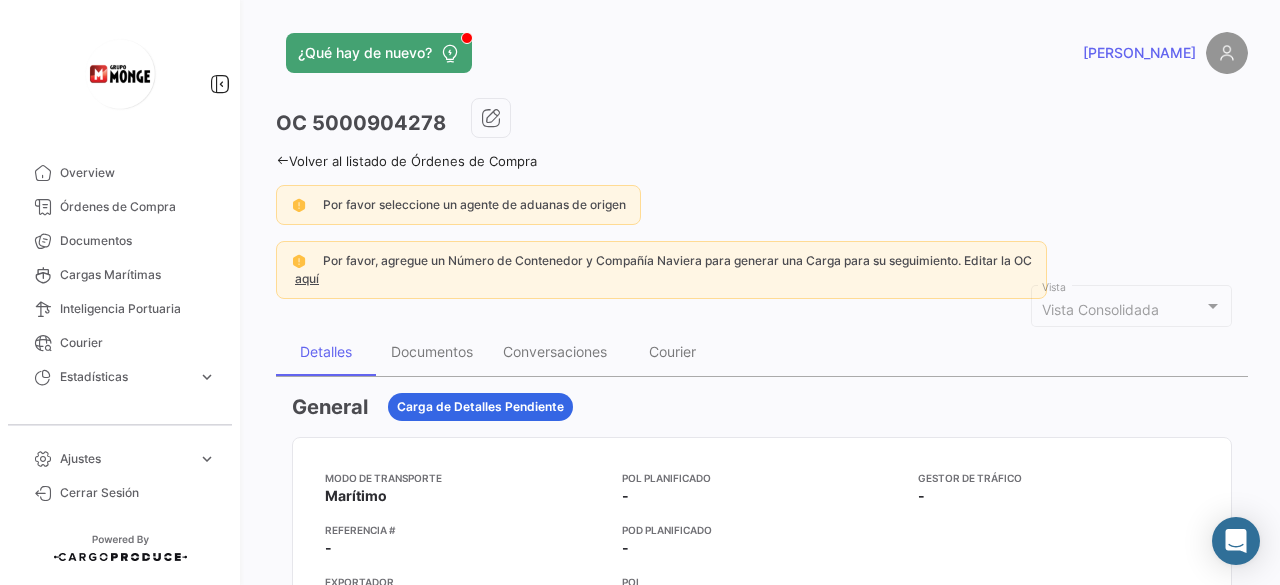 scroll, scrollTop: 100, scrollLeft: 0, axis: vertical 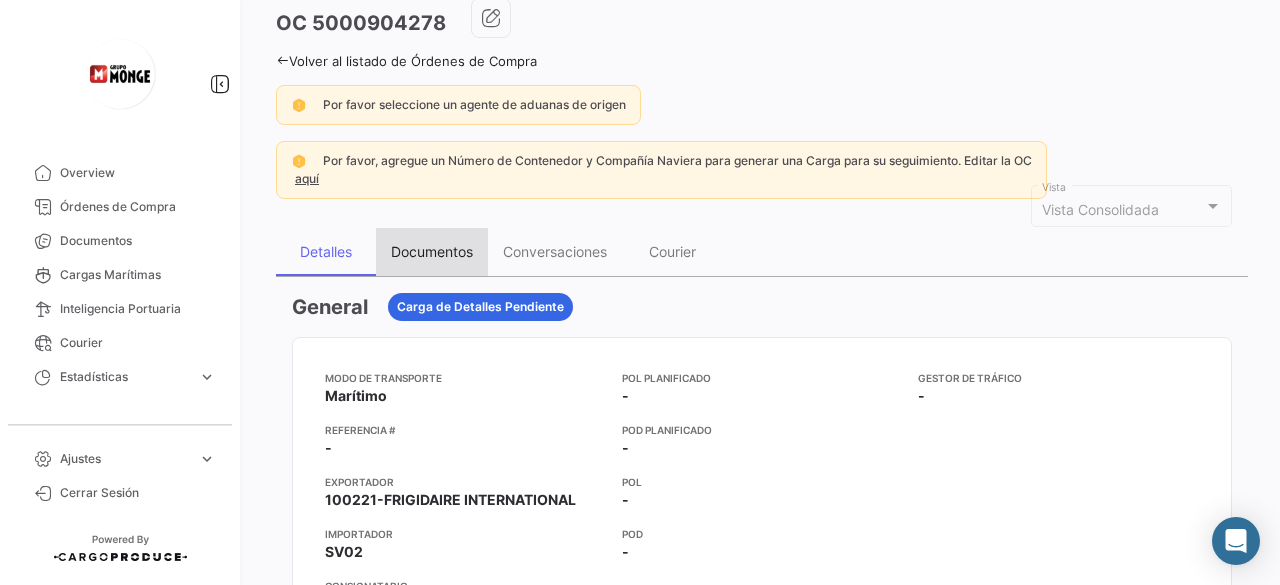 click on "Documentos" at bounding box center (432, 251) 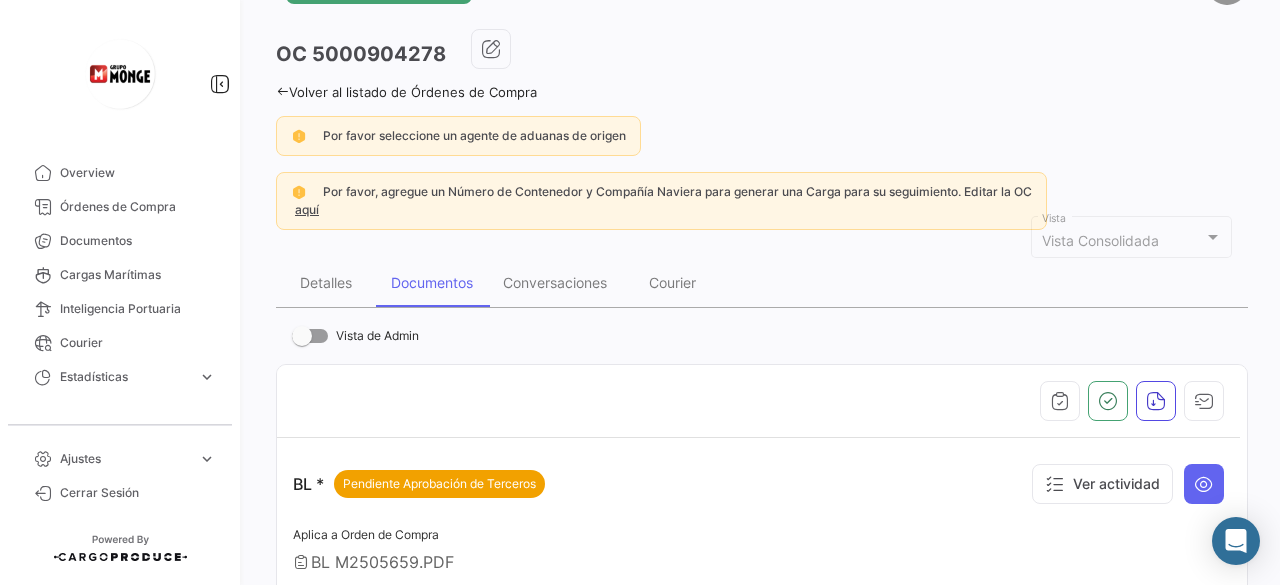 scroll, scrollTop: 0, scrollLeft: 0, axis: both 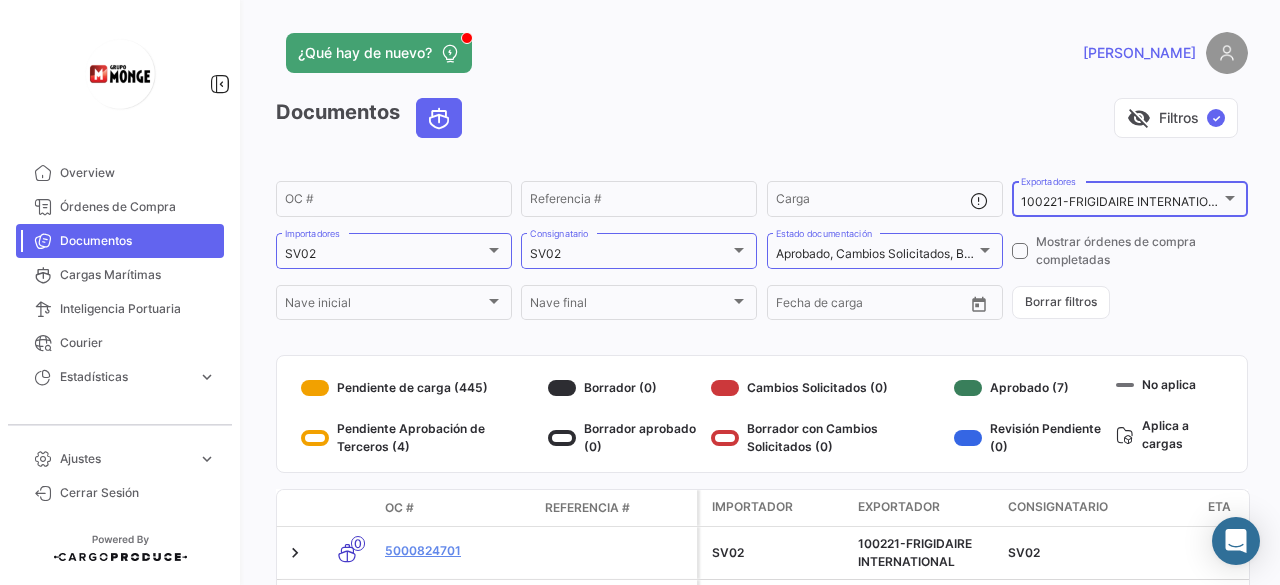 click at bounding box center (1230, 198) 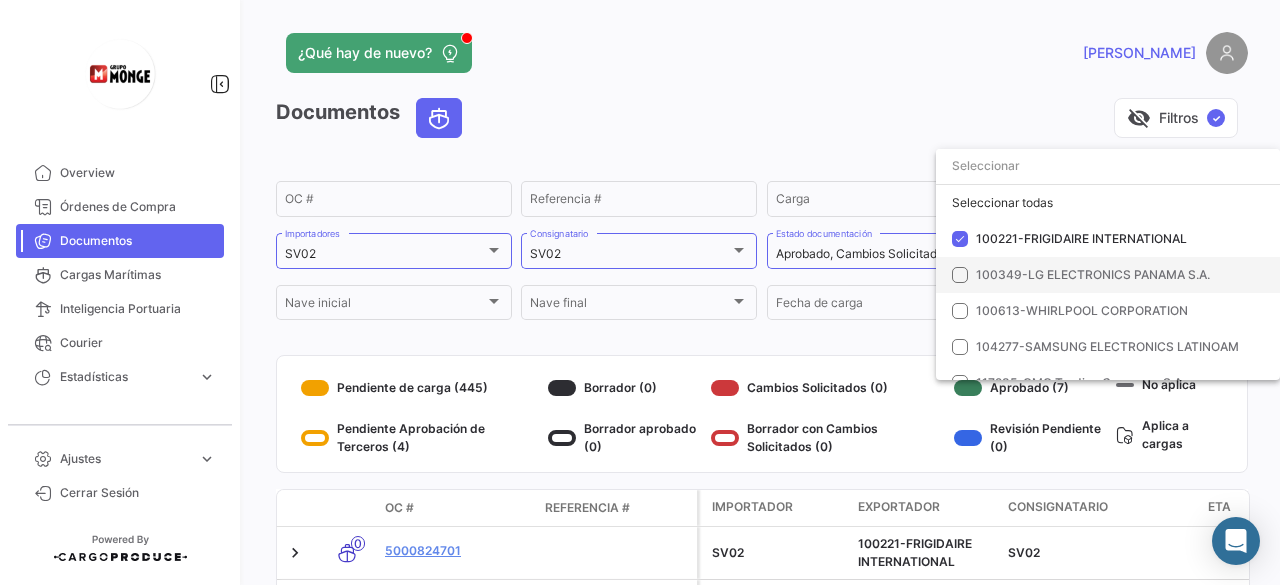 click at bounding box center (960, 275) 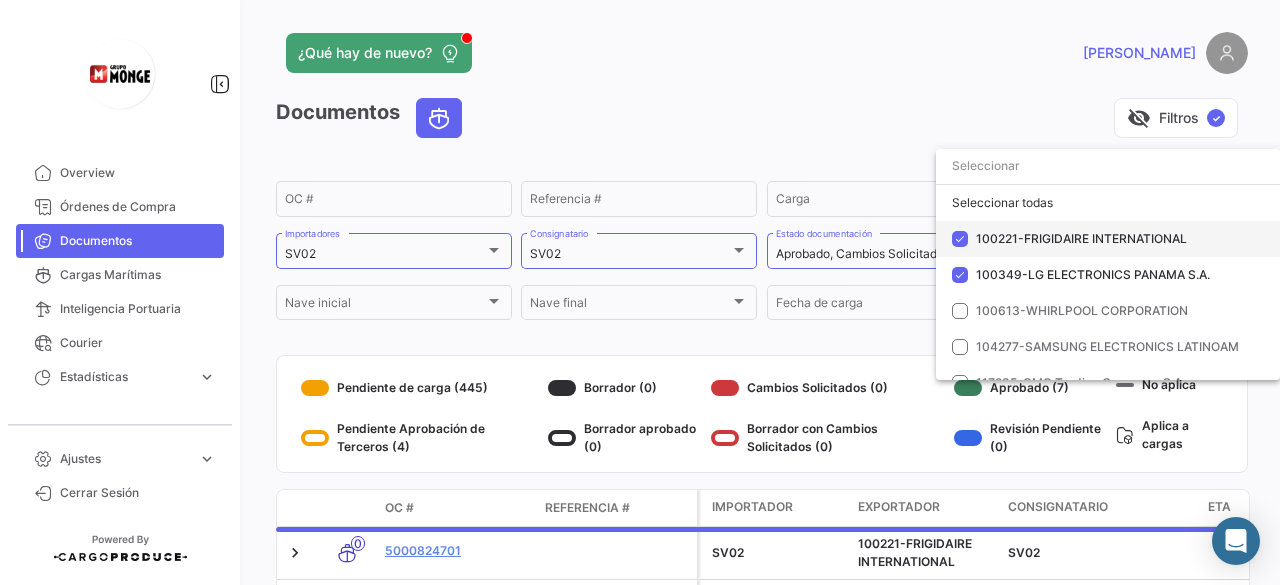 click at bounding box center [960, 239] 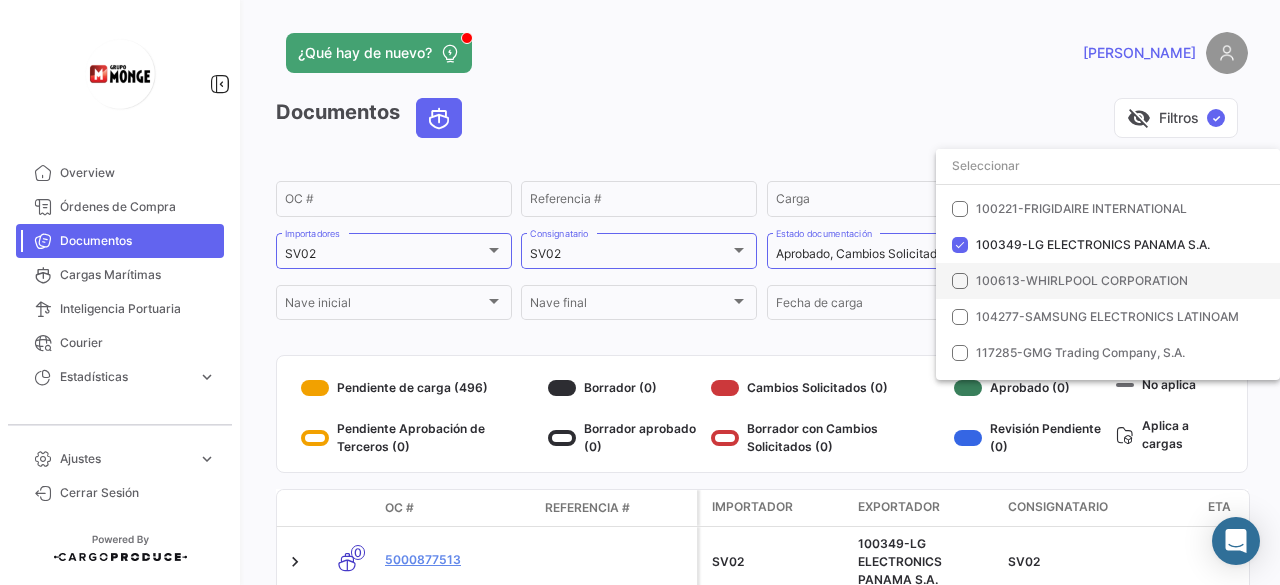 scroll, scrollTop: 56, scrollLeft: 0, axis: vertical 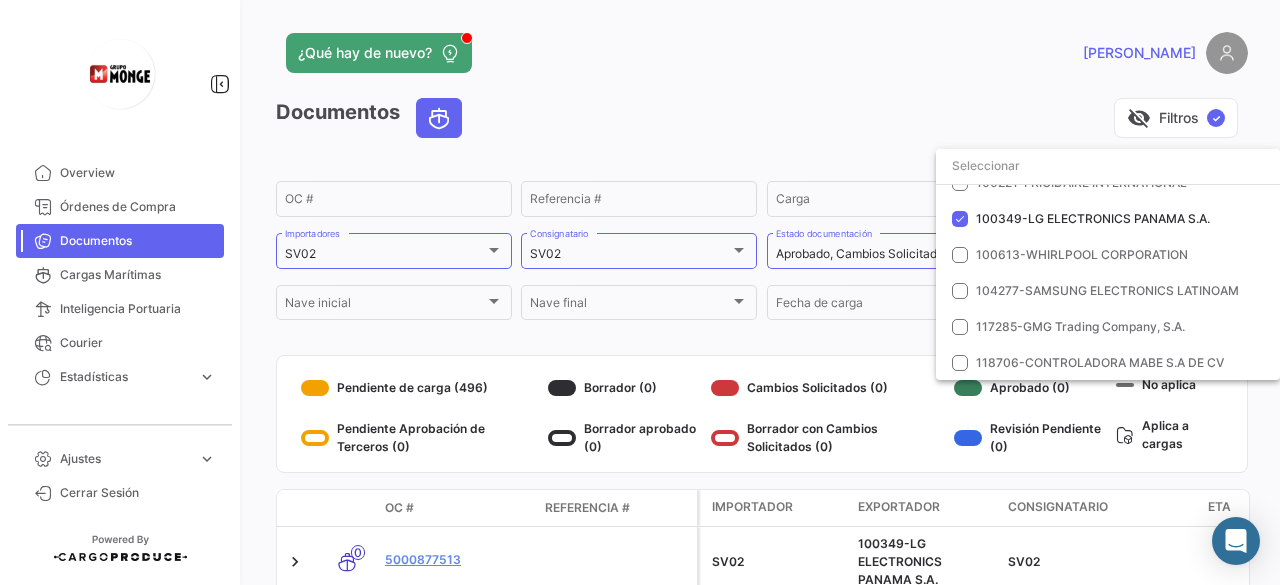 click at bounding box center (640, 292) 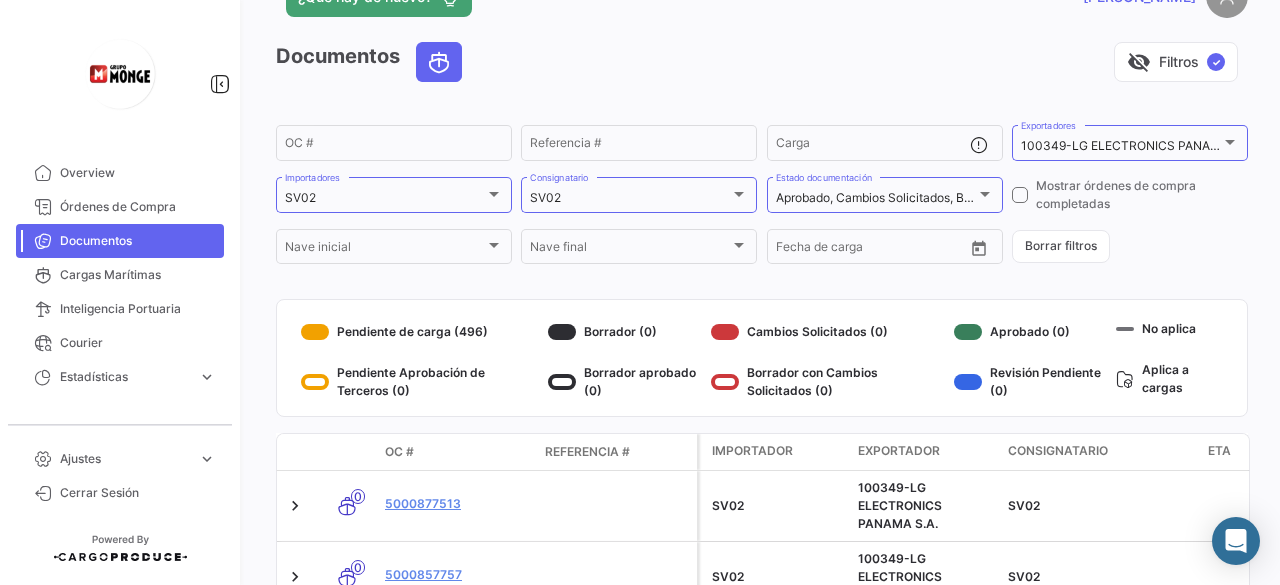 scroll, scrollTop: 0, scrollLeft: 0, axis: both 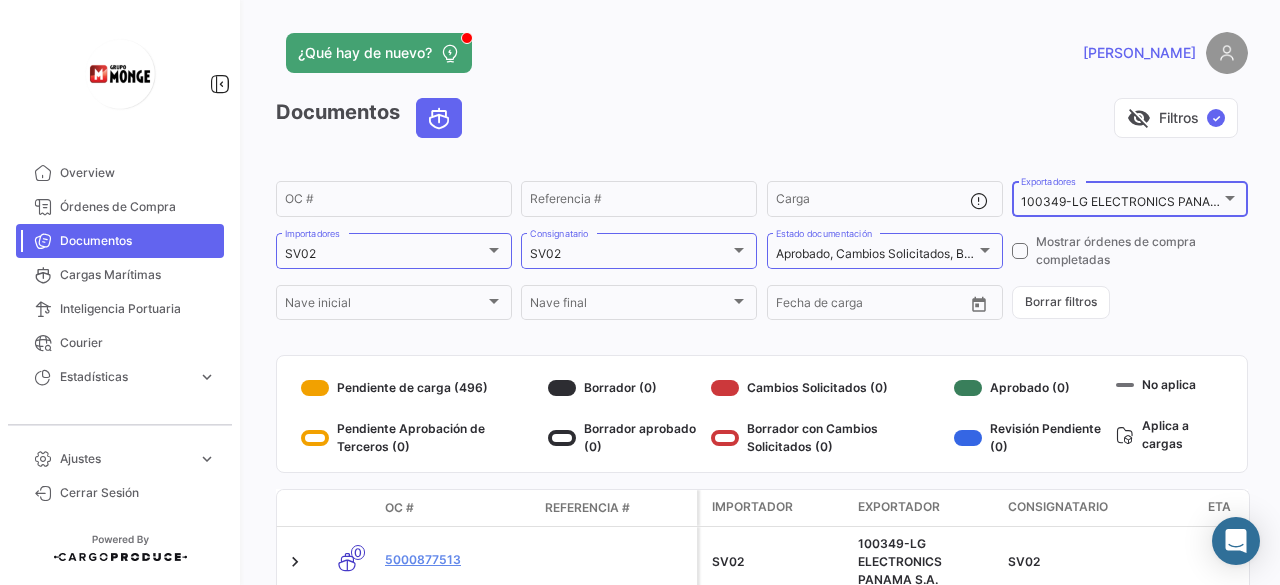 click at bounding box center (1230, 198) 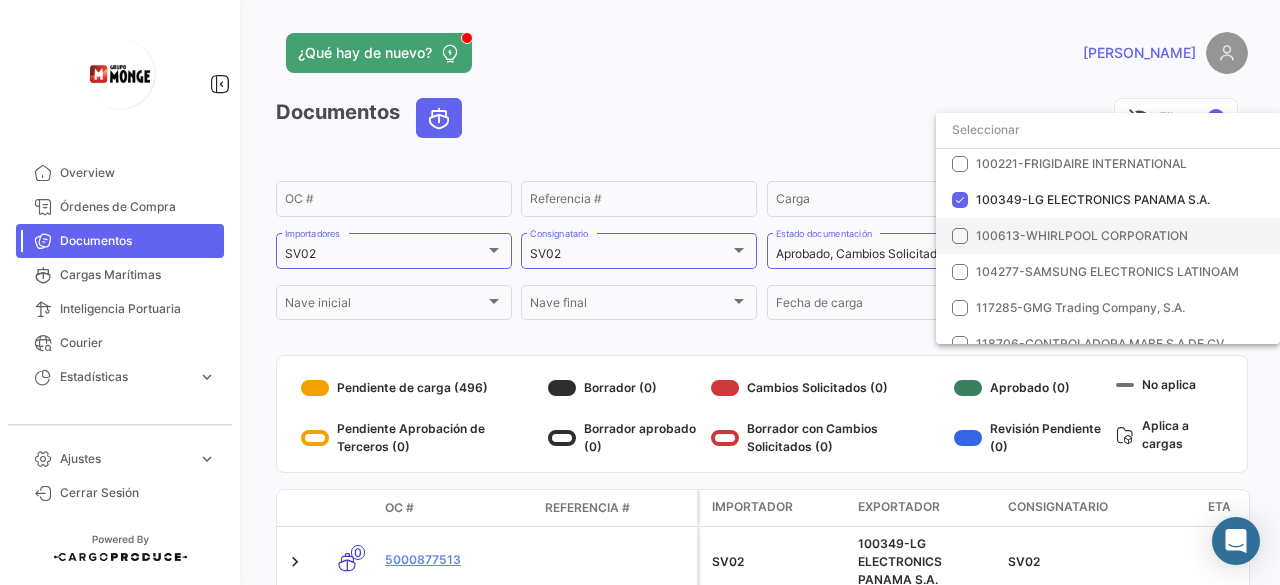 scroll, scrollTop: 0, scrollLeft: 0, axis: both 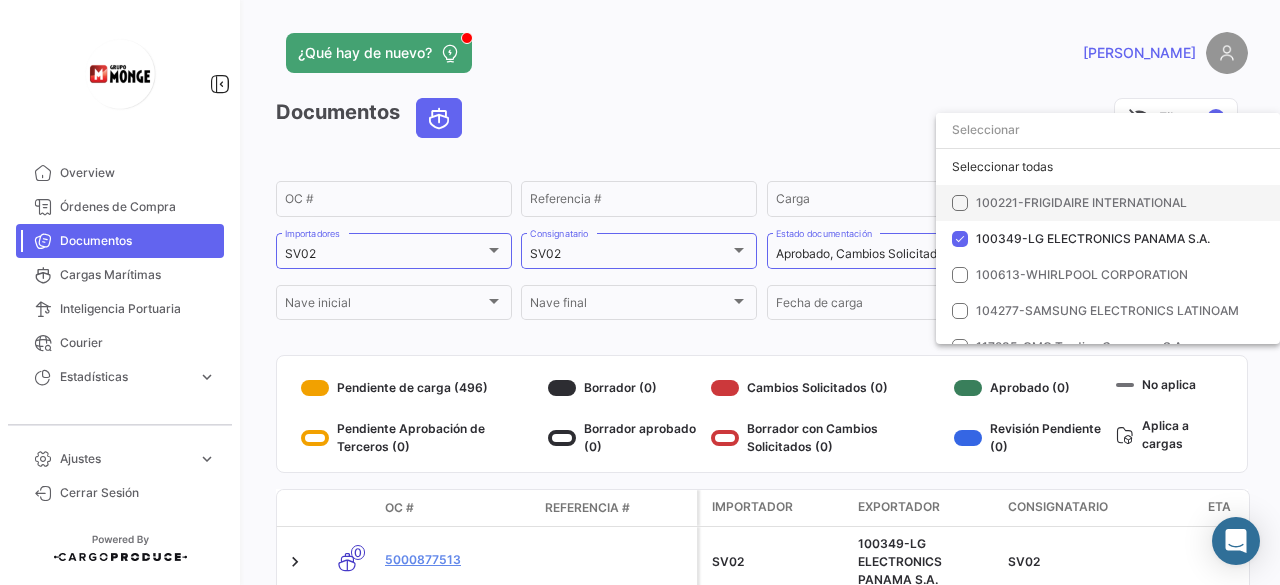 click at bounding box center (960, 203) 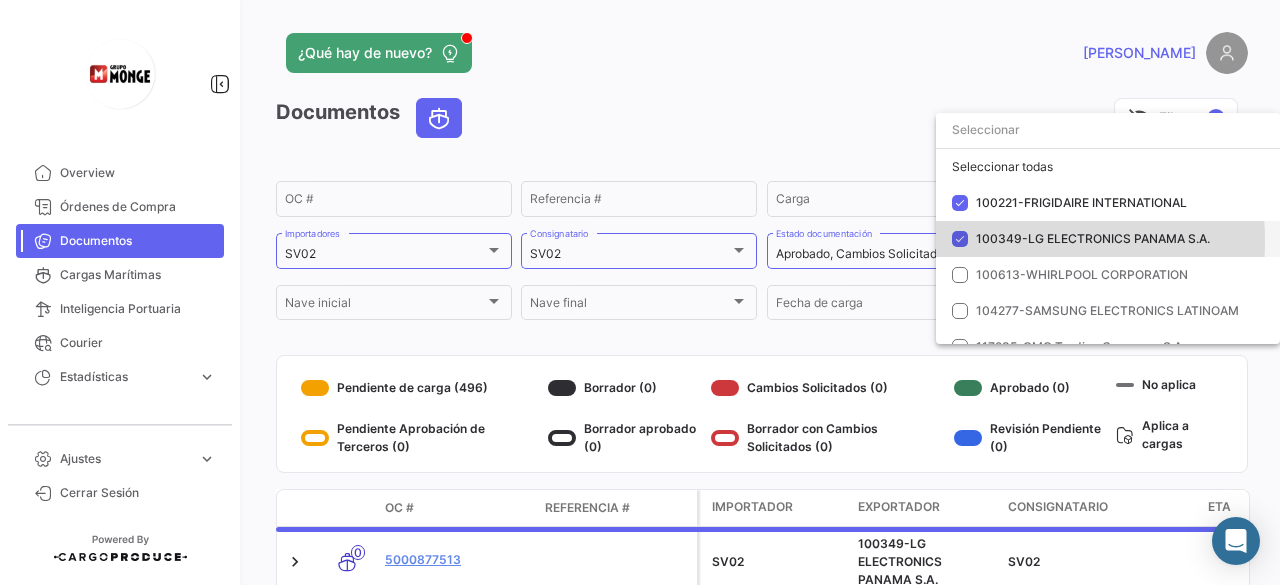 click at bounding box center [960, 239] 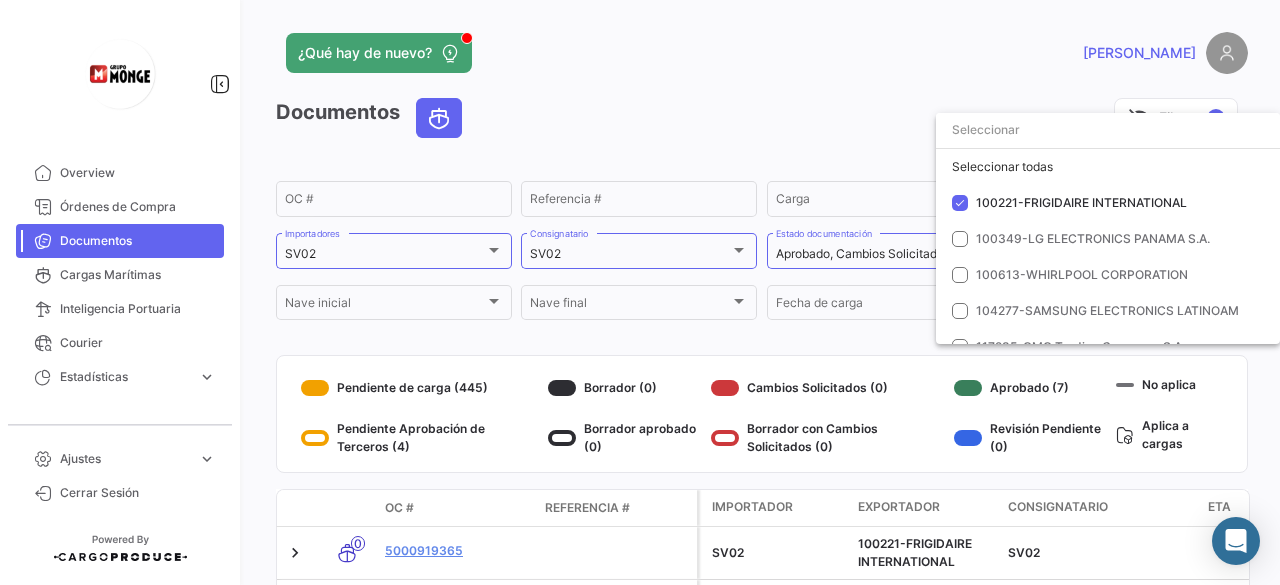 click at bounding box center (640, 292) 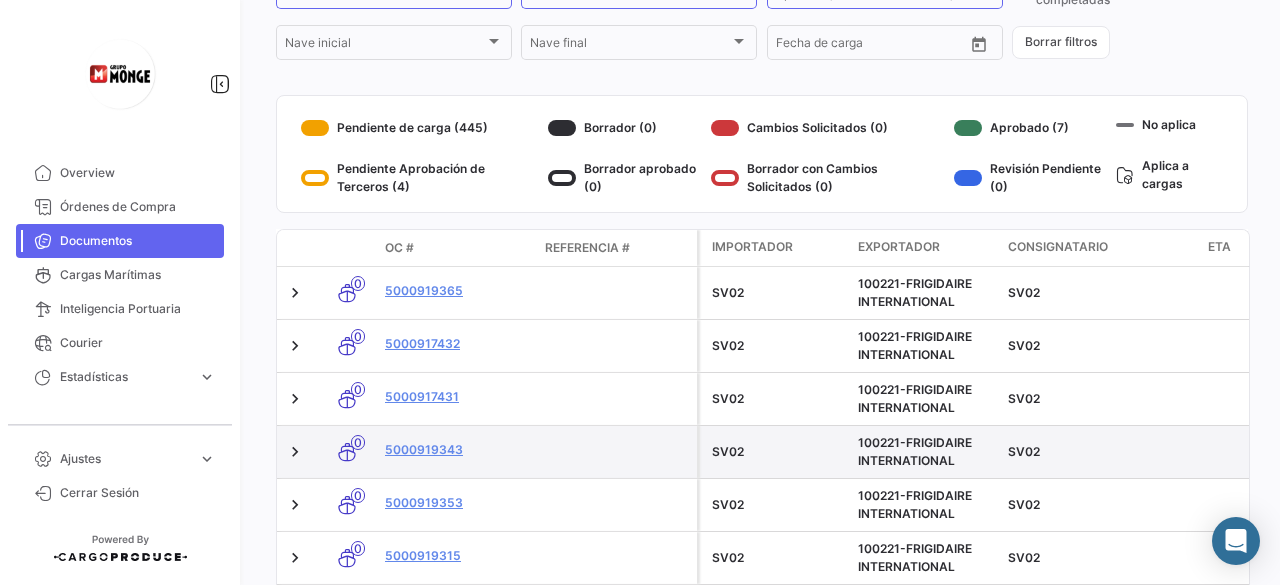 scroll, scrollTop: 573, scrollLeft: 0, axis: vertical 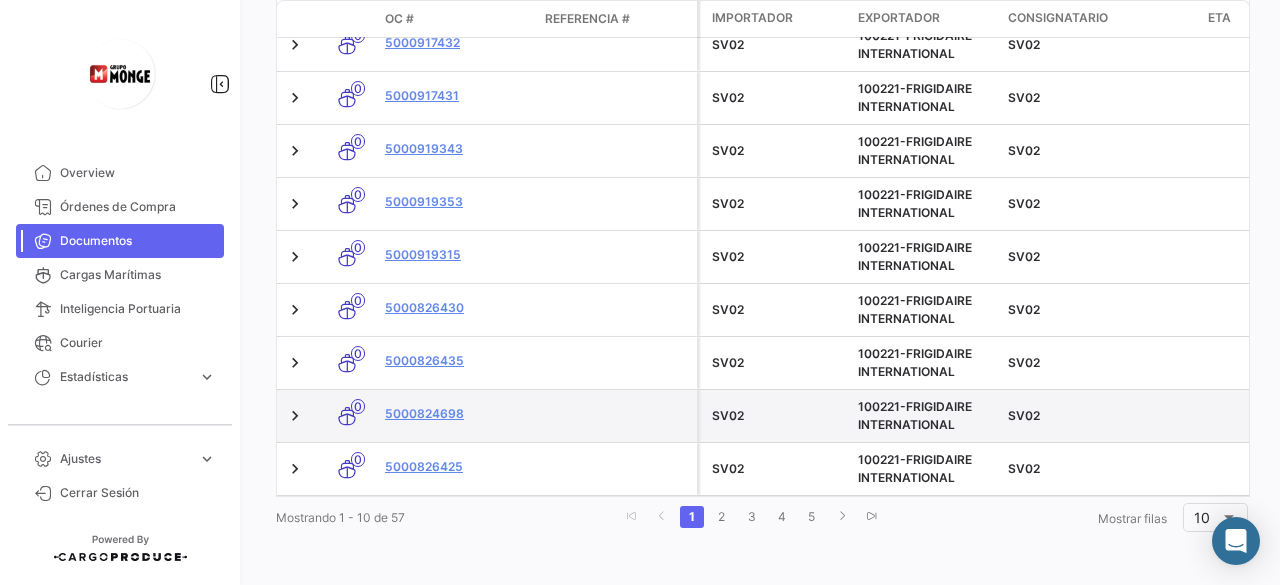 click on "5000824698" 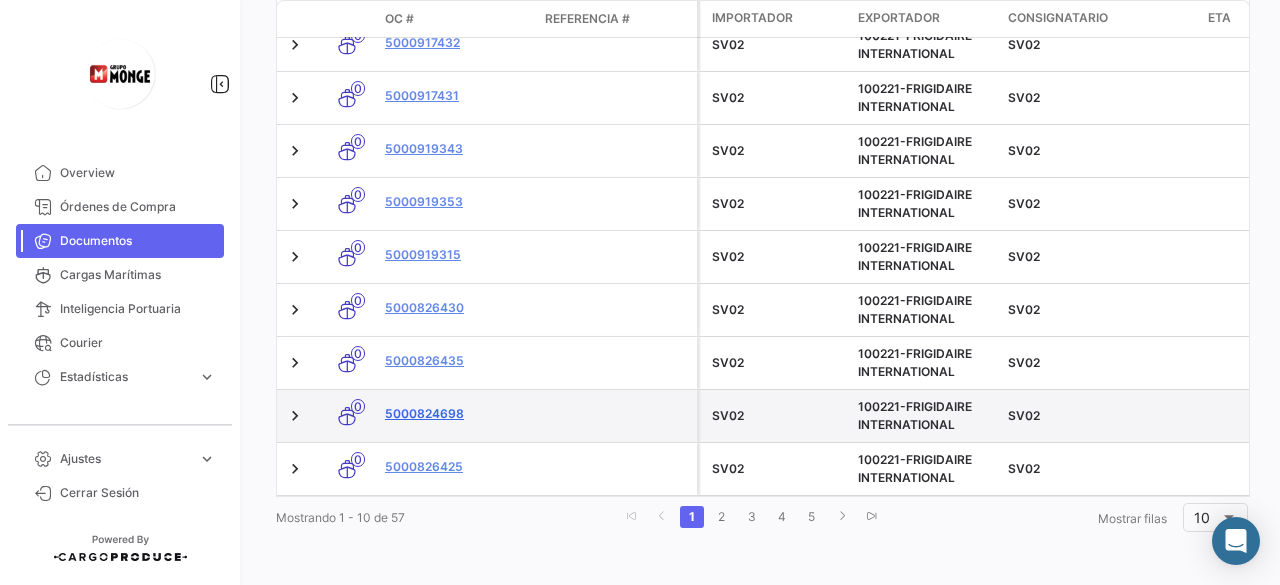 click on "5000824698" 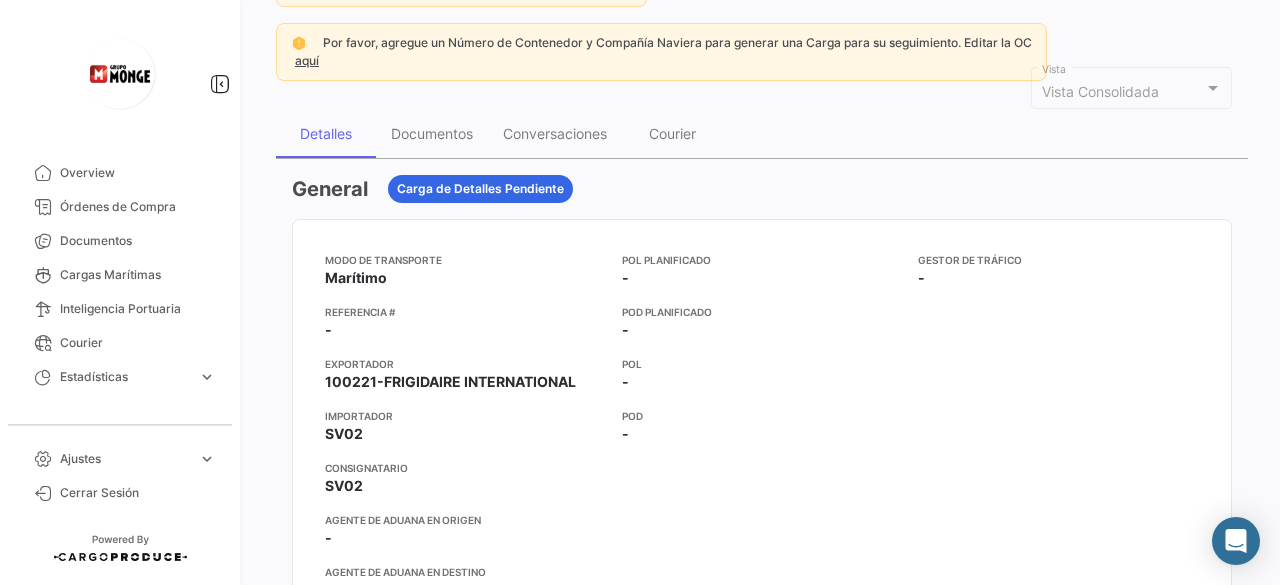 scroll, scrollTop: 300, scrollLeft: 0, axis: vertical 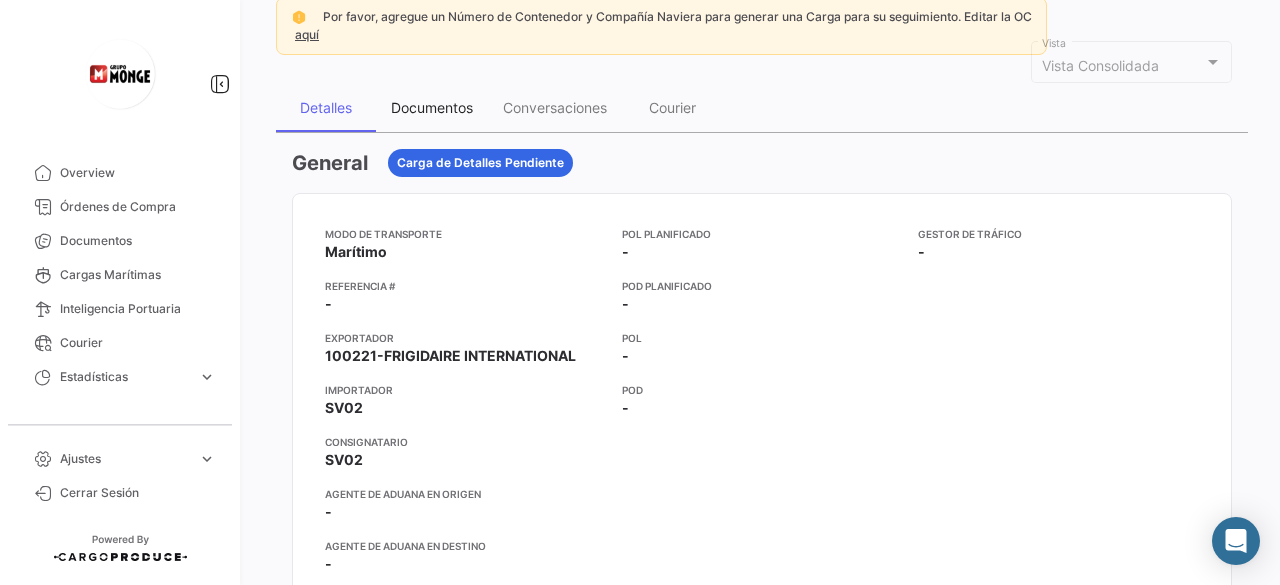 click on "Documentos" at bounding box center [432, 107] 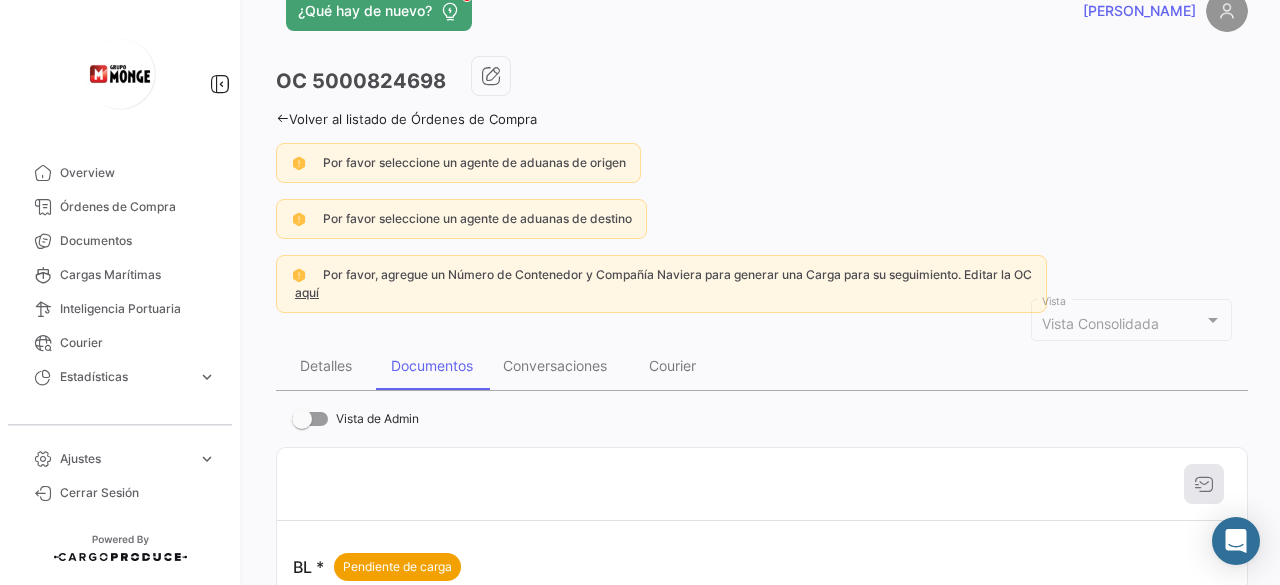 scroll, scrollTop: 0, scrollLeft: 0, axis: both 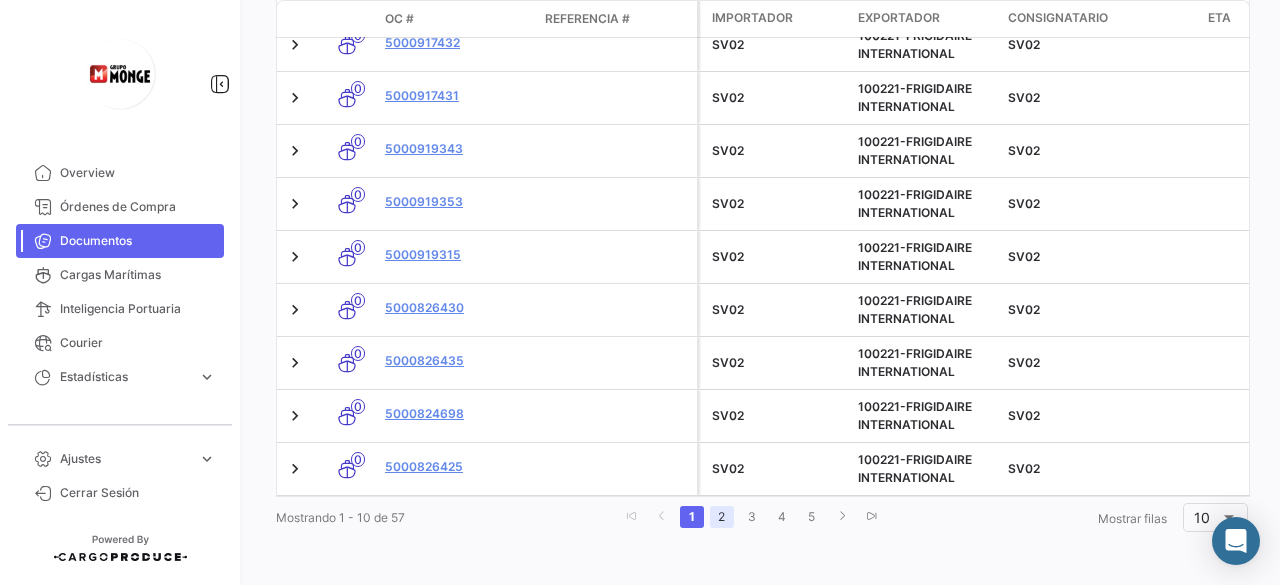 click on "2" 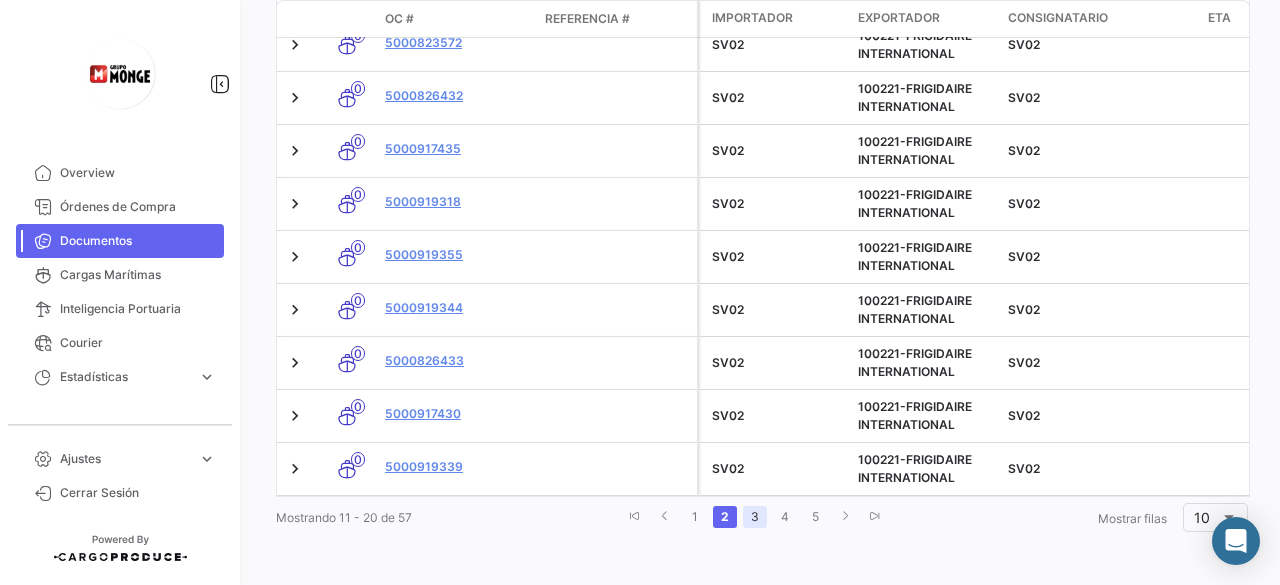 click on "3" 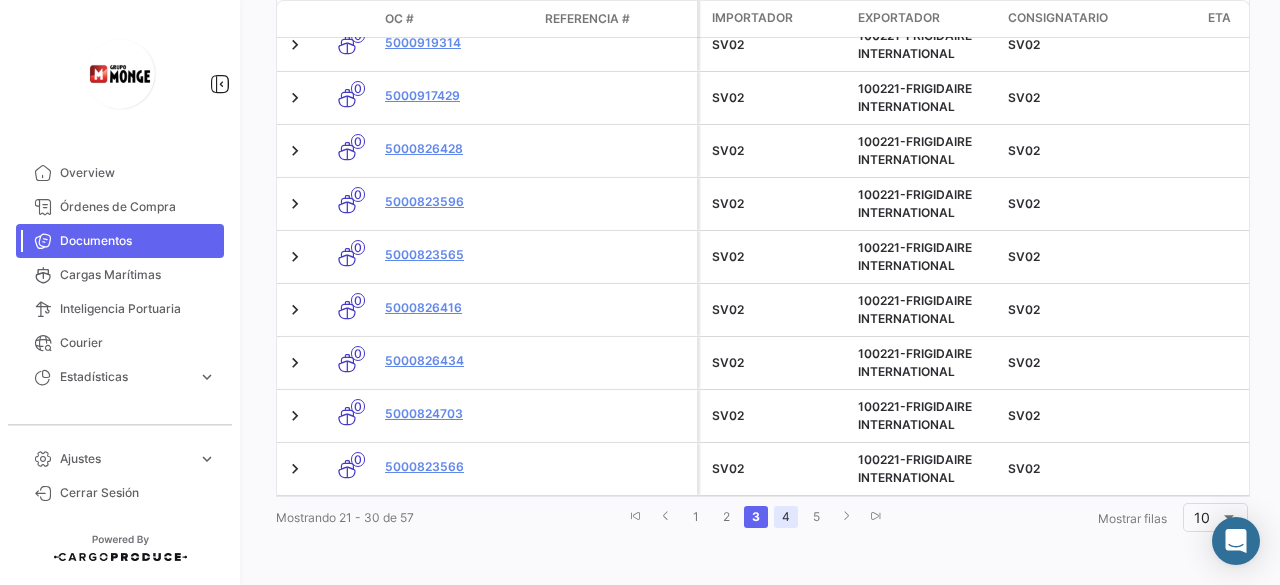 click on "4" 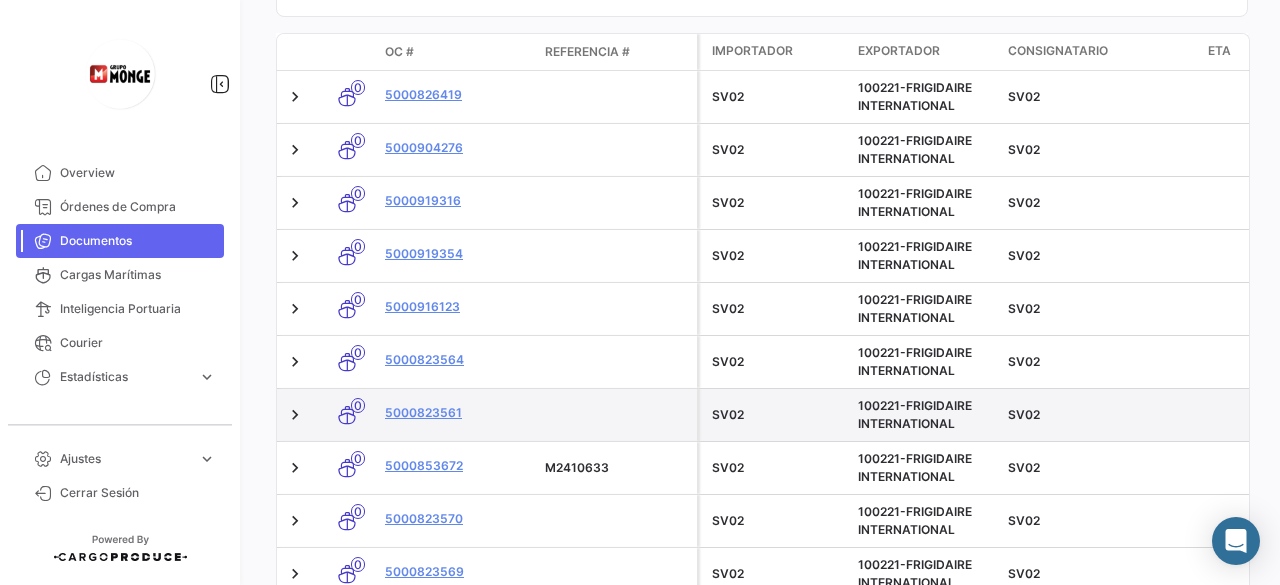 scroll, scrollTop: 573, scrollLeft: 0, axis: vertical 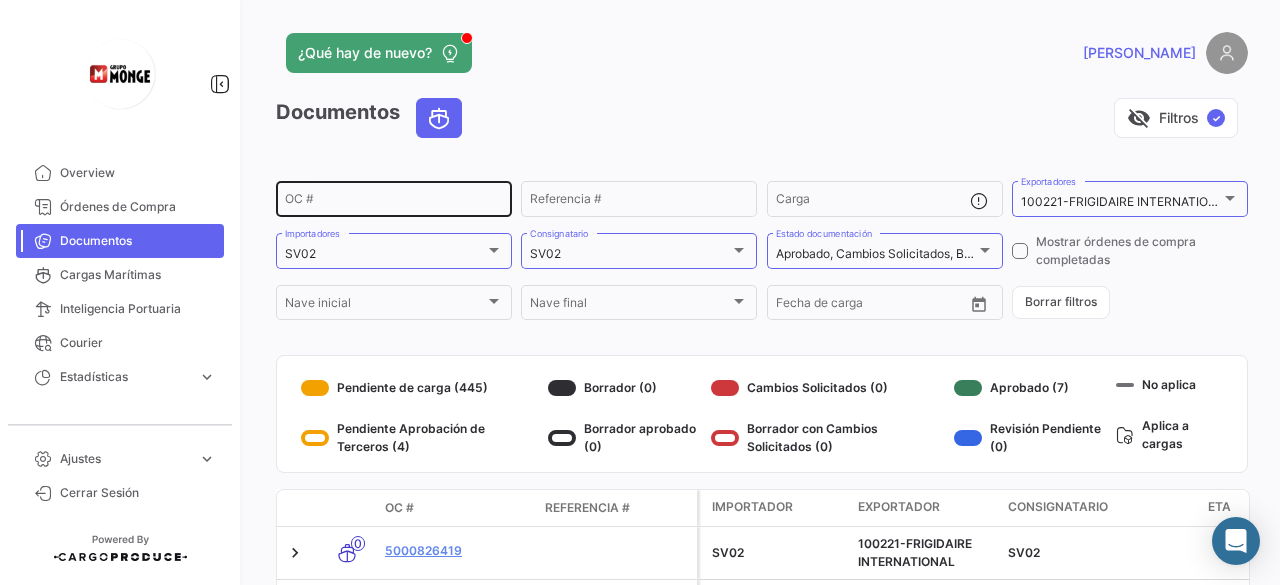 click on "OC #" at bounding box center [394, 202] 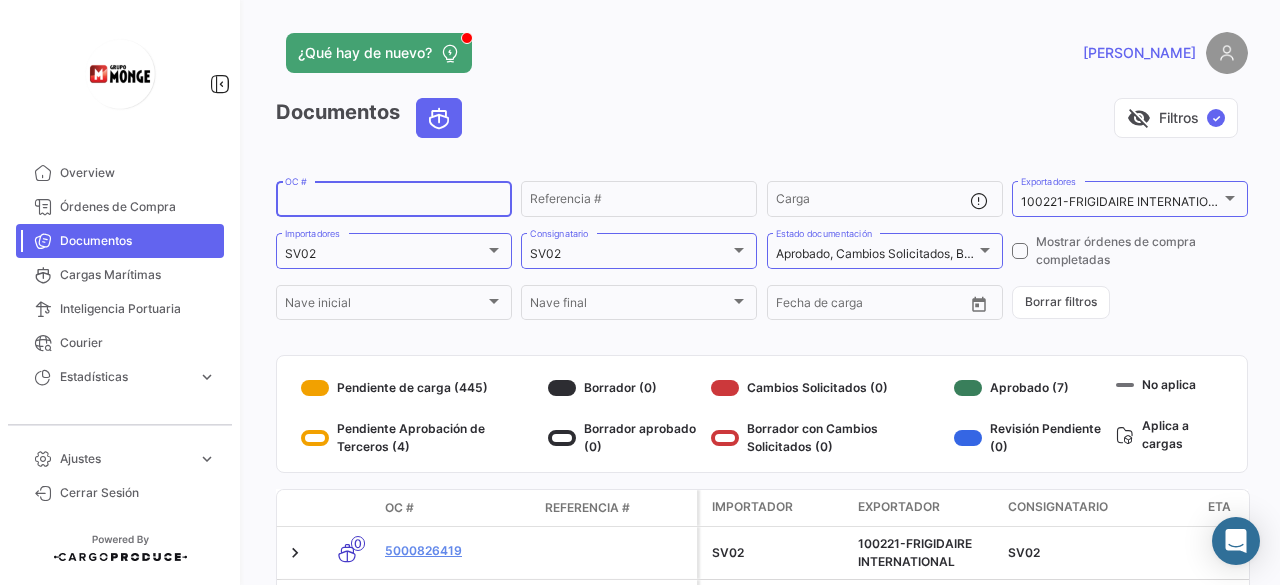 paste on "•	5000904278" 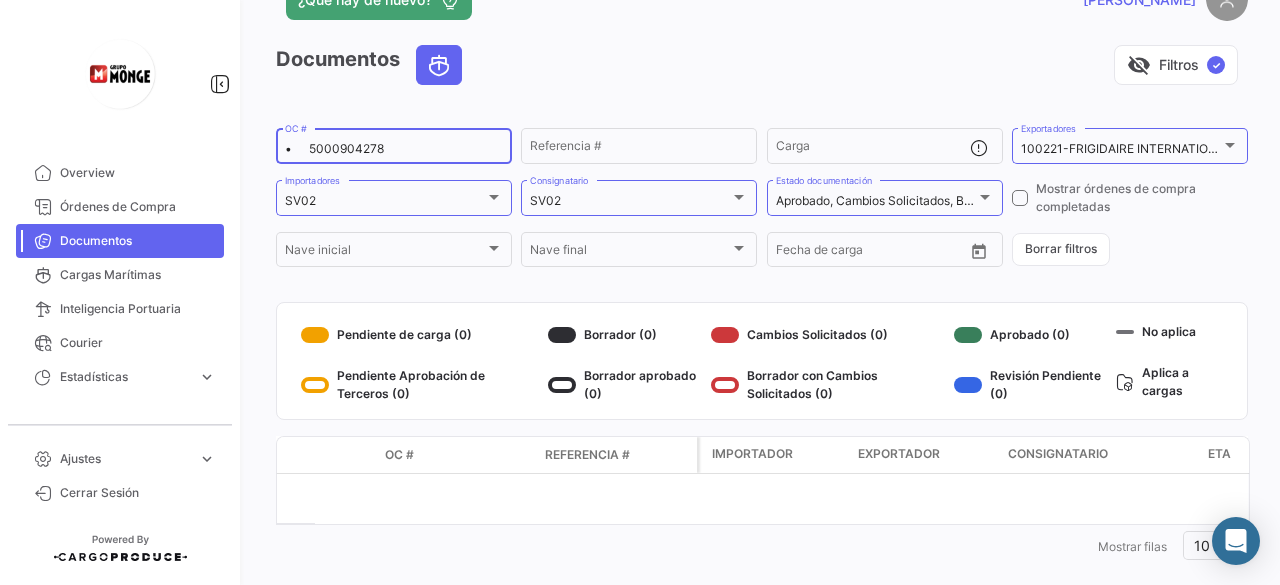 scroll, scrollTop: 81, scrollLeft: 0, axis: vertical 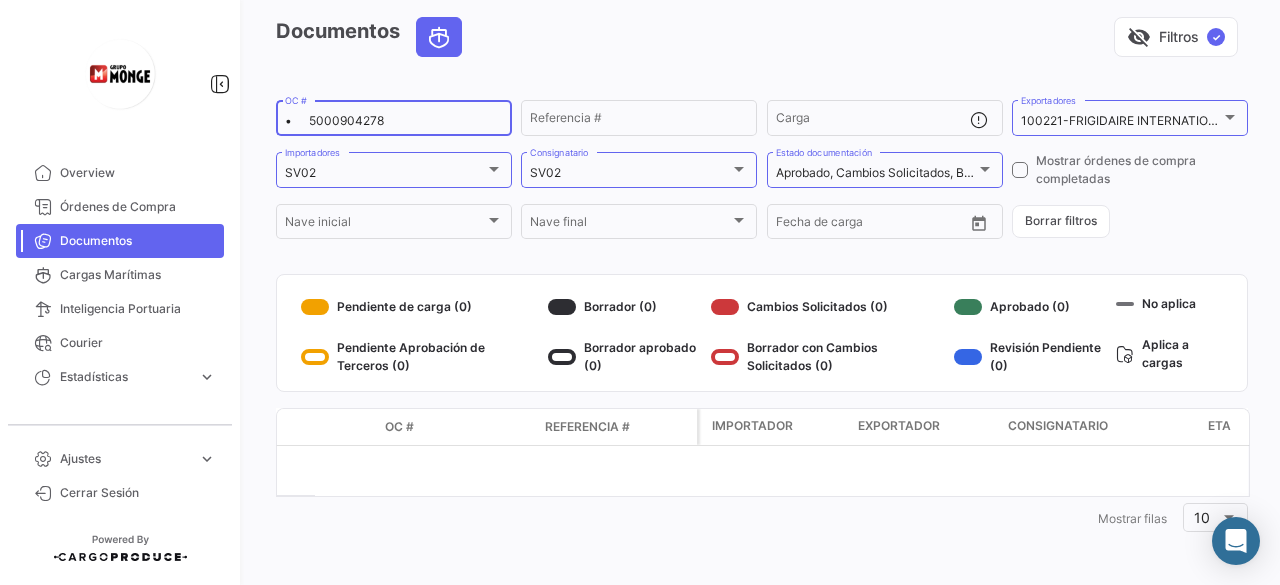 drag, startPoint x: 407, startPoint y: 125, endPoint x: 73, endPoint y: 135, distance: 334.14966 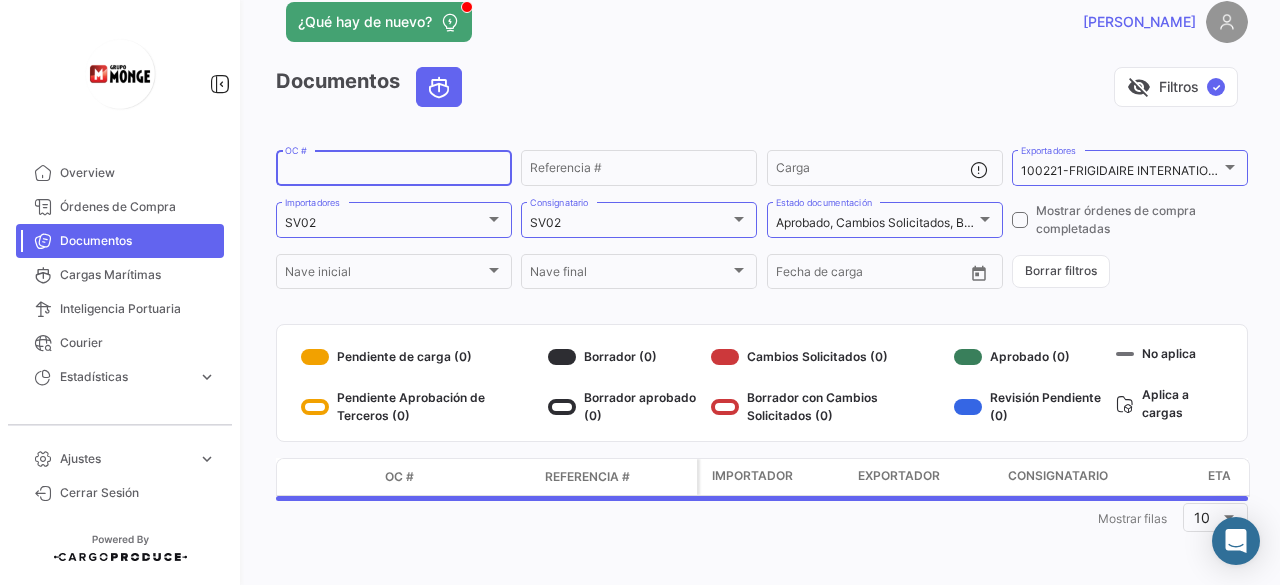 scroll, scrollTop: 31, scrollLeft: 0, axis: vertical 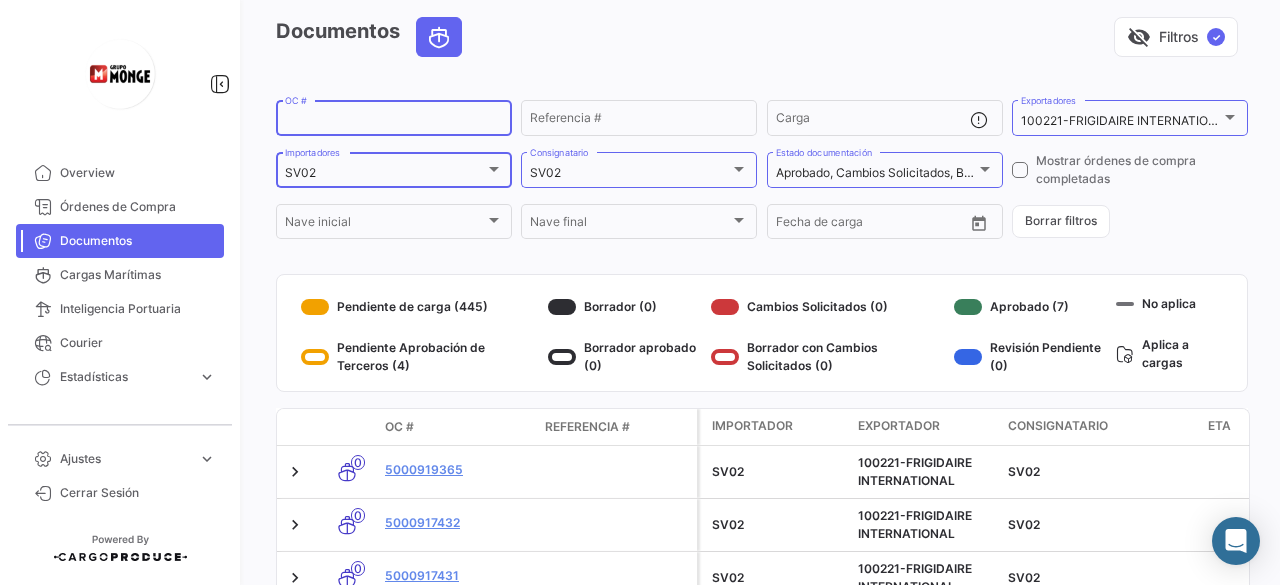 paste on "•	5000904278" 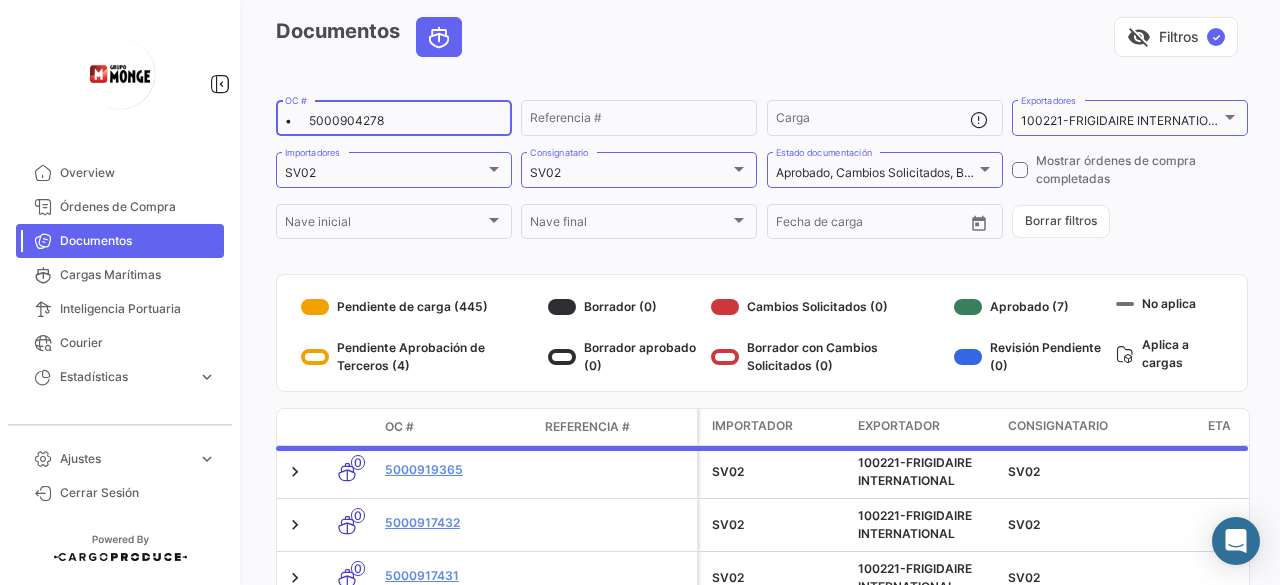 click on "•	5000904278" at bounding box center [394, 121] 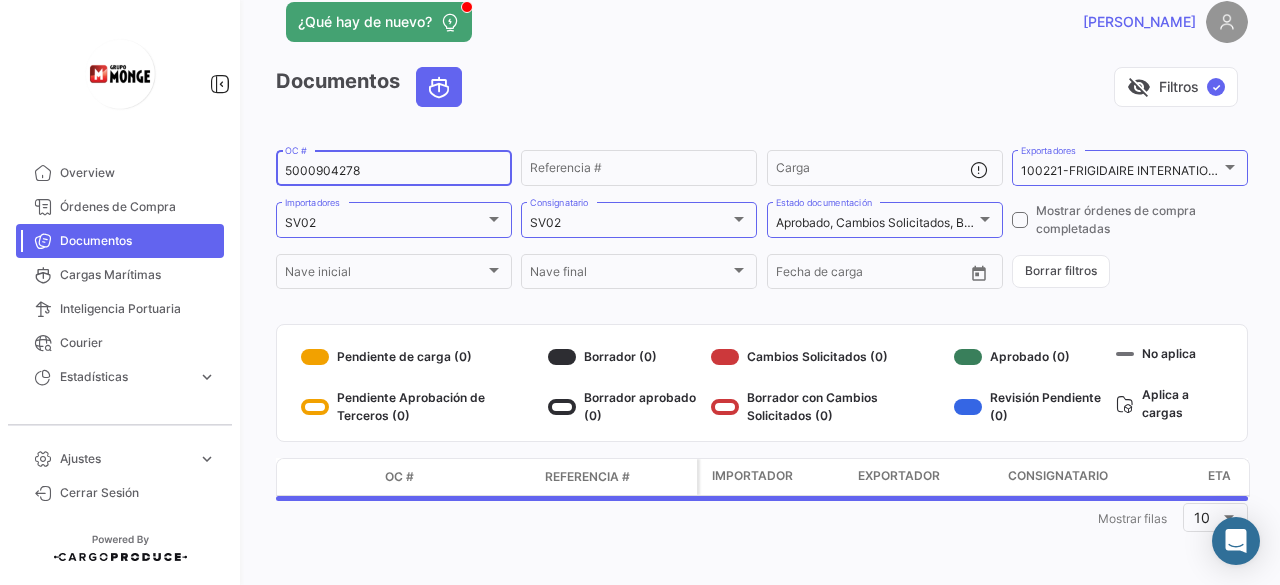 scroll, scrollTop: 81, scrollLeft: 0, axis: vertical 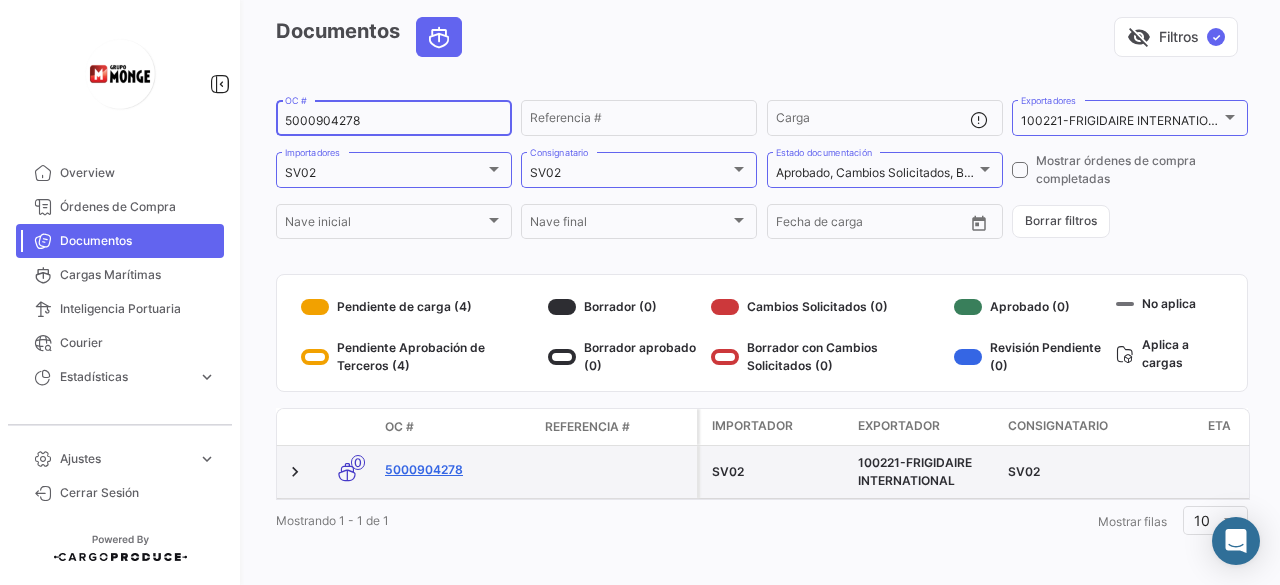 type on "5000904278" 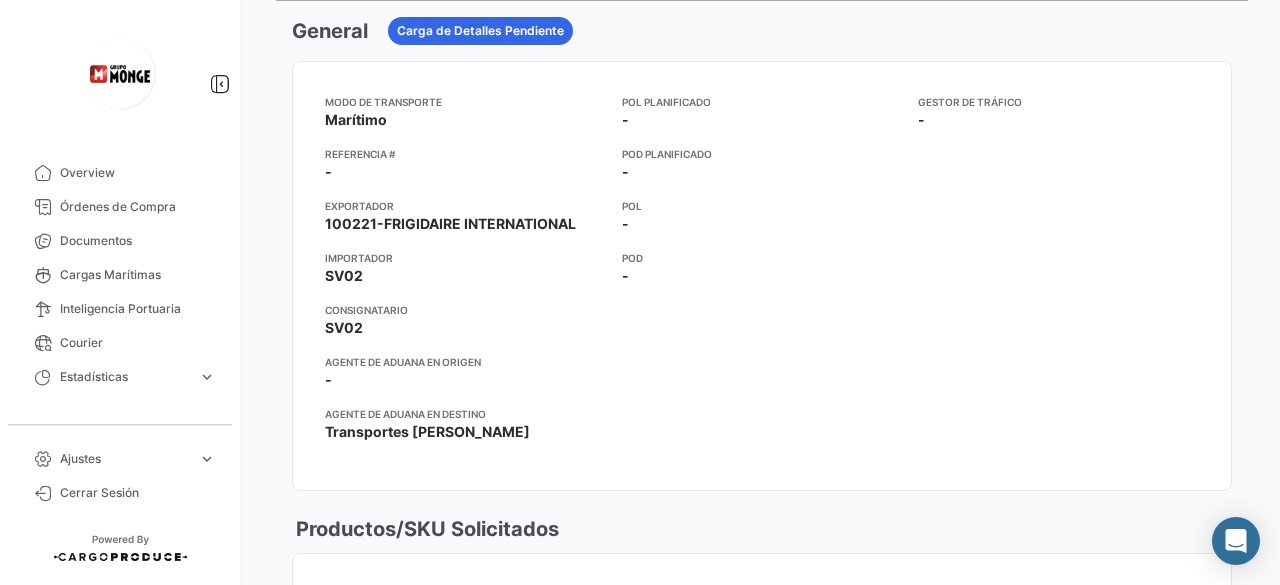 scroll, scrollTop: 200, scrollLeft: 0, axis: vertical 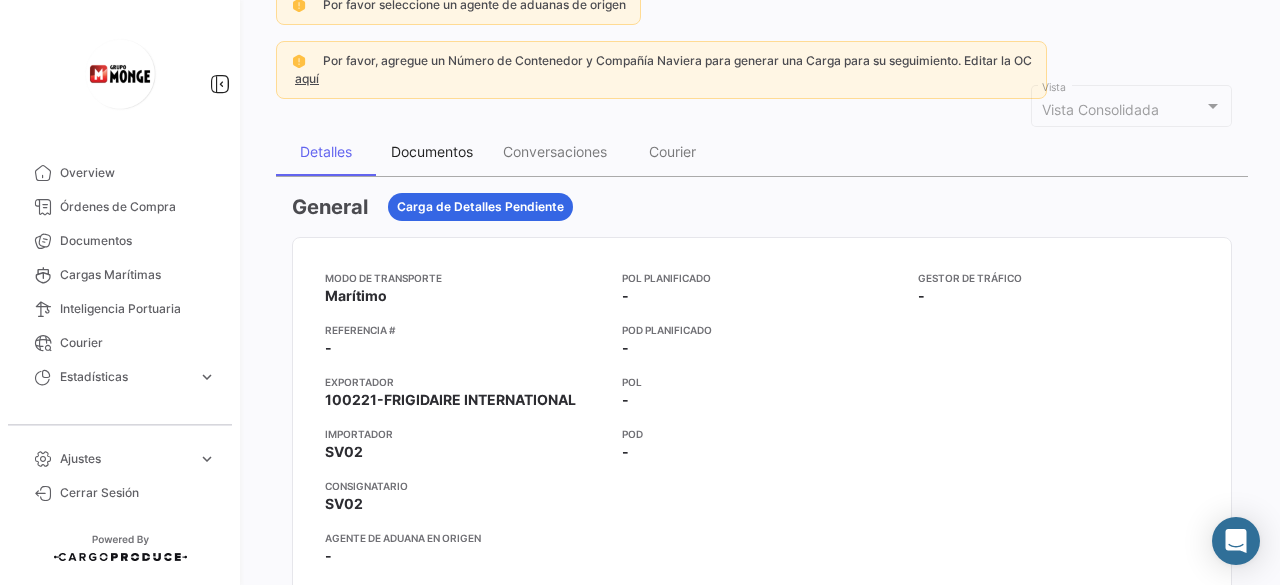 click on "Documentos" at bounding box center [432, 151] 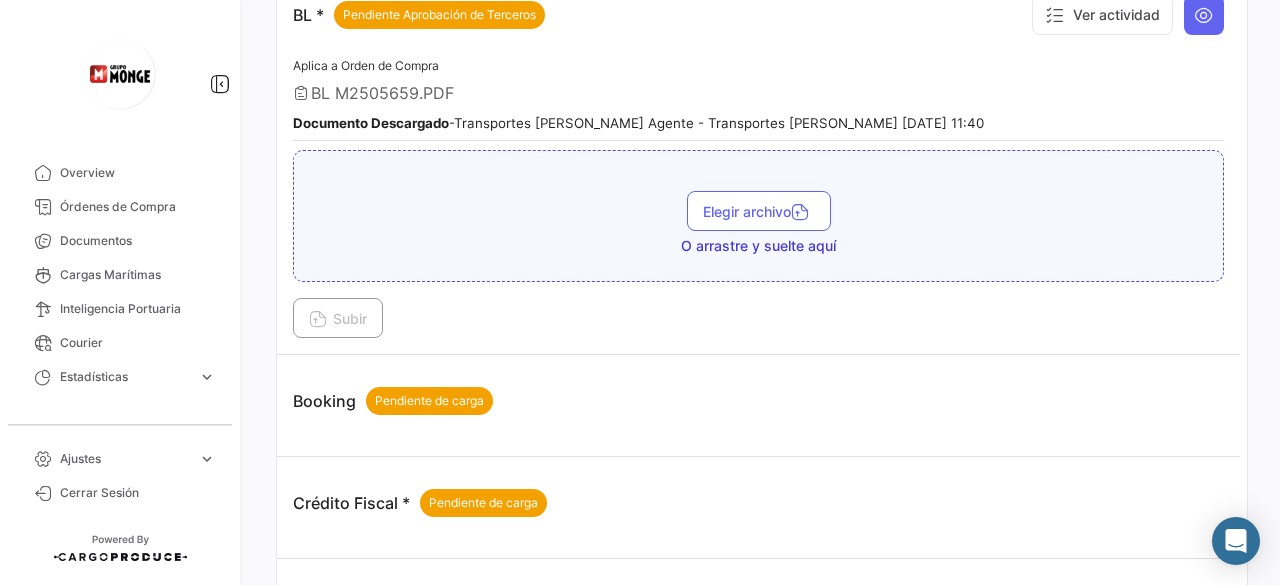 scroll, scrollTop: 517, scrollLeft: 0, axis: vertical 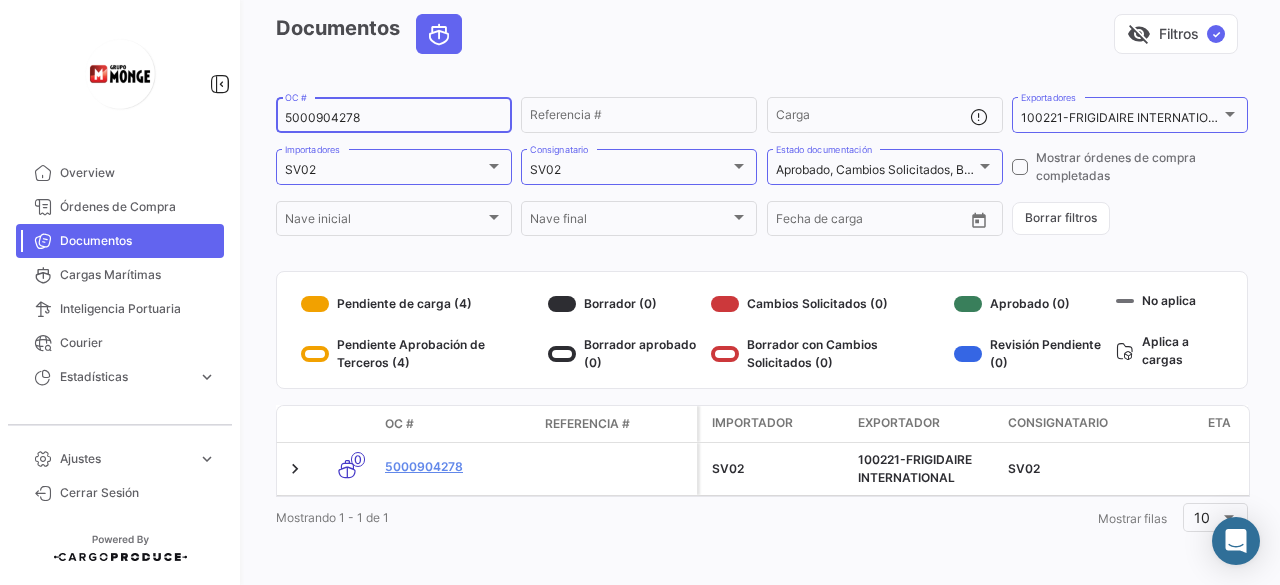 drag, startPoint x: 405, startPoint y: 103, endPoint x: 170, endPoint y: 101, distance: 235.00851 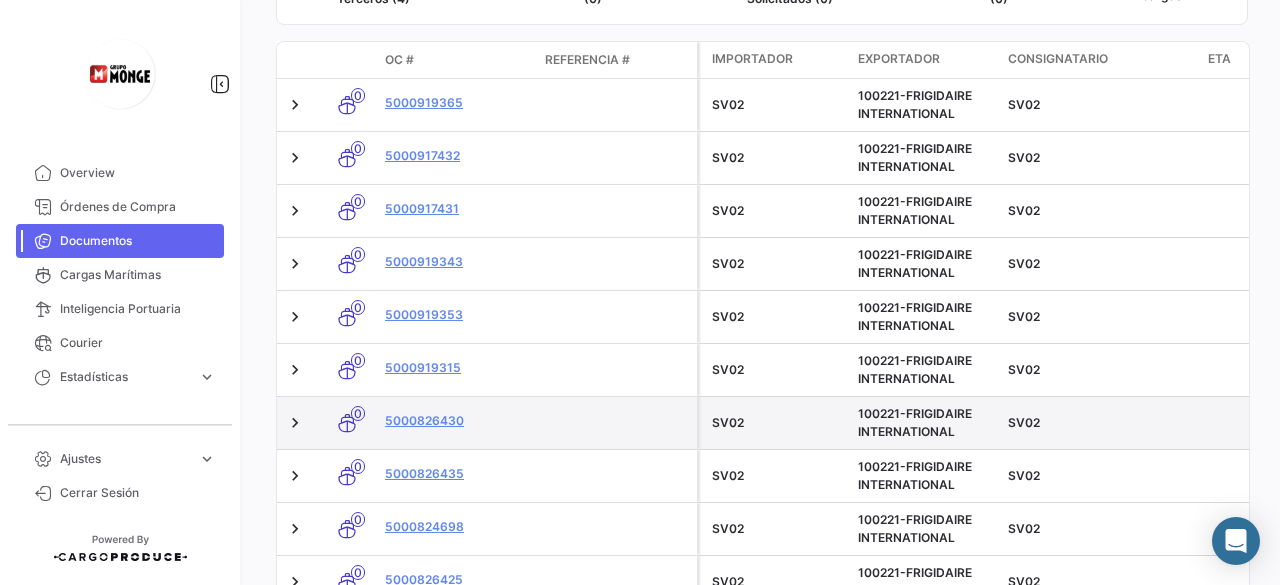 scroll, scrollTop: 573, scrollLeft: 0, axis: vertical 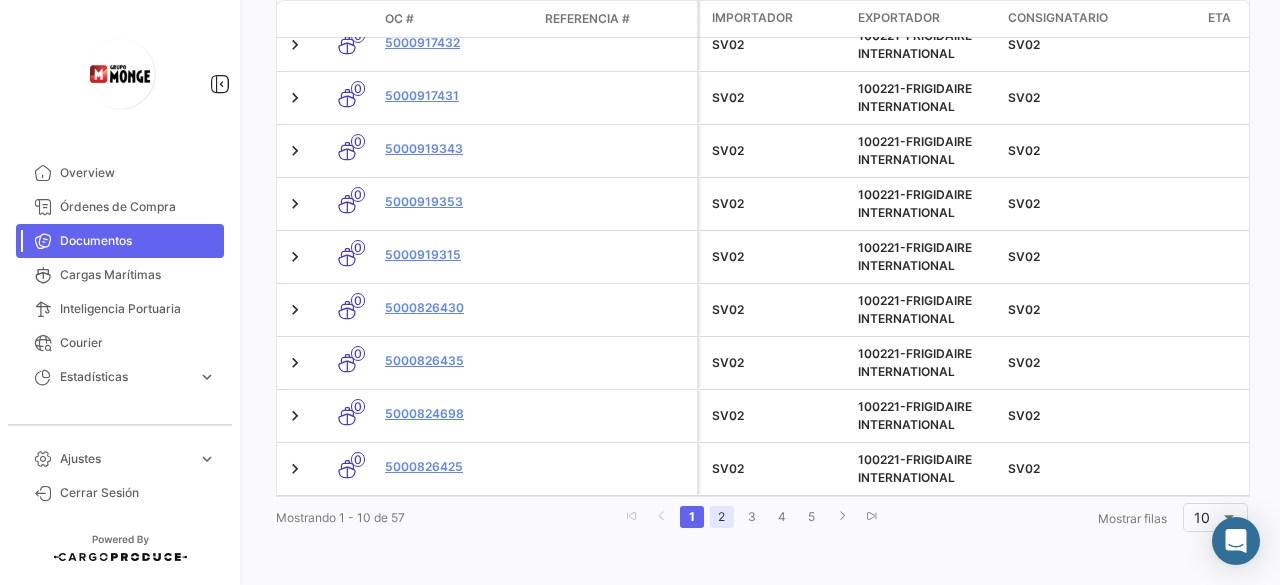 click on "2" 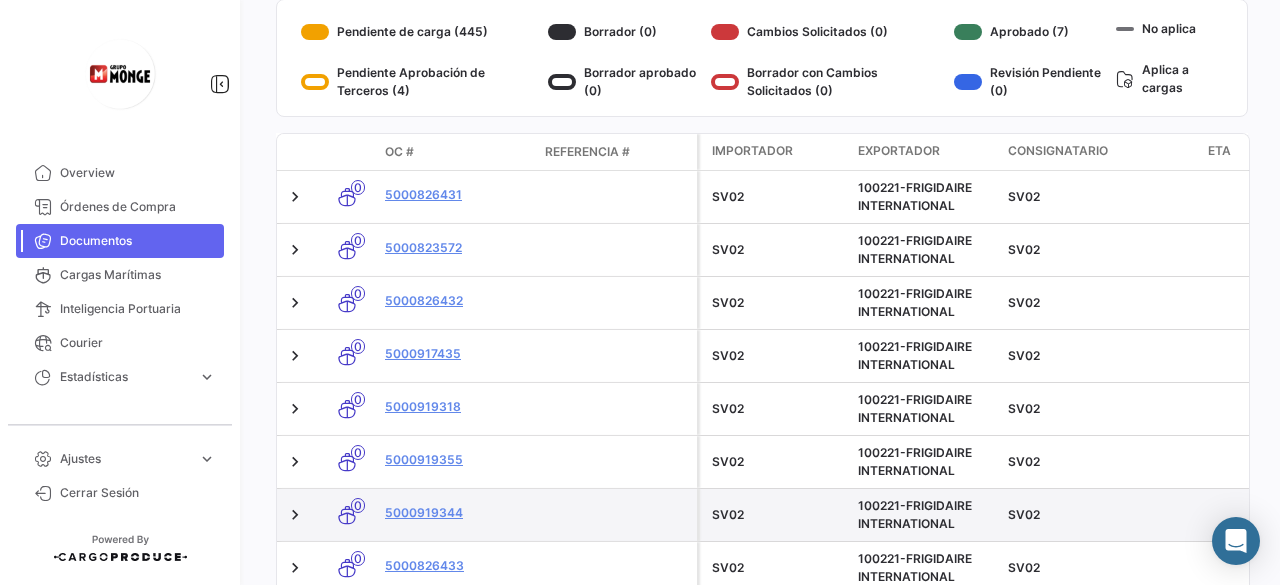 scroll, scrollTop: 573, scrollLeft: 0, axis: vertical 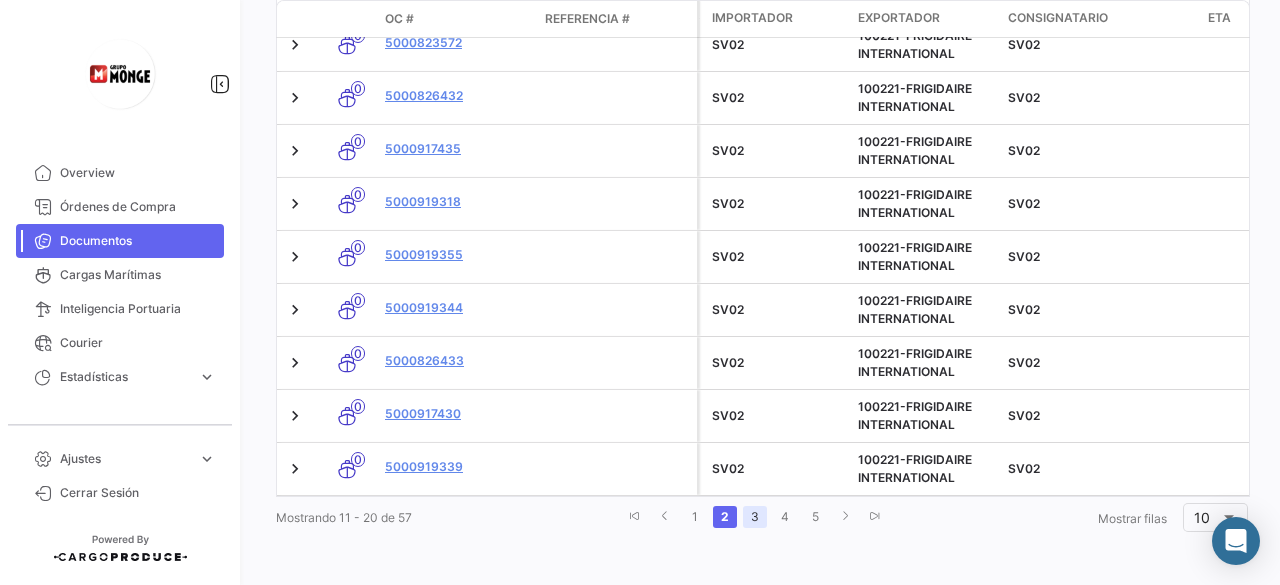 click on "3" 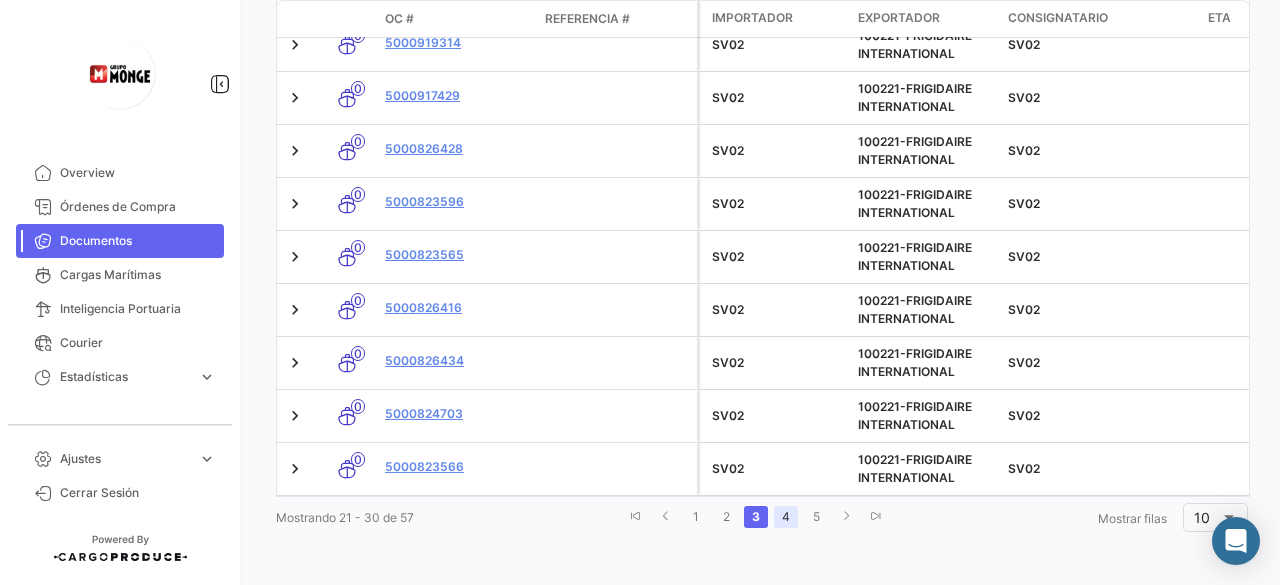 click on "4" 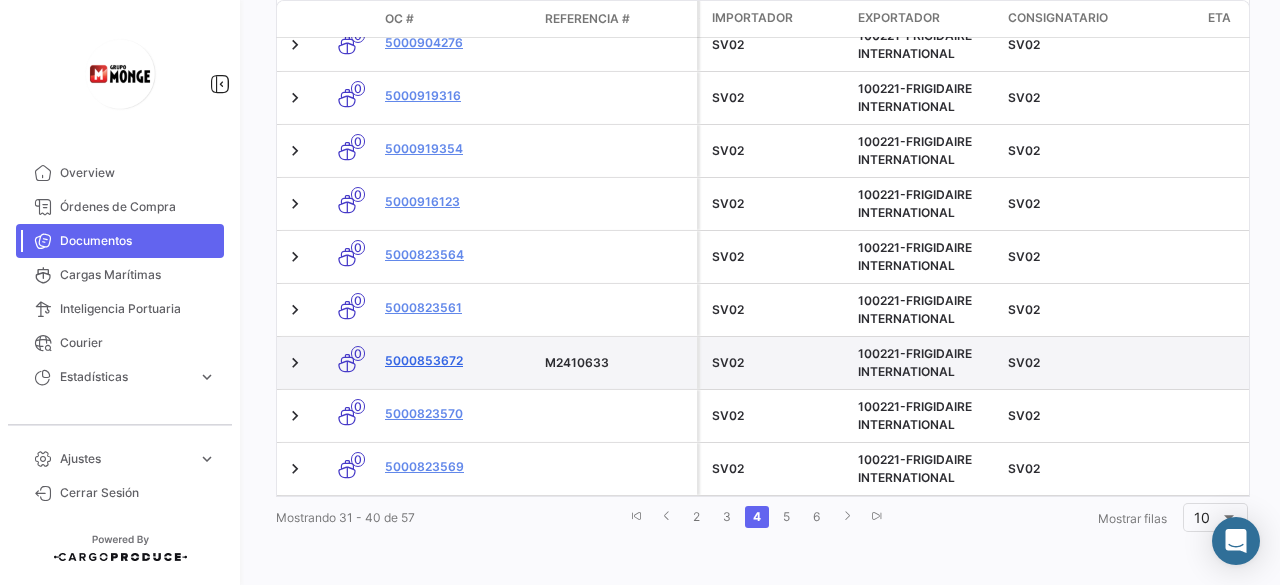 drag, startPoint x: 382, startPoint y: 345, endPoint x: 459, endPoint y: 347, distance: 77.02597 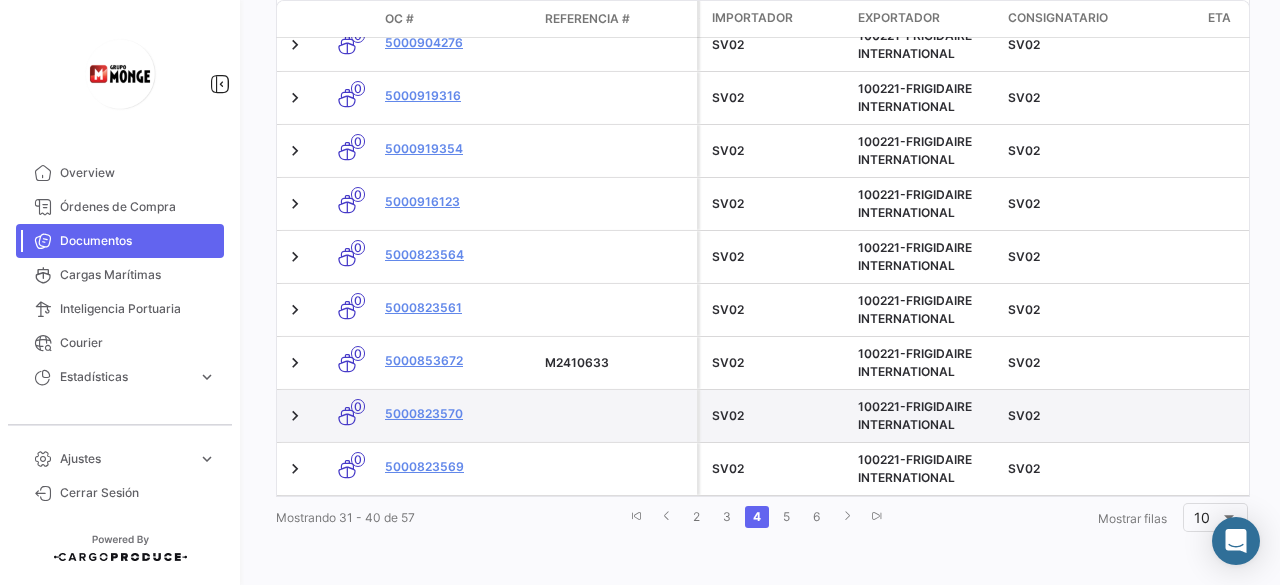 copy on "5000853672" 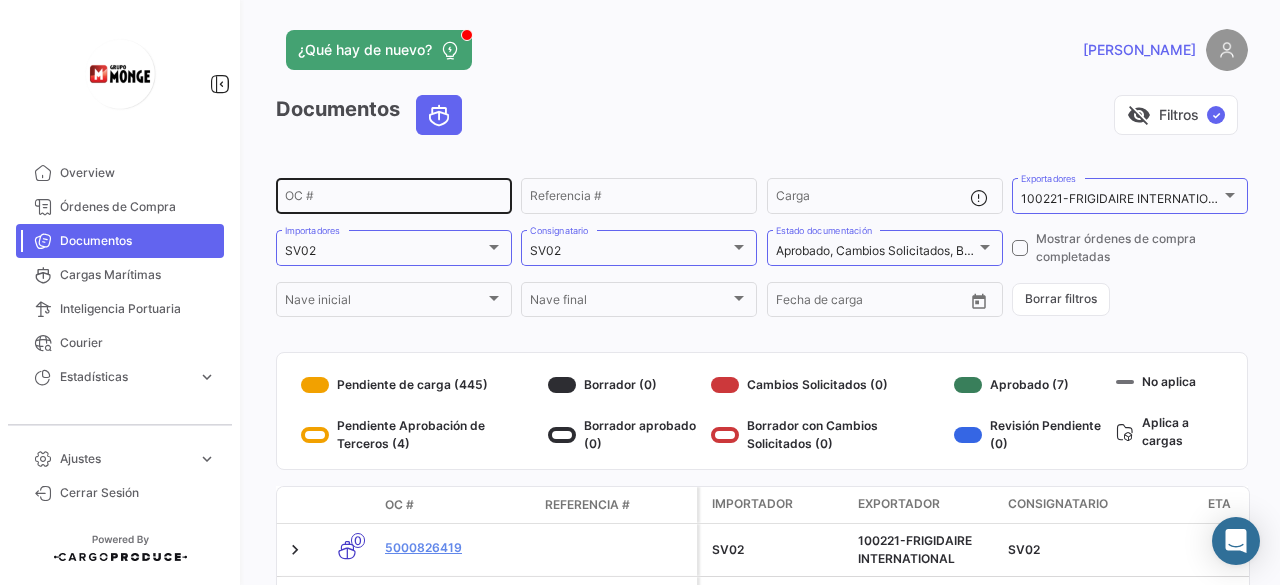 scroll, scrollTop: 0, scrollLeft: 0, axis: both 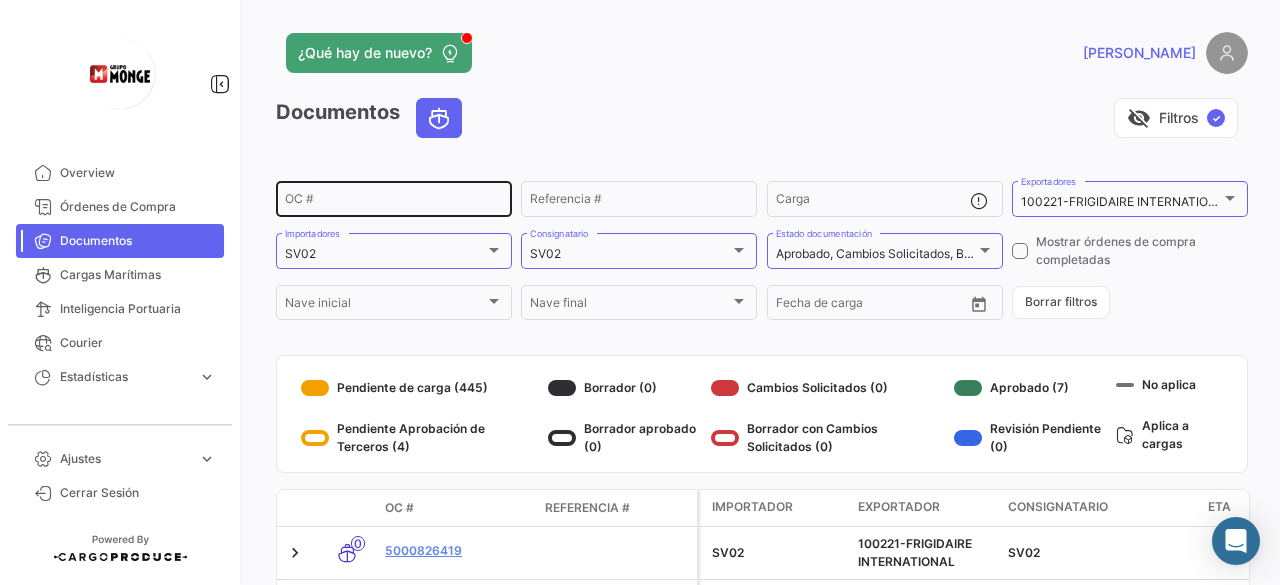 click on "OC #" 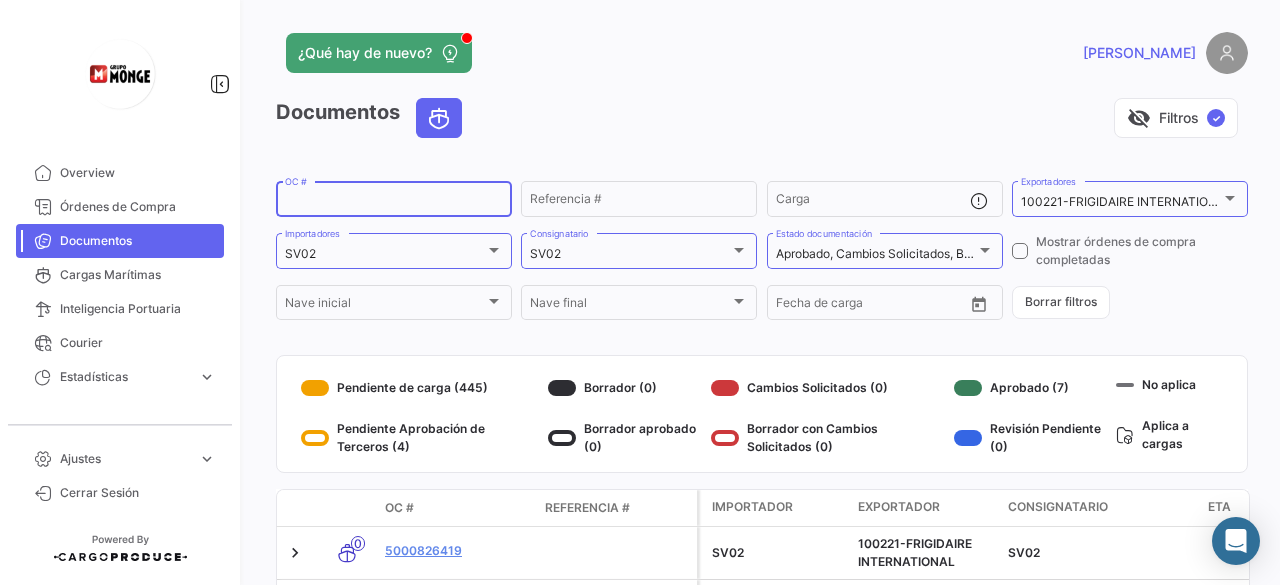 paste on "5000853672" 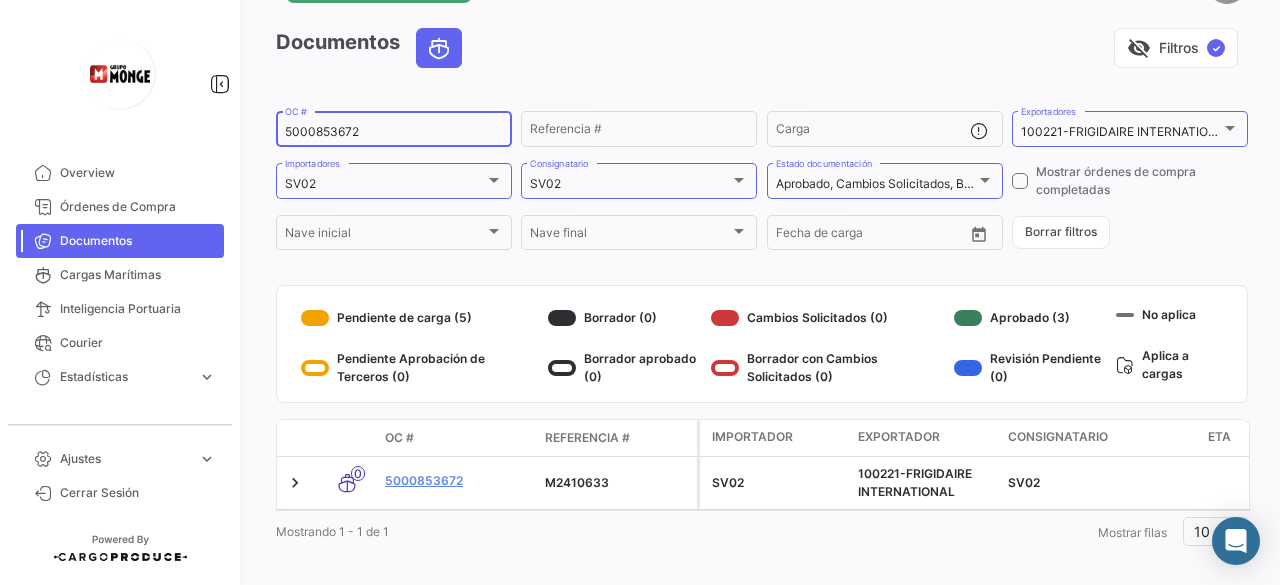 scroll, scrollTop: 99, scrollLeft: 0, axis: vertical 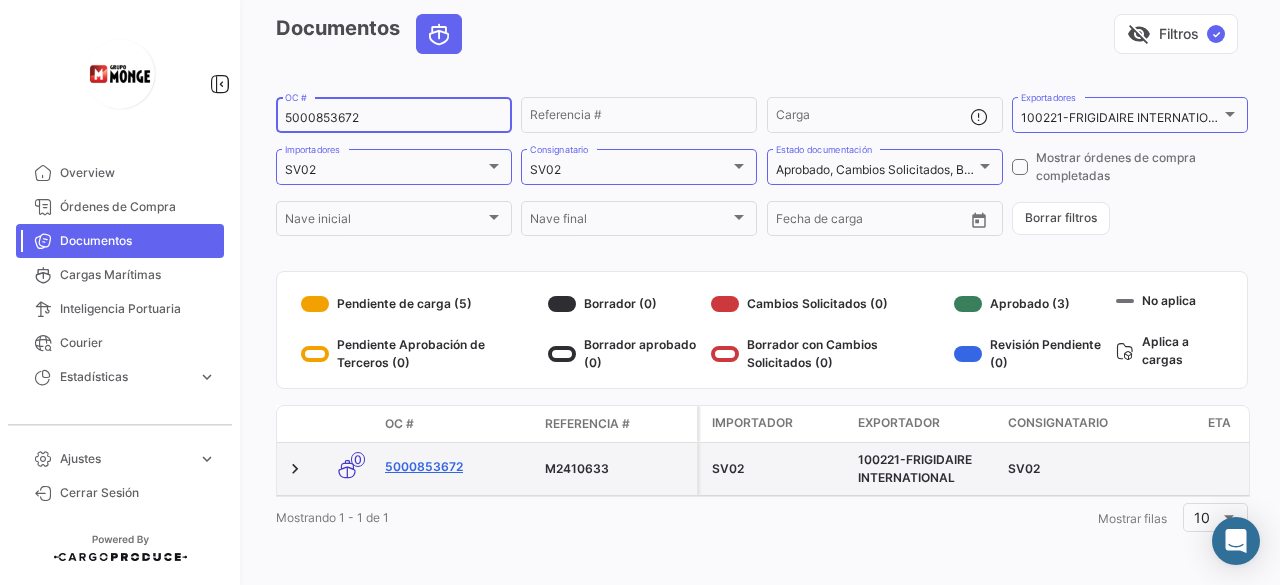 type on "5000853672" 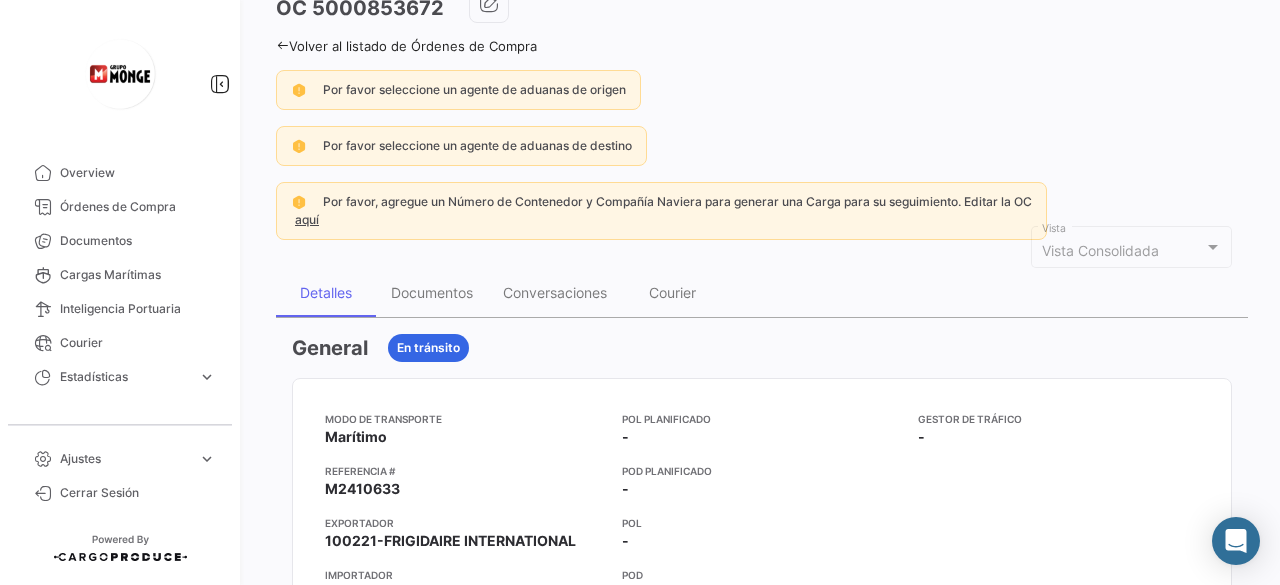 scroll, scrollTop: 0, scrollLeft: 0, axis: both 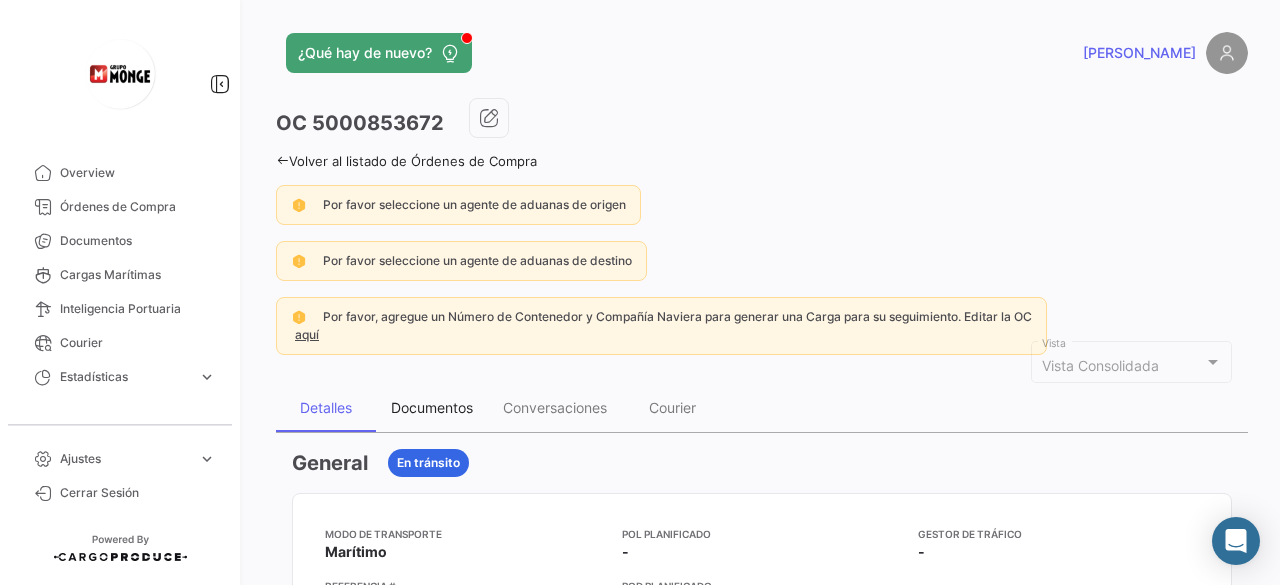click on "Documentos" at bounding box center [432, 407] 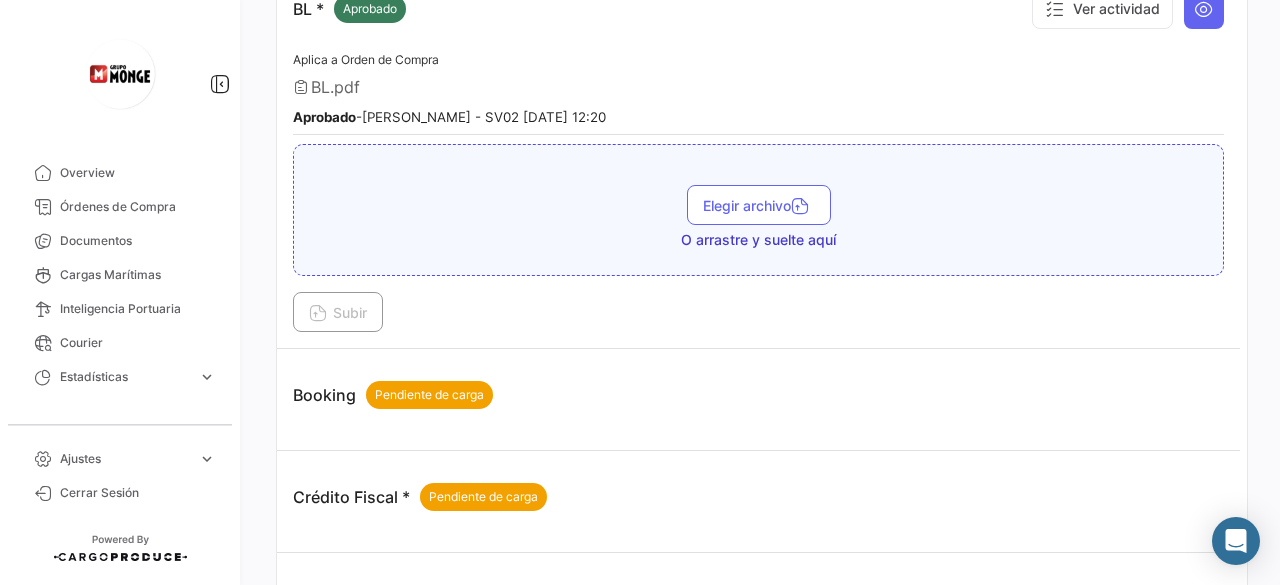 scroll, scrollTop: 200, scrollLeft: 0, axis: vertical 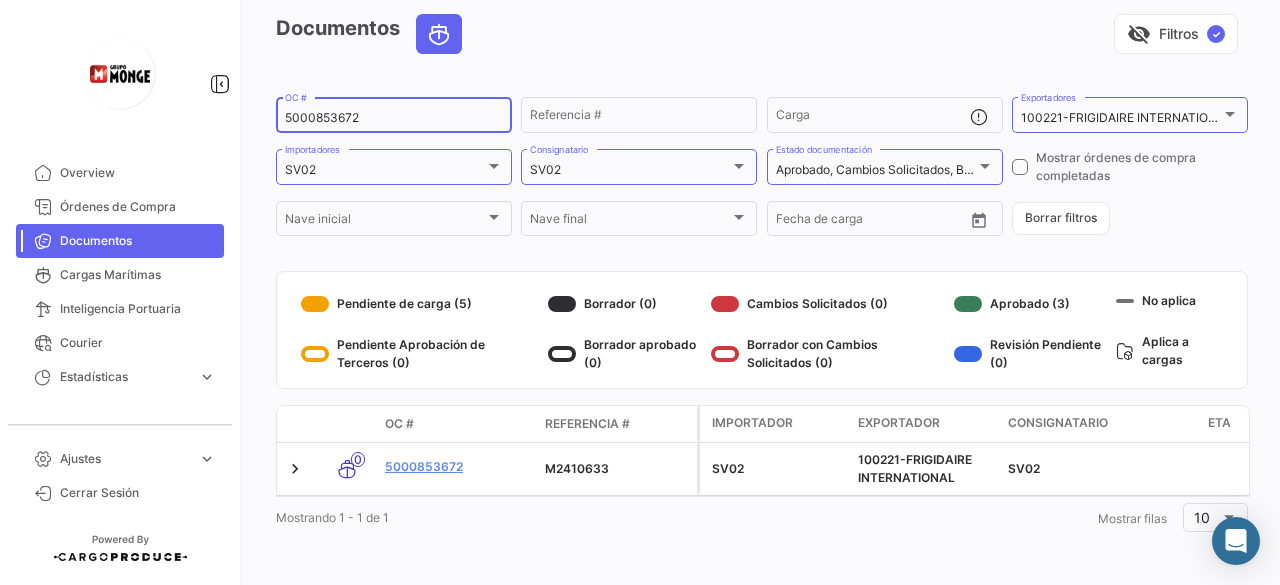 click on "5000853672" at bounding box center (394, 118) 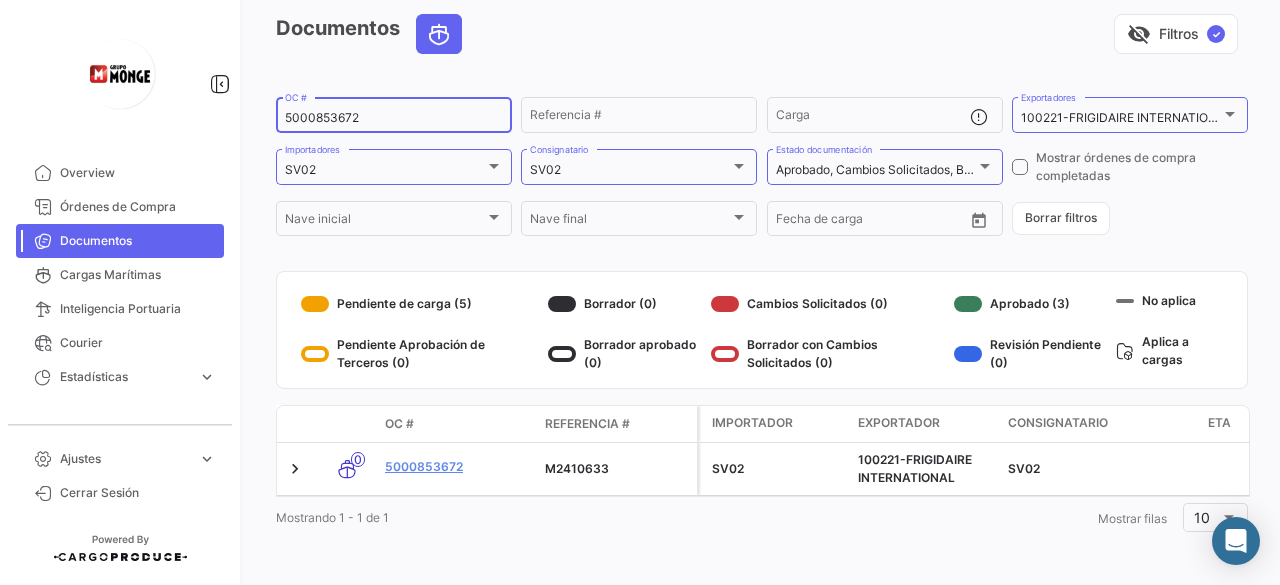 drag, startPoint x: 366, startPoint y: 105, endPoint x: 187, endPoint y: 114, distance: 179.22612 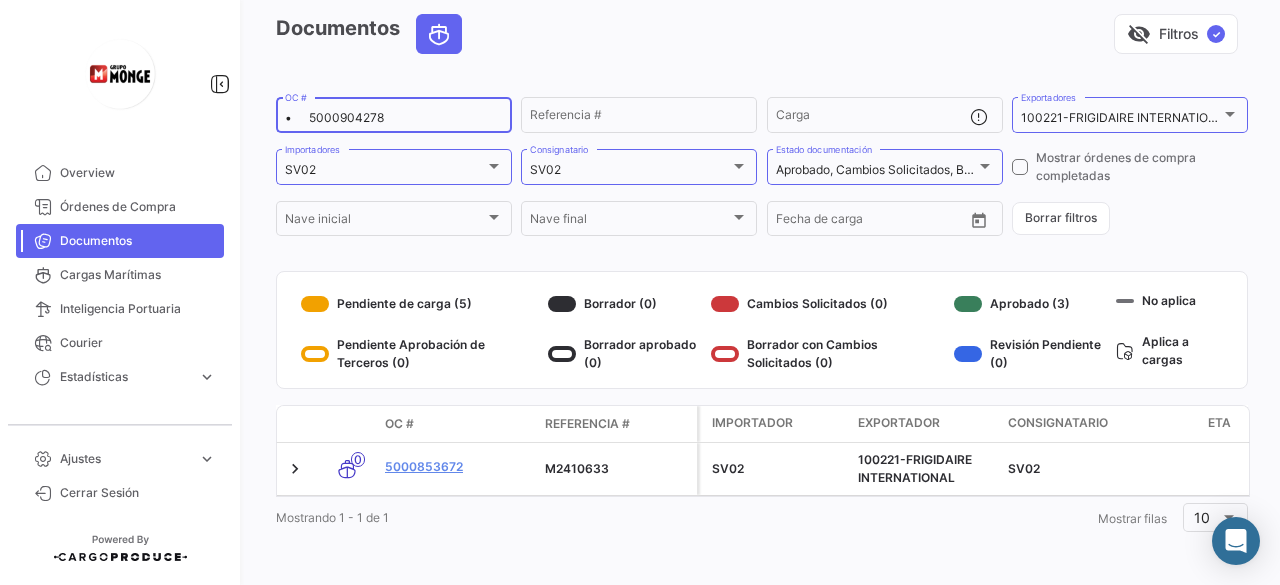 click on "•	5000904278" at bounding box center [394, 118] 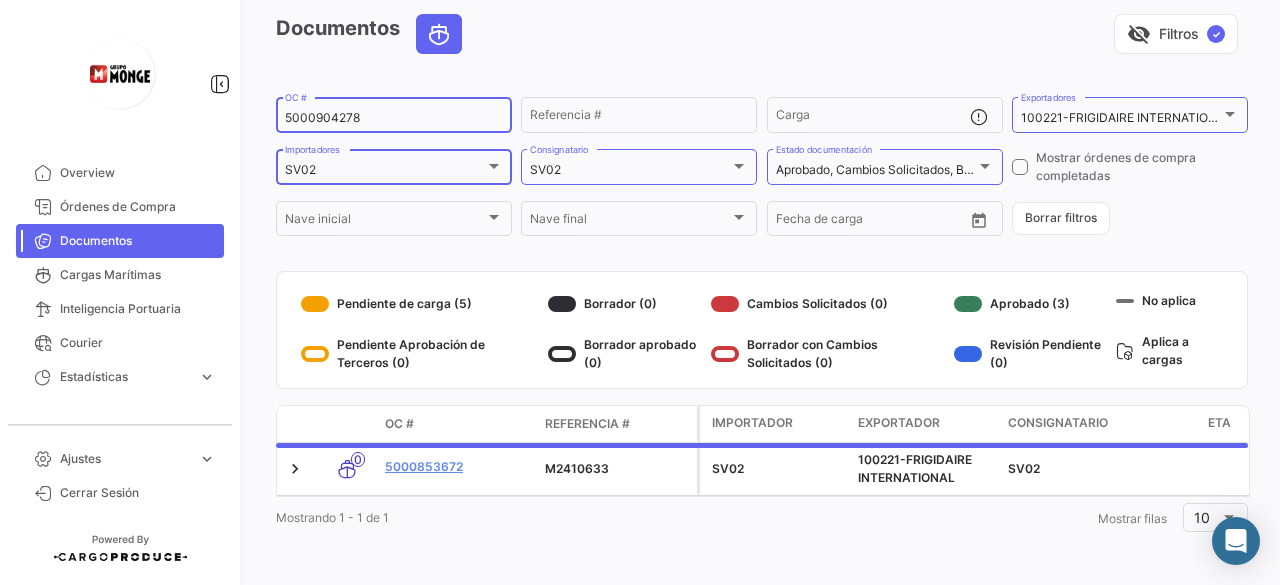 type on "5000904278" 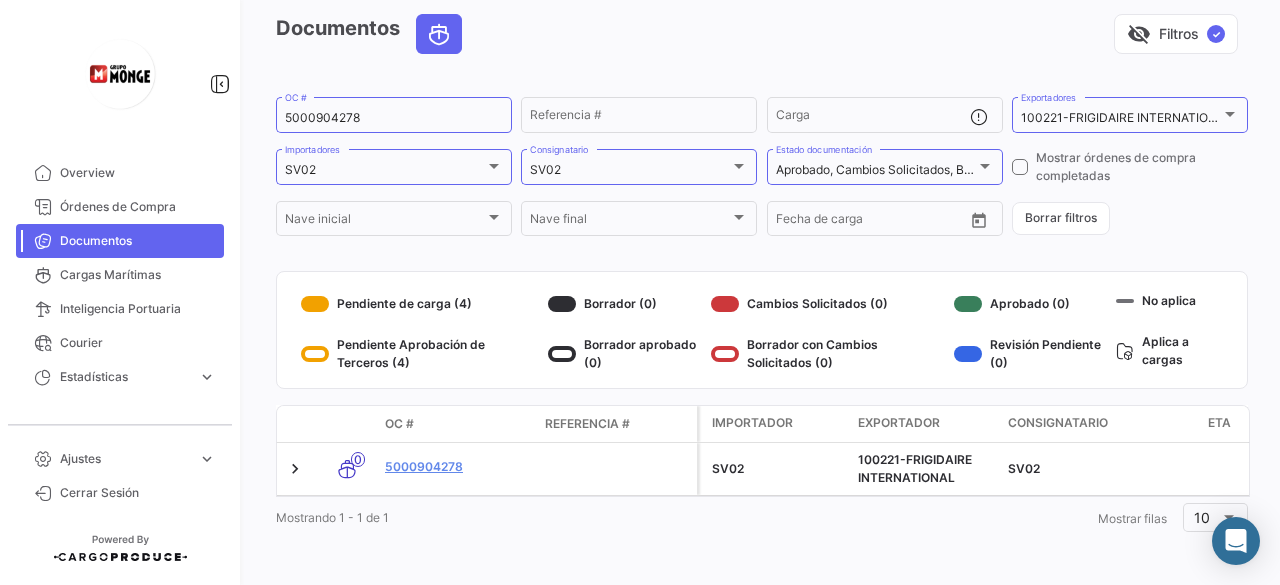 drag, startPoint x: 608, startPoint y: 497, endPoint x: 813, endPoint y: 488, distance: 205.19746 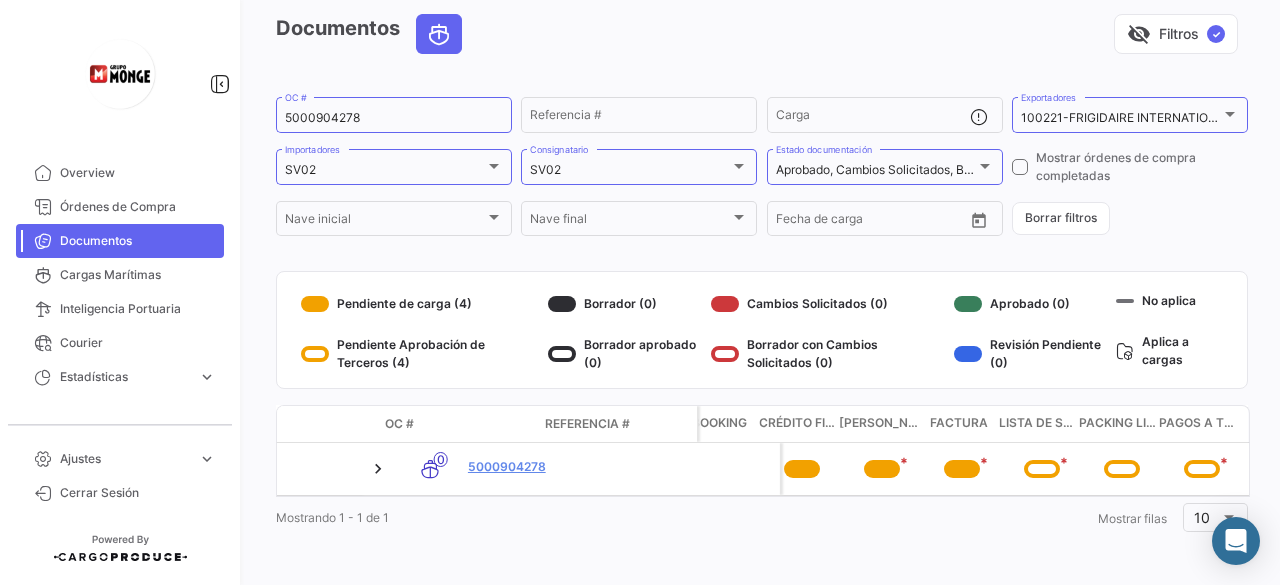 scroll, scrollTop: 0, scrollLeft: 900, axis: horizontal 